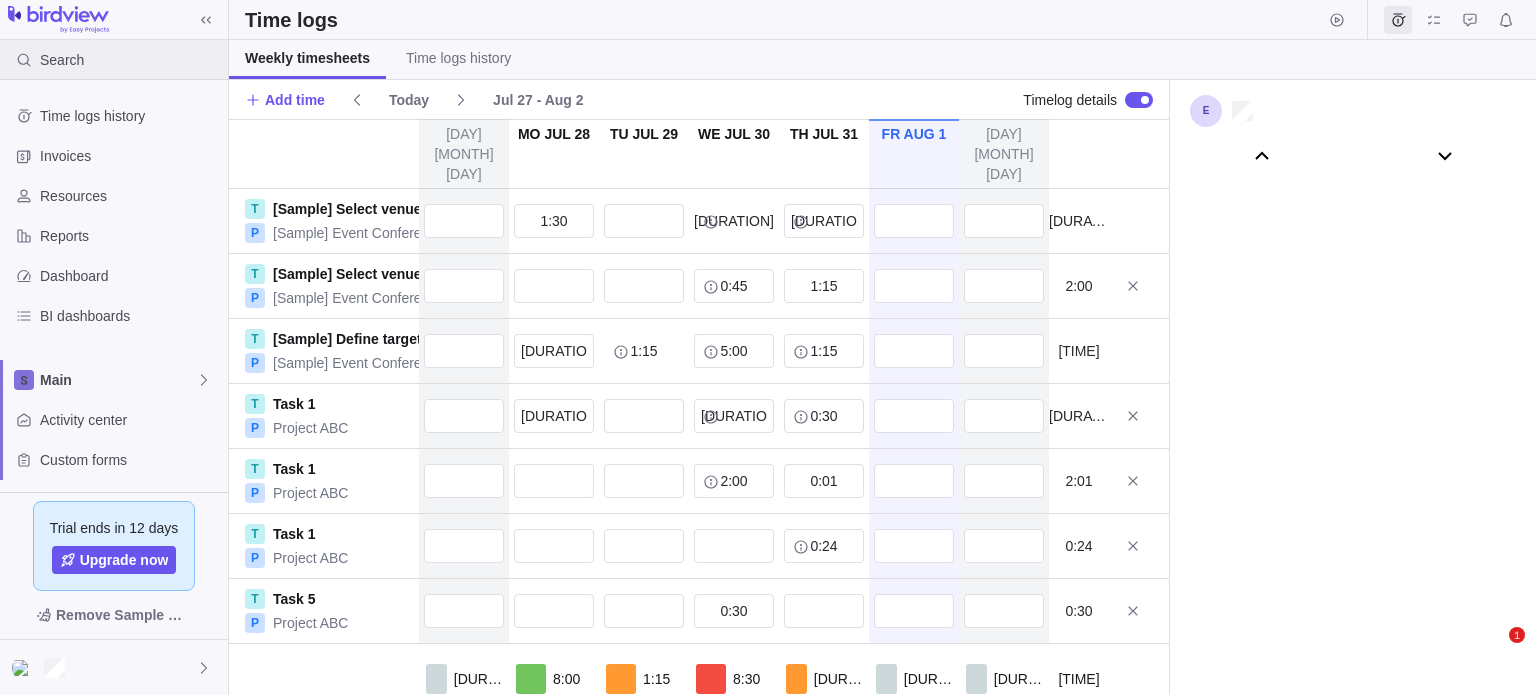 scroll, scrollTop: 0, scrollLeft: 0, axis: both 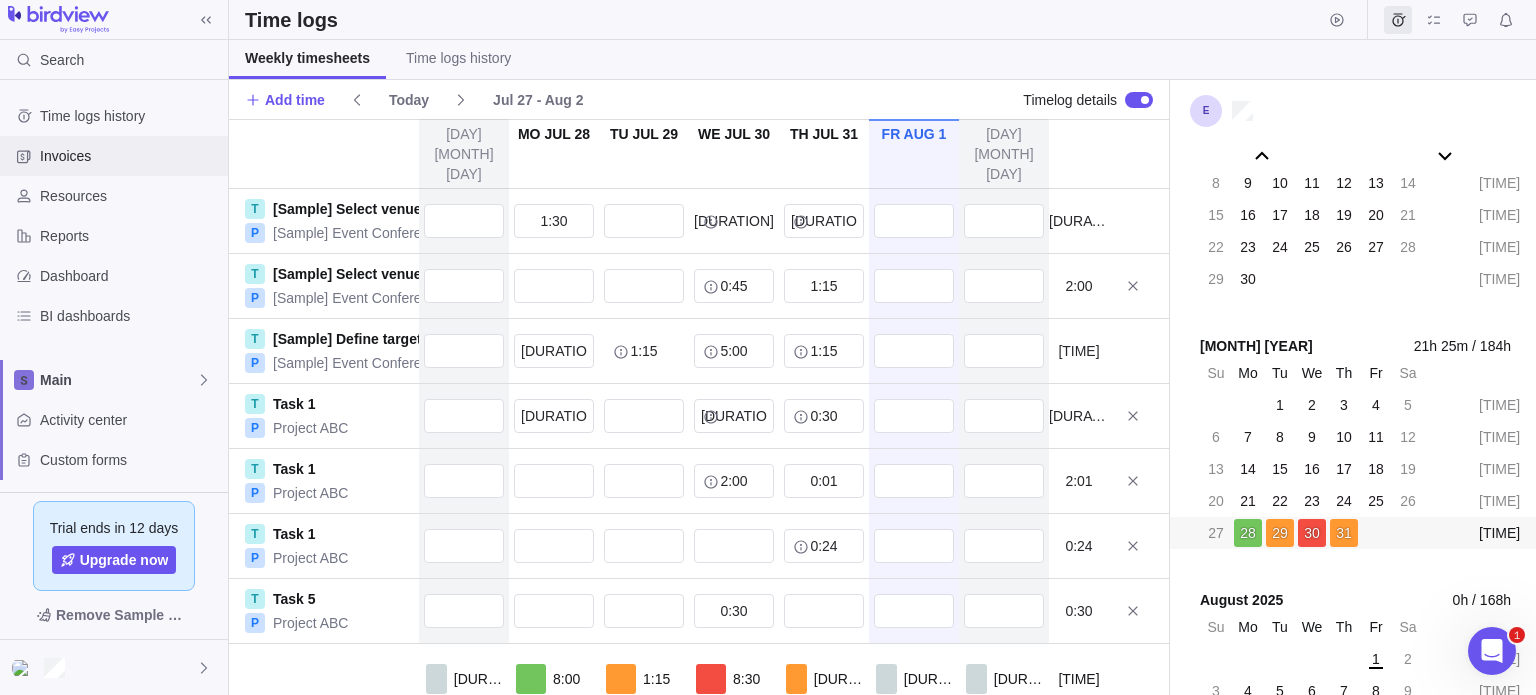 click on "Invoices" at bounding box center [130, 156] 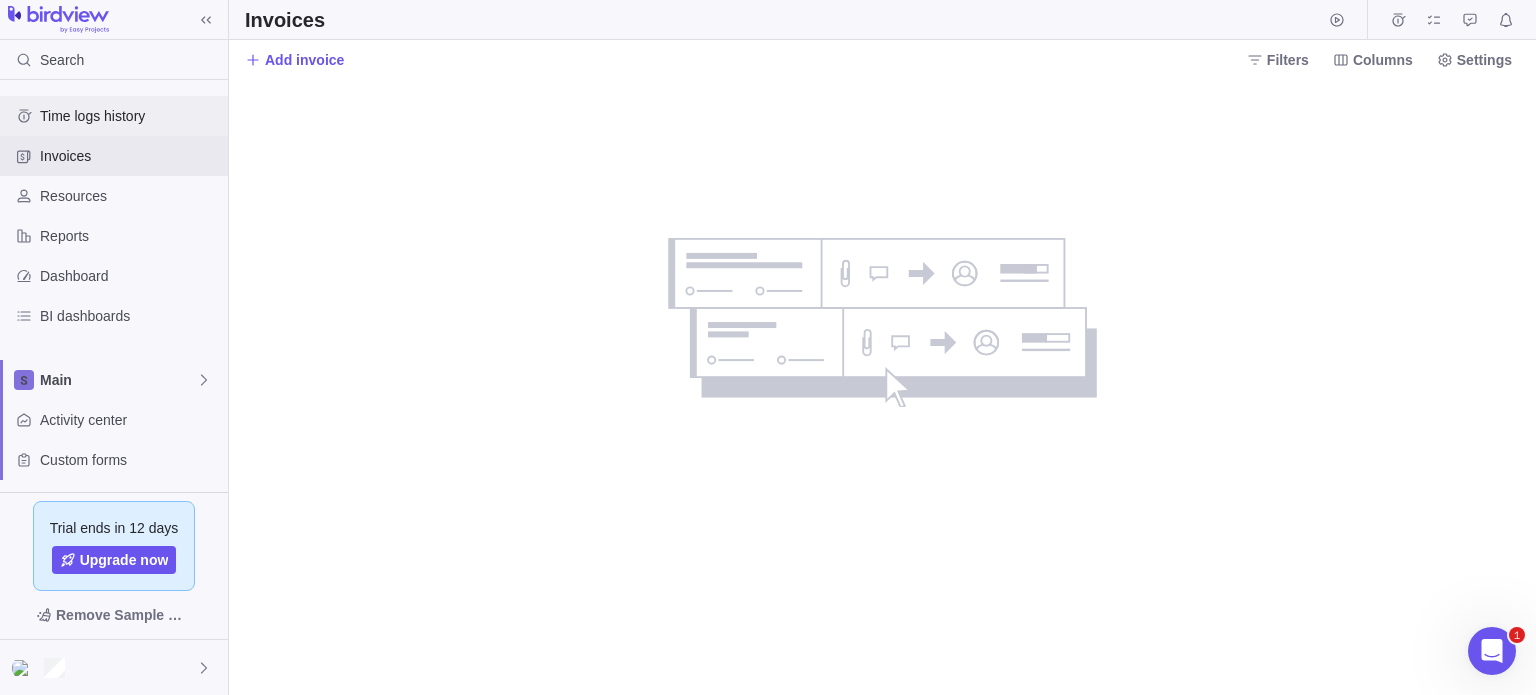 click on "Time logs history" at bounding box center (130, 116) 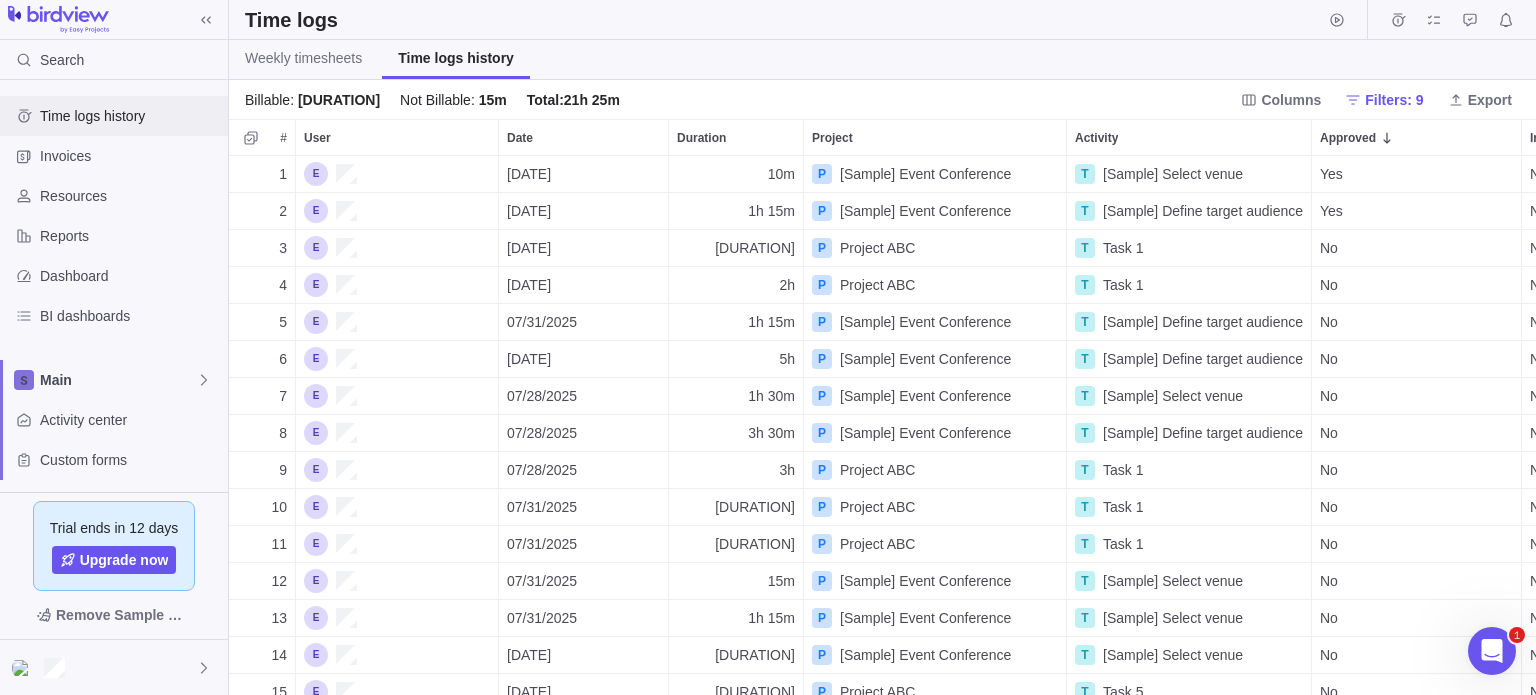 scroll, scrollTop: 16, scrollLeft: 16, axis: both 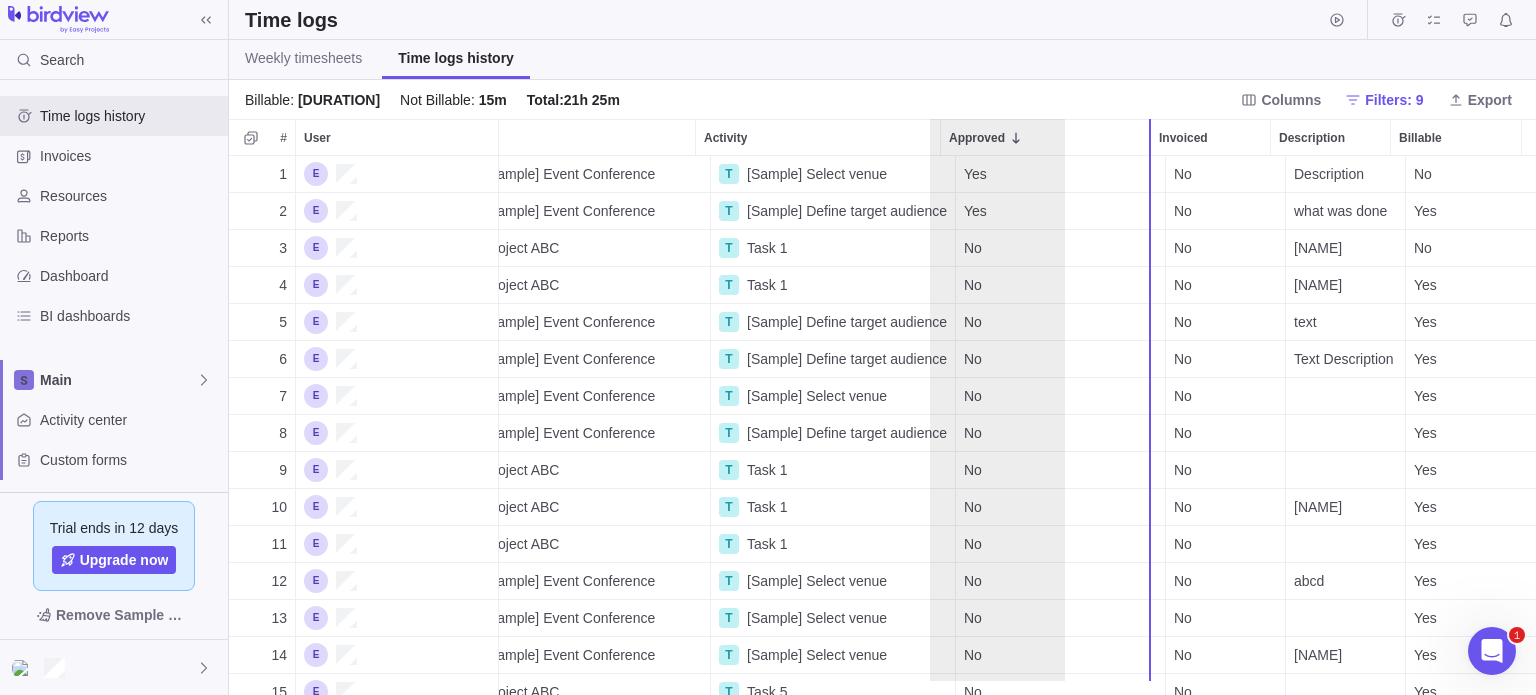 drag, startPoint x: 728, startPoint y: 134, endPoint x: 997, endPoint y: 127, distance: 269.09106 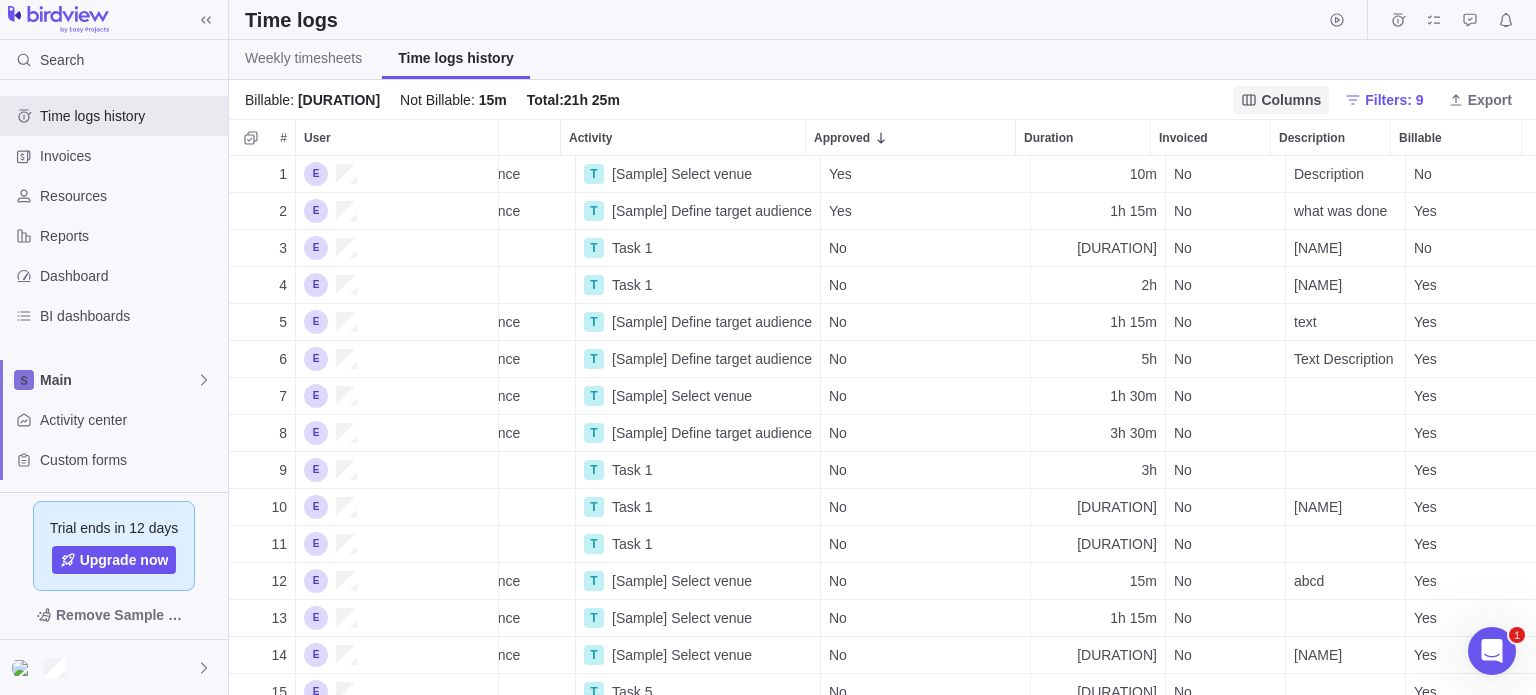 click on "Columns" at bounding box center (1291, 100) 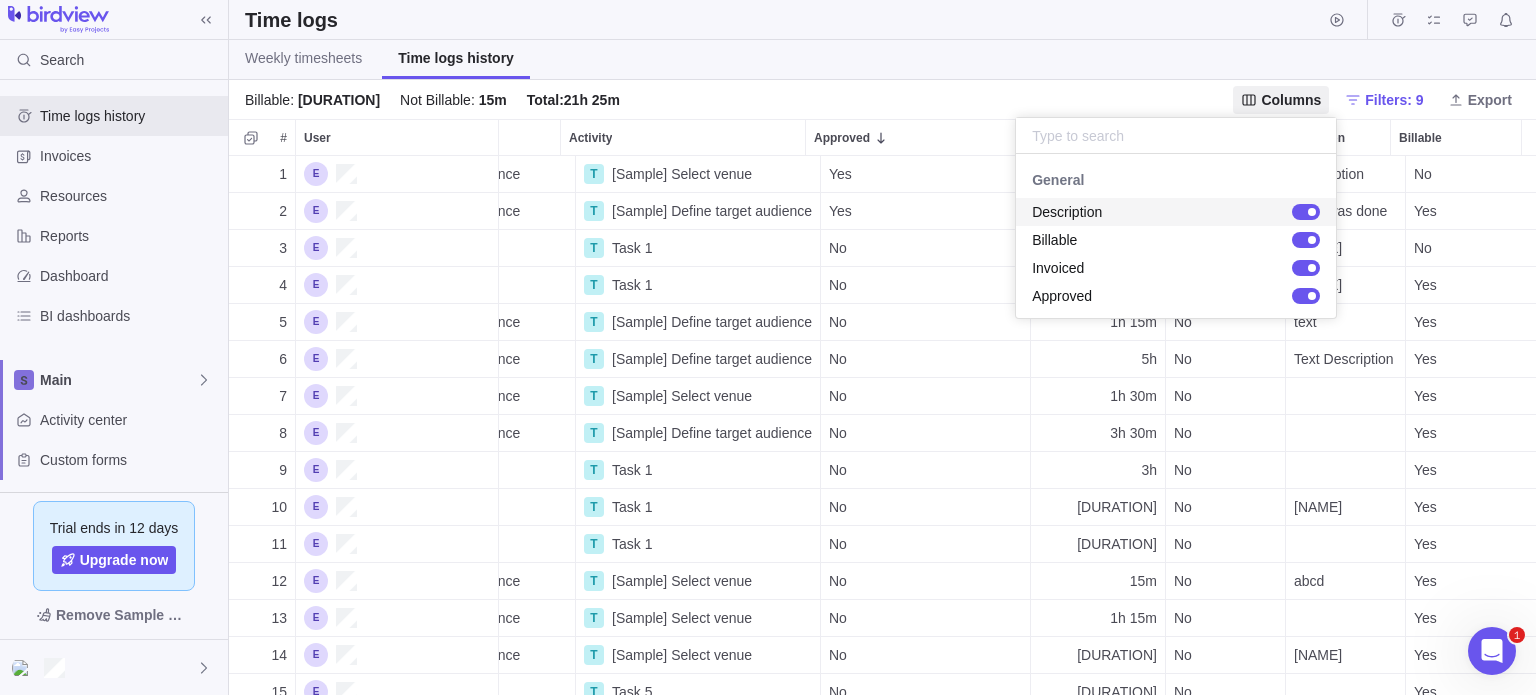 click at bounding box center (1312, 212) 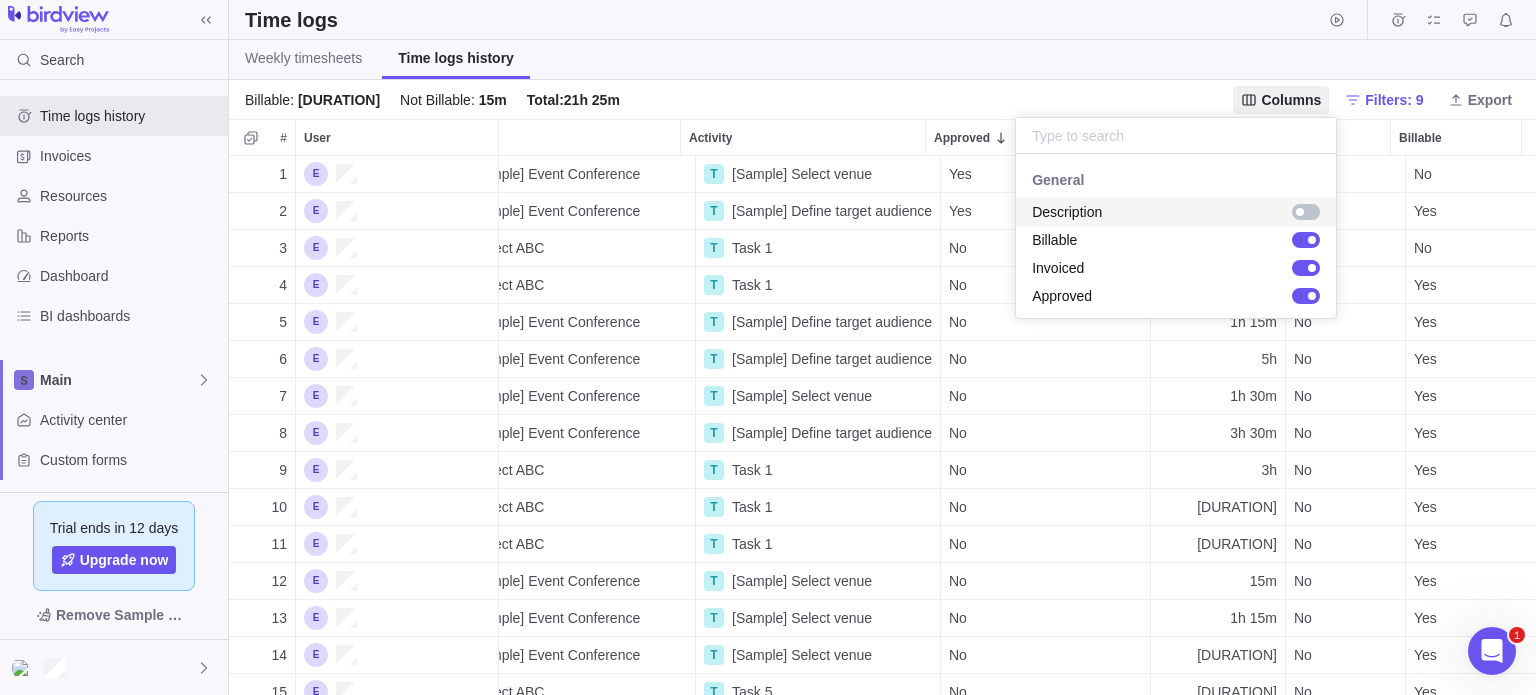 click at bounding box center [1300, 212] 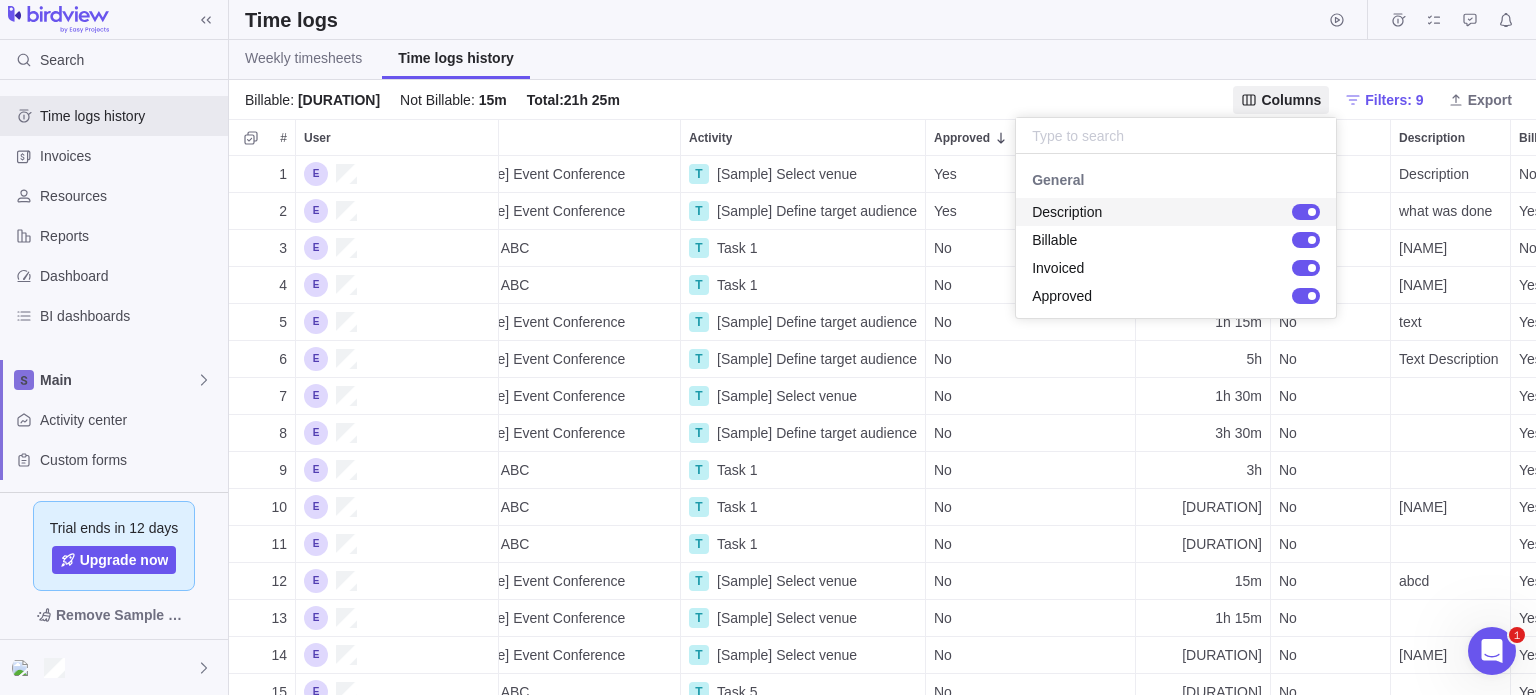 click on "Search Time logs history Invoices Resources Reports Dashboard BI dashboards Main Activity center Custom forms Saved views Get Started Project Financials Flat Fee Project Financials T&M Upcoming Milestones Trial ends in 12 days Upgrade now Remove Sample Data Time logs Weekly timesheets Time logs history Billable :   21h 10m Not Billable :   15m Total :  21h 25m Columns Filters: 9 Export # User Date Project Activity Approved Duration Invoiced Description Billable 1 07/30/2025 P [Sample] Event Conference T [Sample] Select venue Yes 10m No Description  No 2 07/29/2025 P [Sample] Event Conference T [Sample] Define target audience Yes 1h 15m No what was done Yes 3 07/30/2025 P Project ABC T Task 1 No 5m No gjn No 4 07/30/2025 P Project ABC T Task 1 No 2h No xyz Yes 5 07/31/2025 P [Sample] Event Conference T [Sample] Define target audience No 1h 15m No text Yes 6 07/30/2025 P [Sample] Event Conference T [Sample] Define target audience No 5h No Text Description Yes 7 07/28/2025 P [Sample] Event Conference" at bounding box center [768, 347] 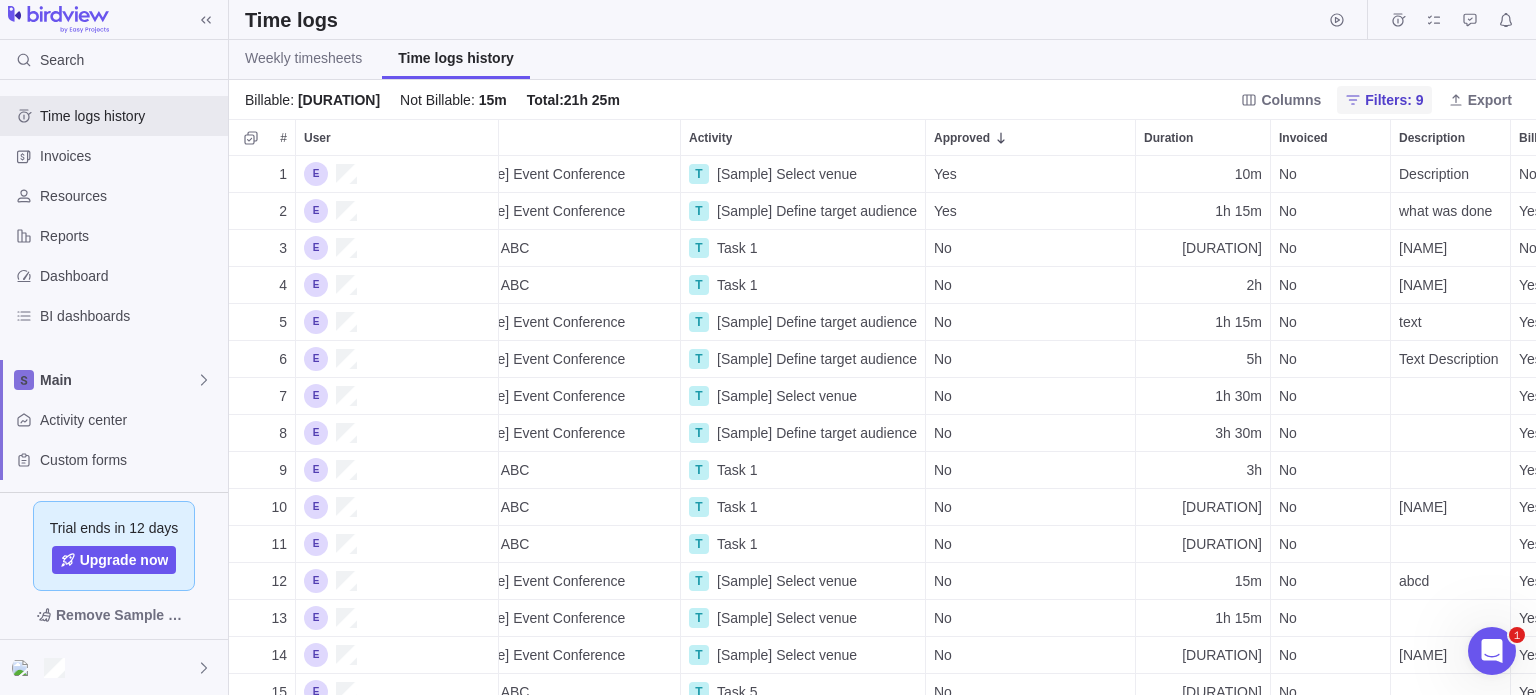 click on "Filters: 9" at bounding box center (1394, 100) 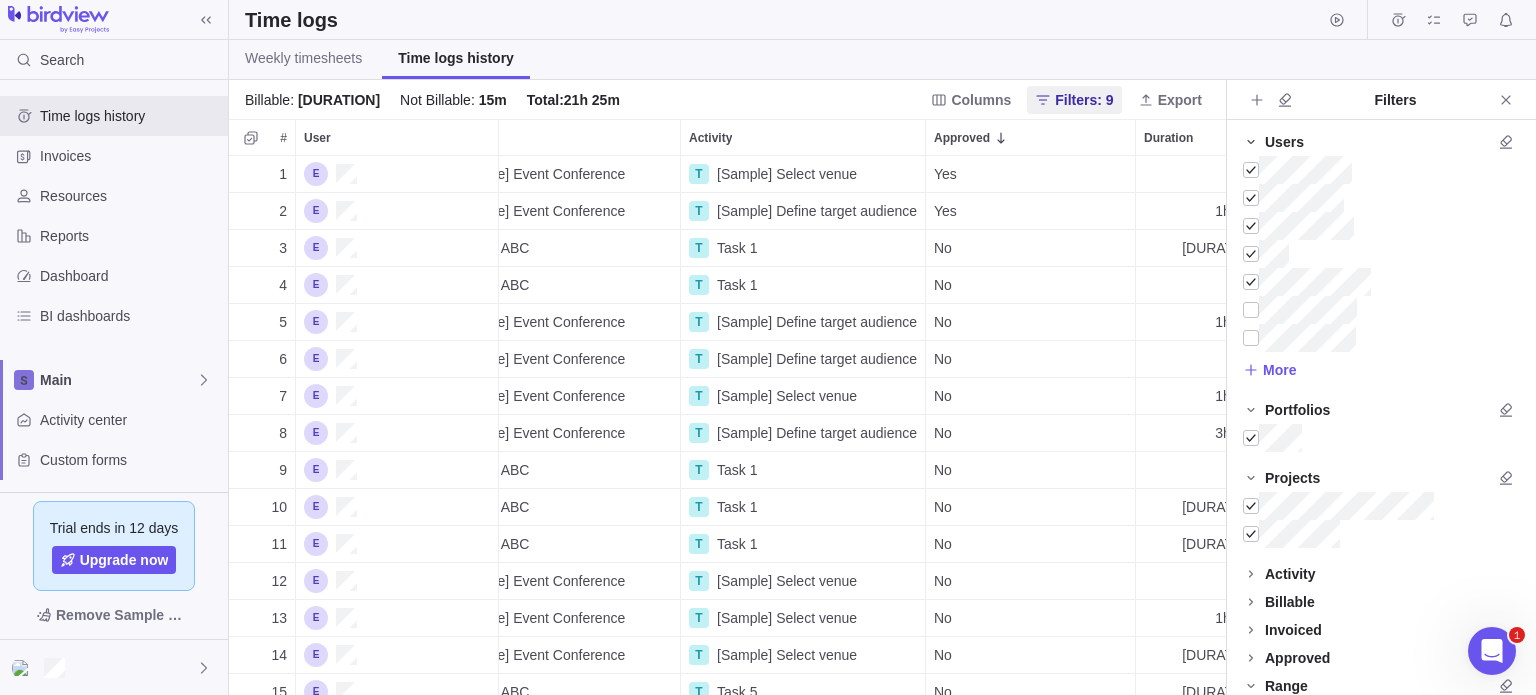 click 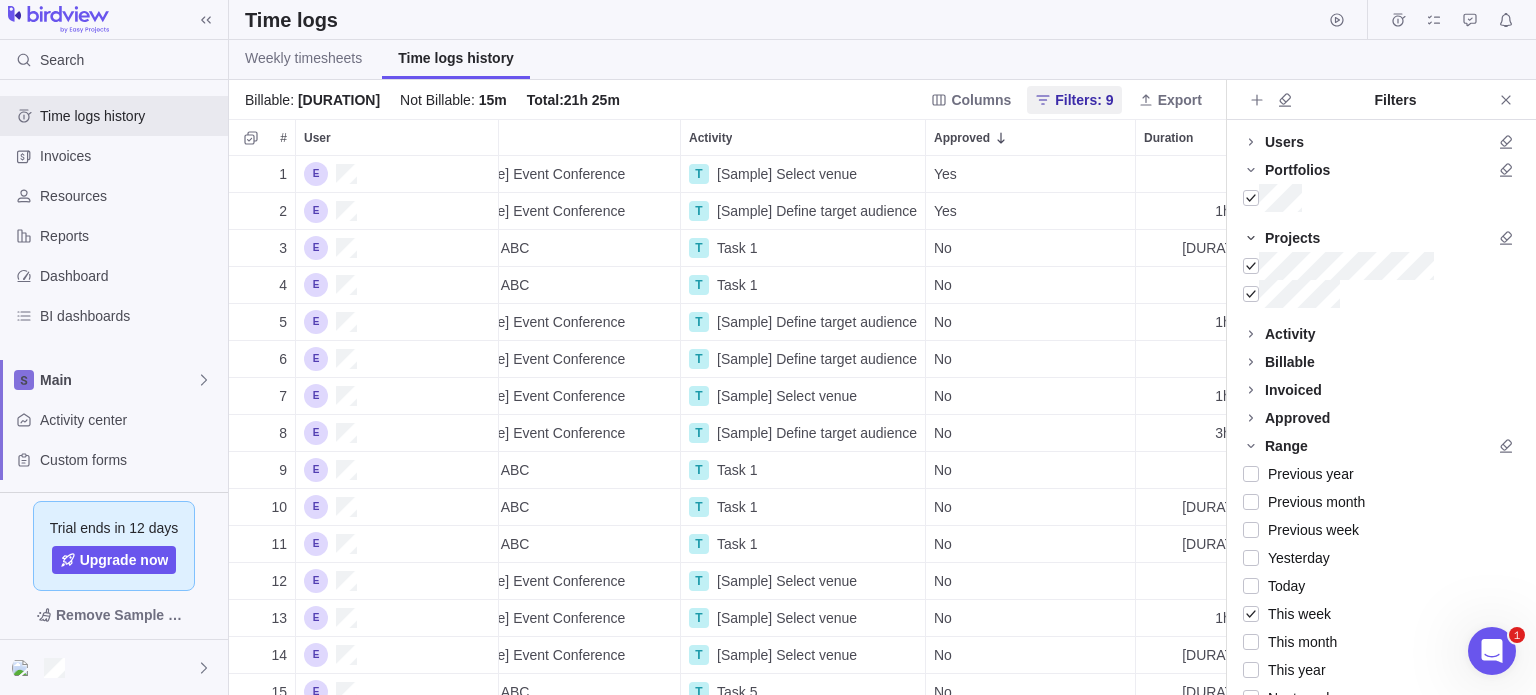 click 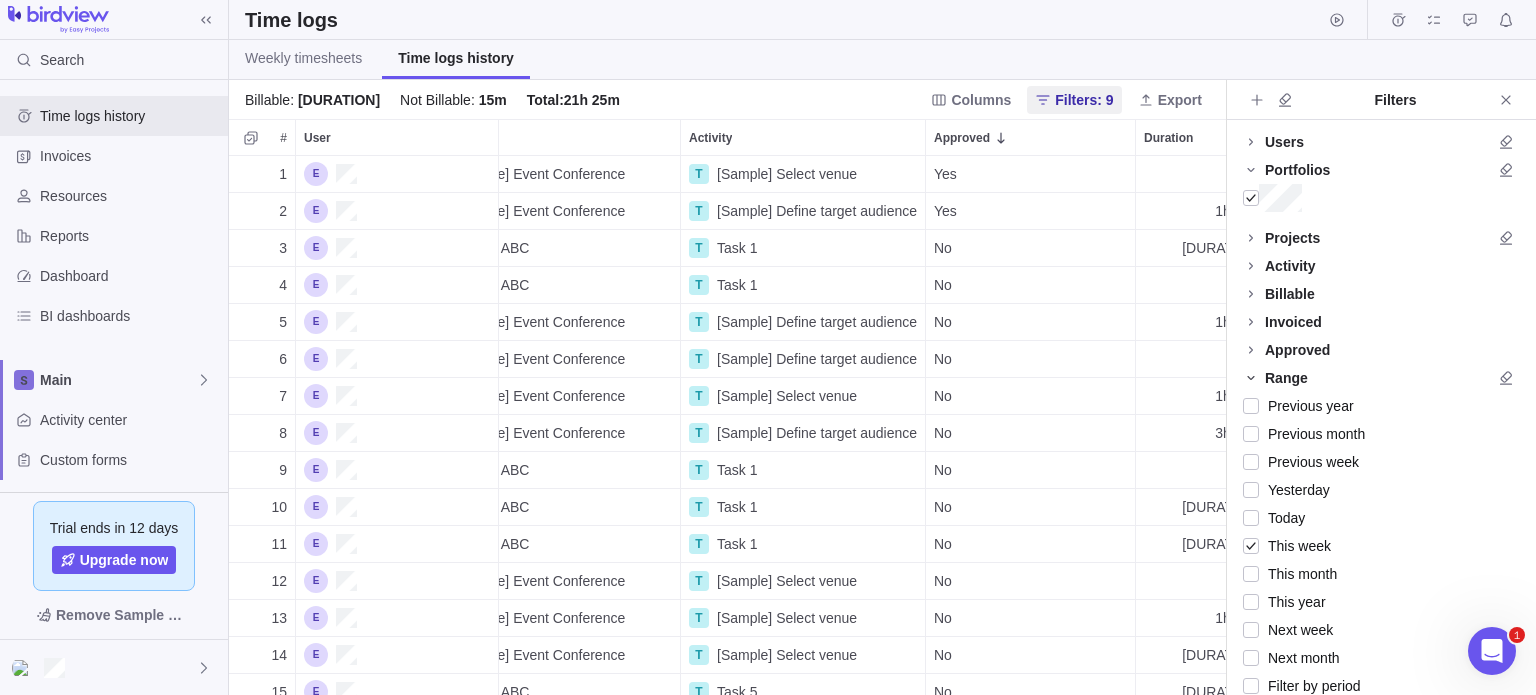 click 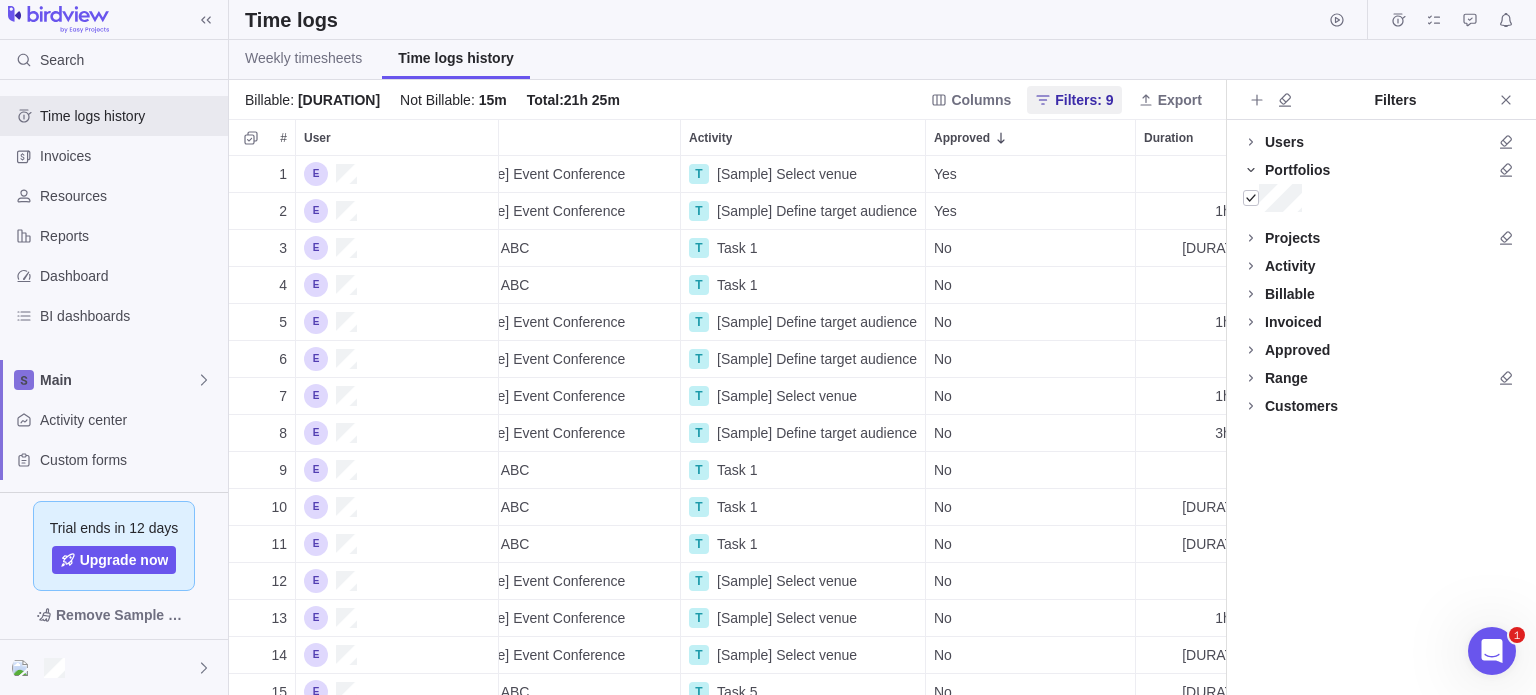 click 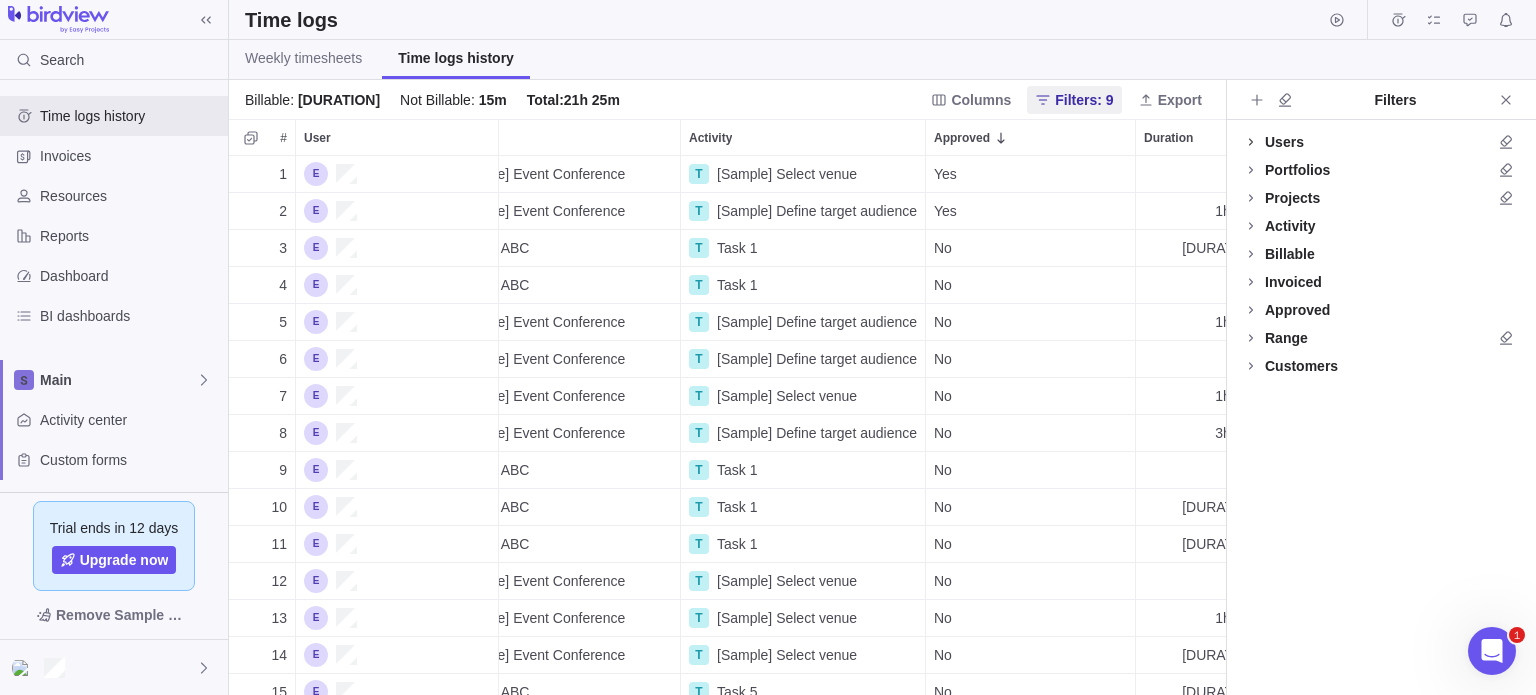 click 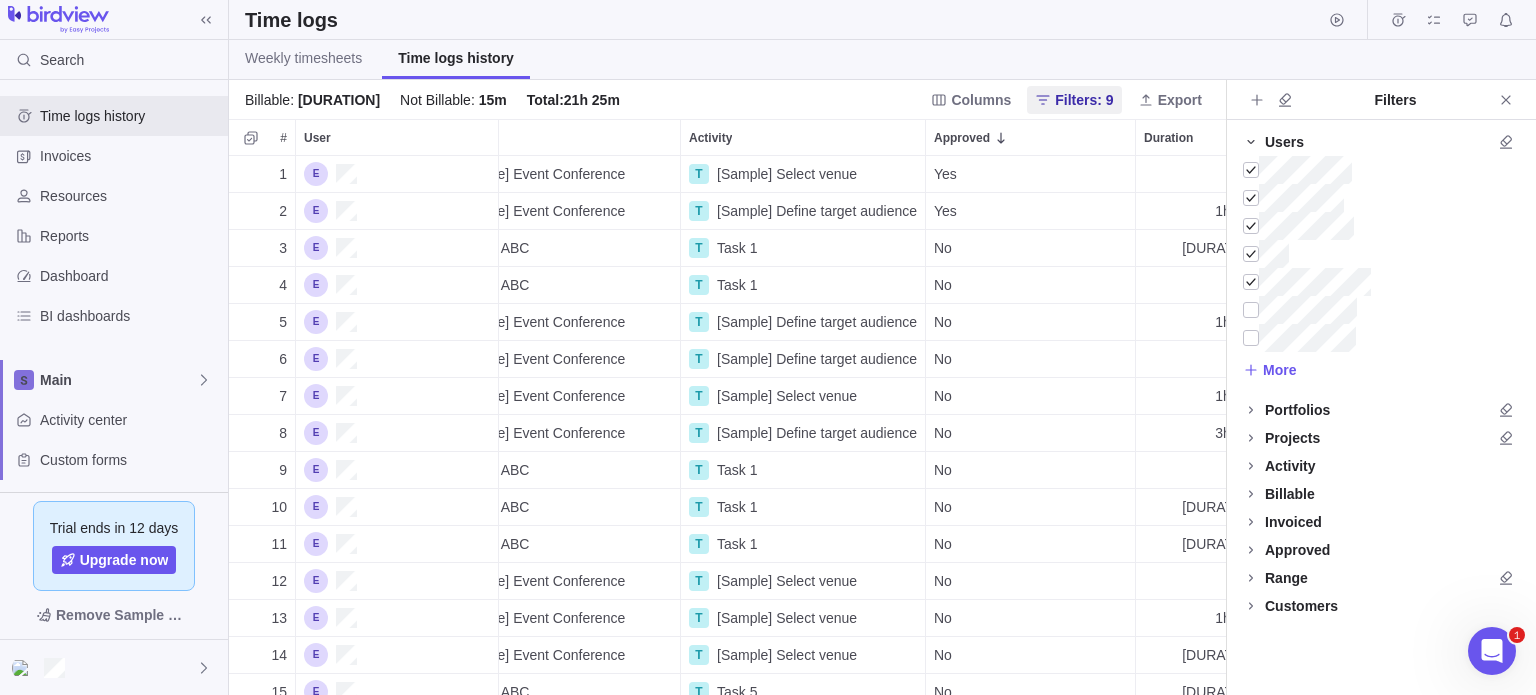 click 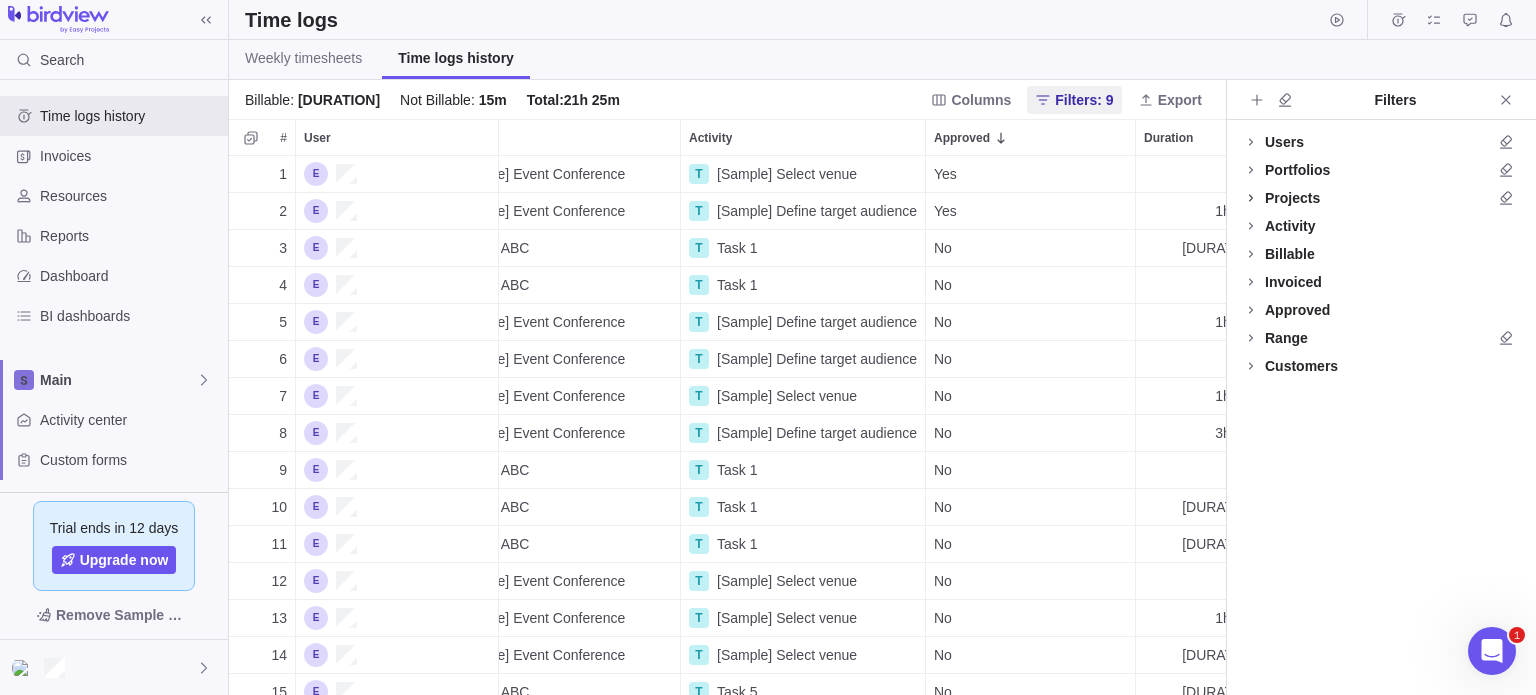 click 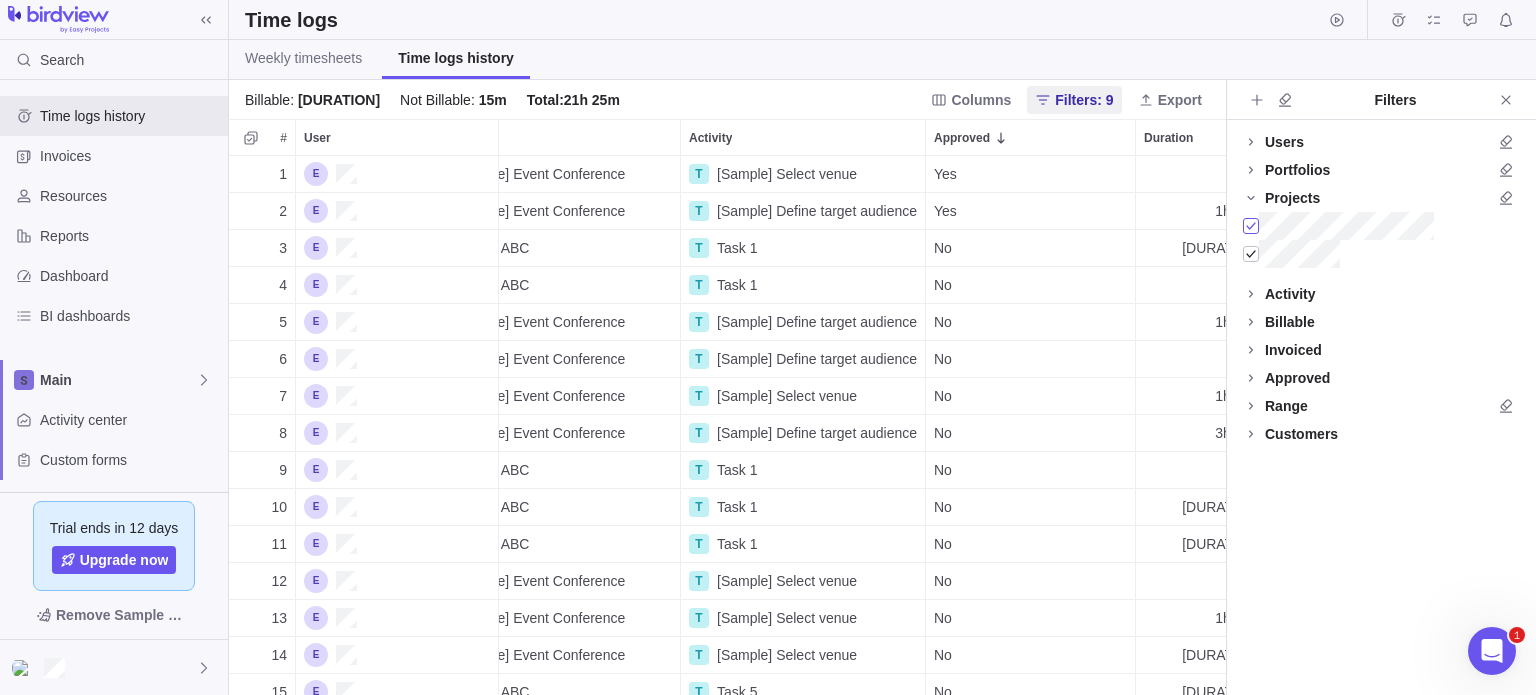 click at bounding box center [1251, 226] 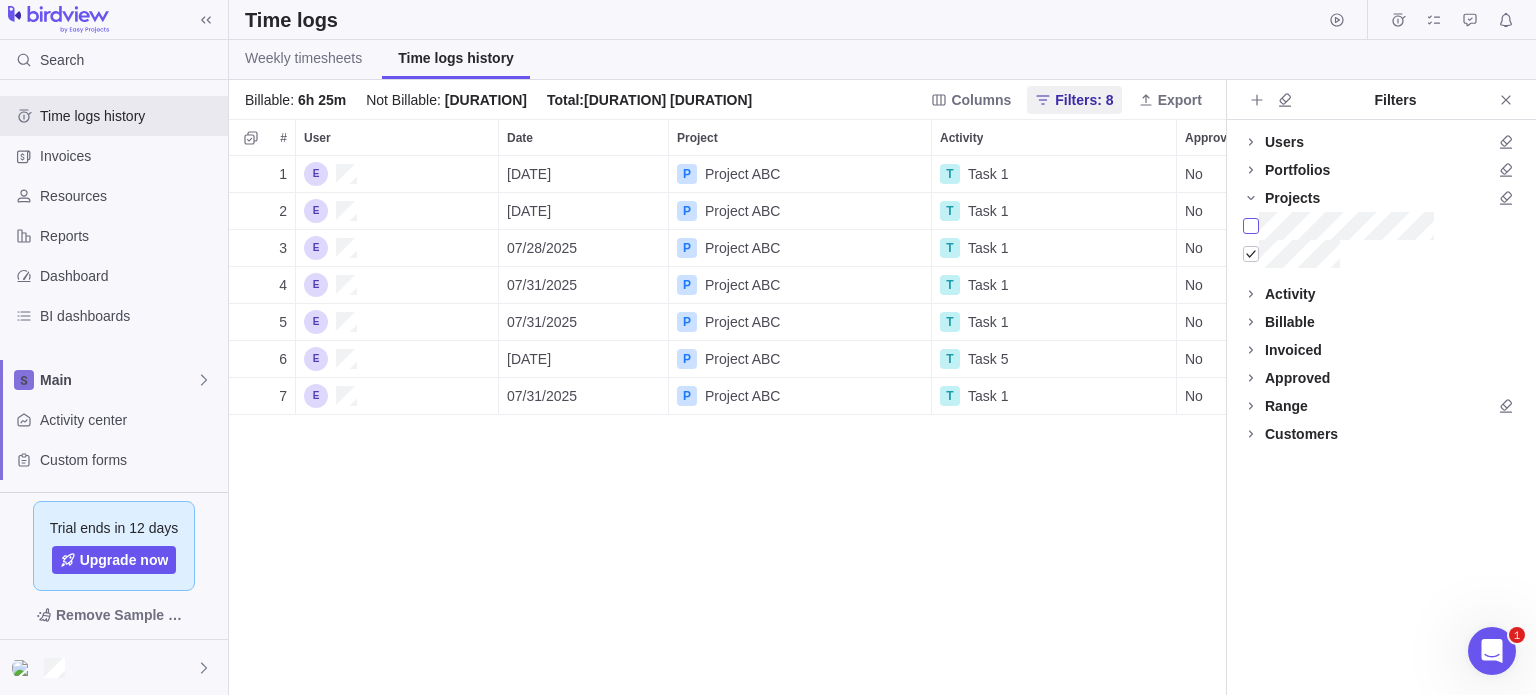 scroll, scrollTop: 16, scrollLeft: 16, axis: both 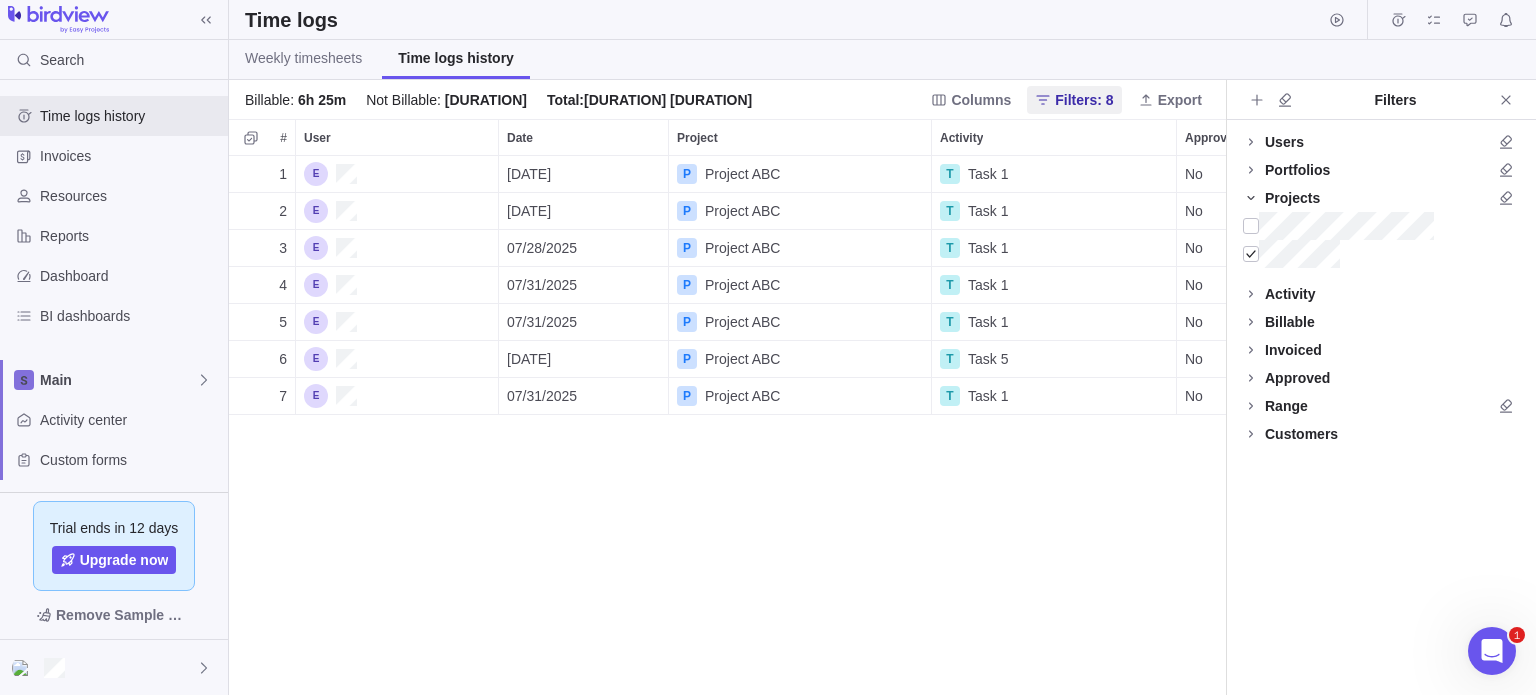 click 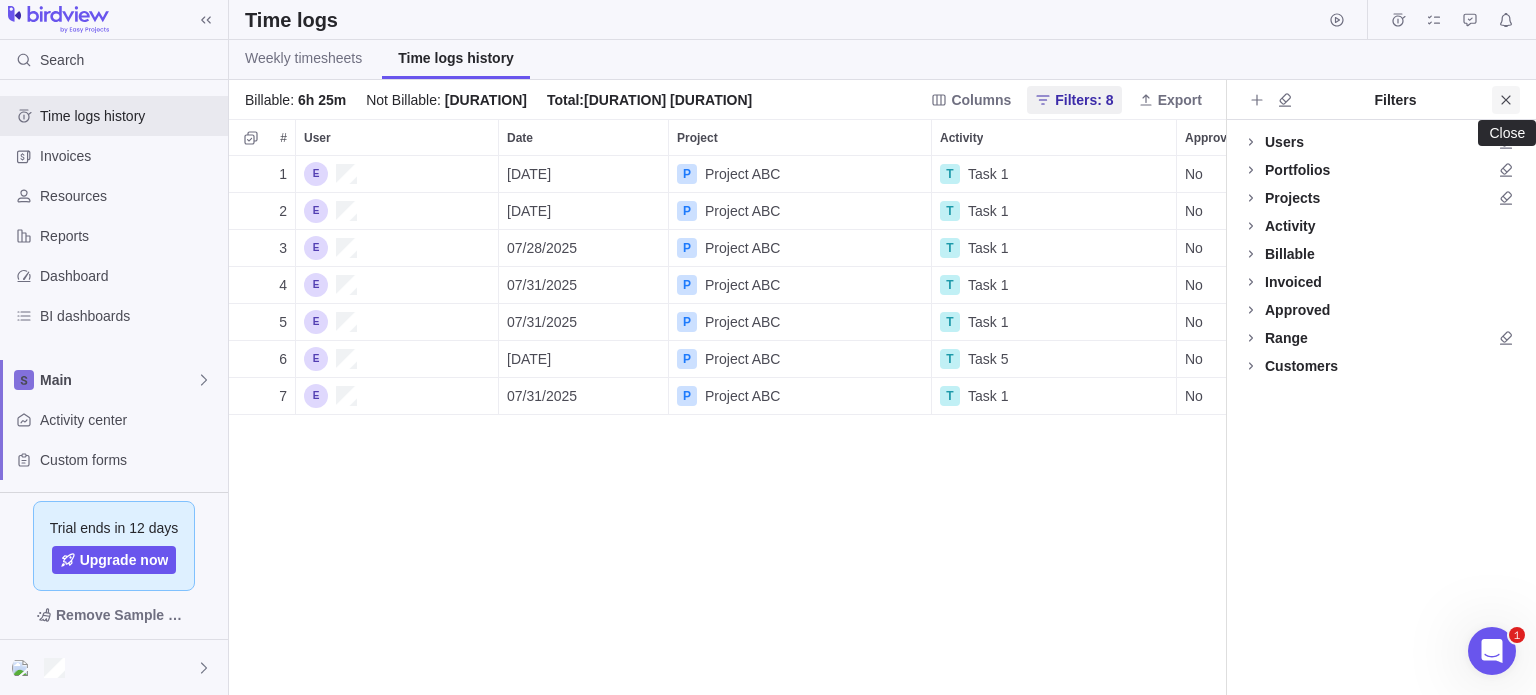 click 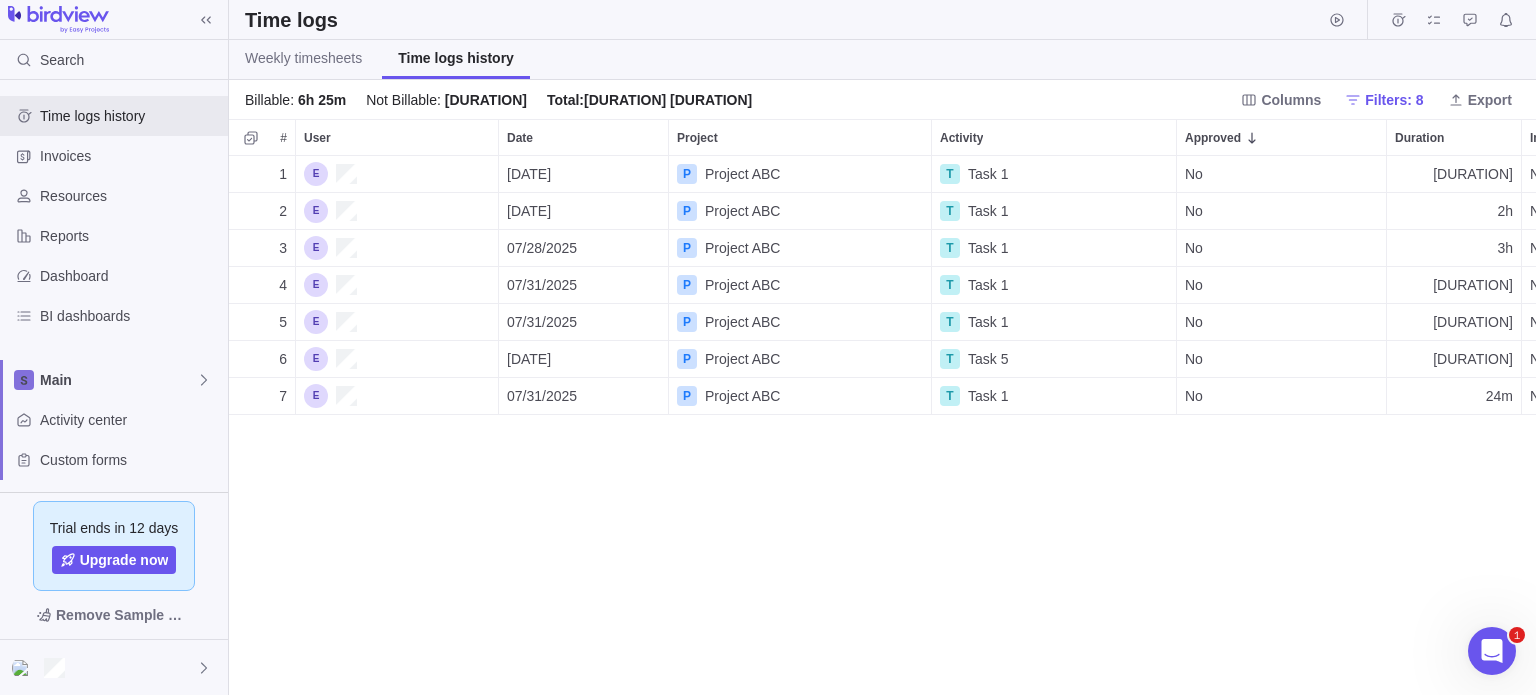 scroll, scrollTop: 0, scrollLeft: 95, axis: horizontal 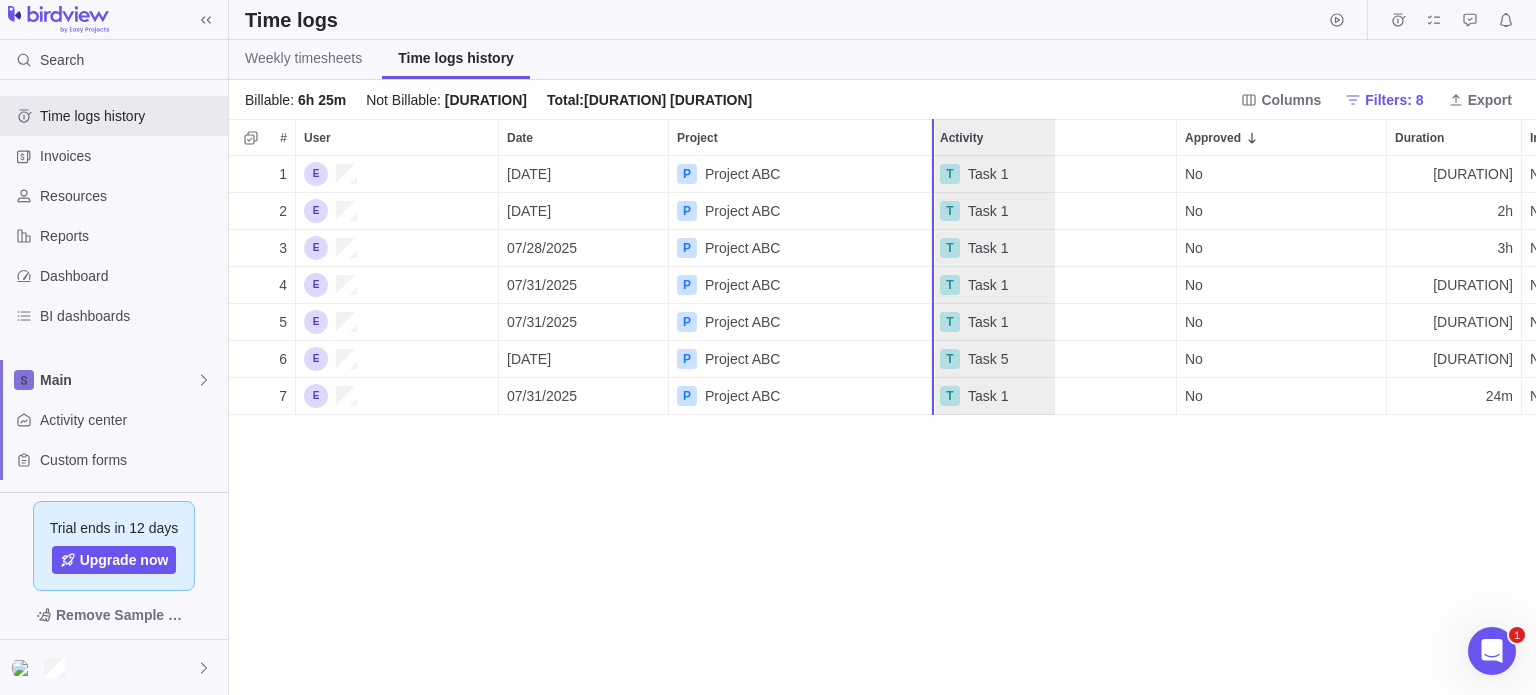 drag, startPoint x: 1320, startPoint y: 133, endPoint x: 961, endPoint y: 109, distance: 359.80133 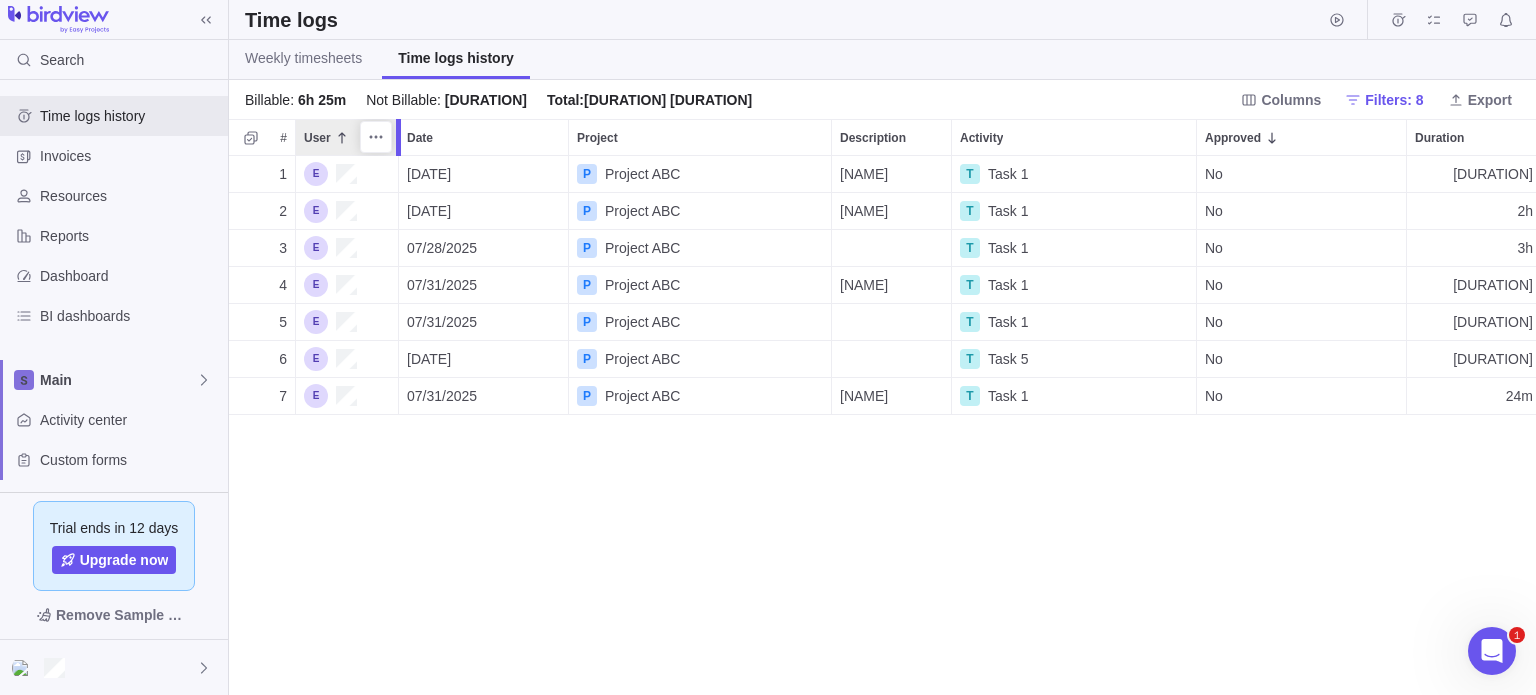 drag, startPoint x: 508, startPoint y: 135, endPoint x: 406, endPoint y: 136, distance: 102.0049 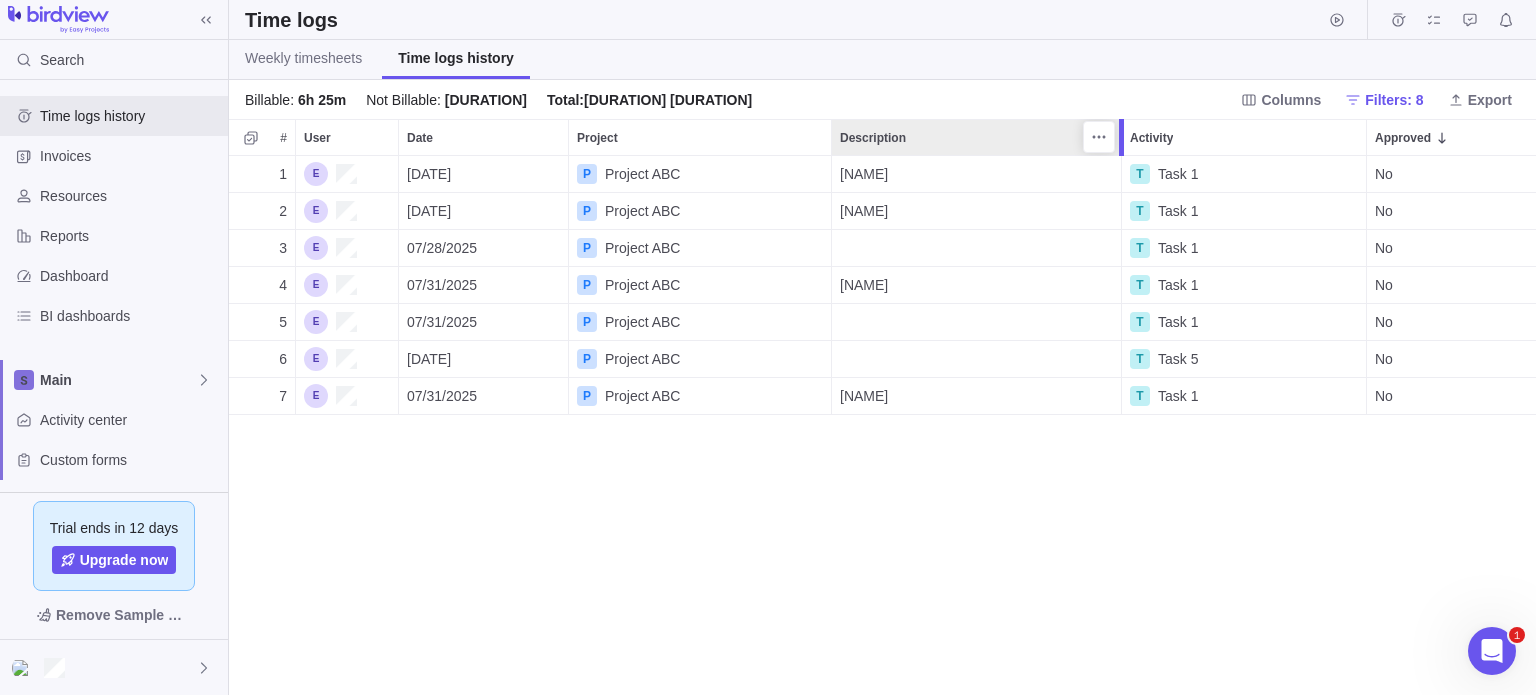 drag, startPoint x: 953, startPoint y: 127, endPoint x: 1124, endPoint y: 137, distance: 171.29214 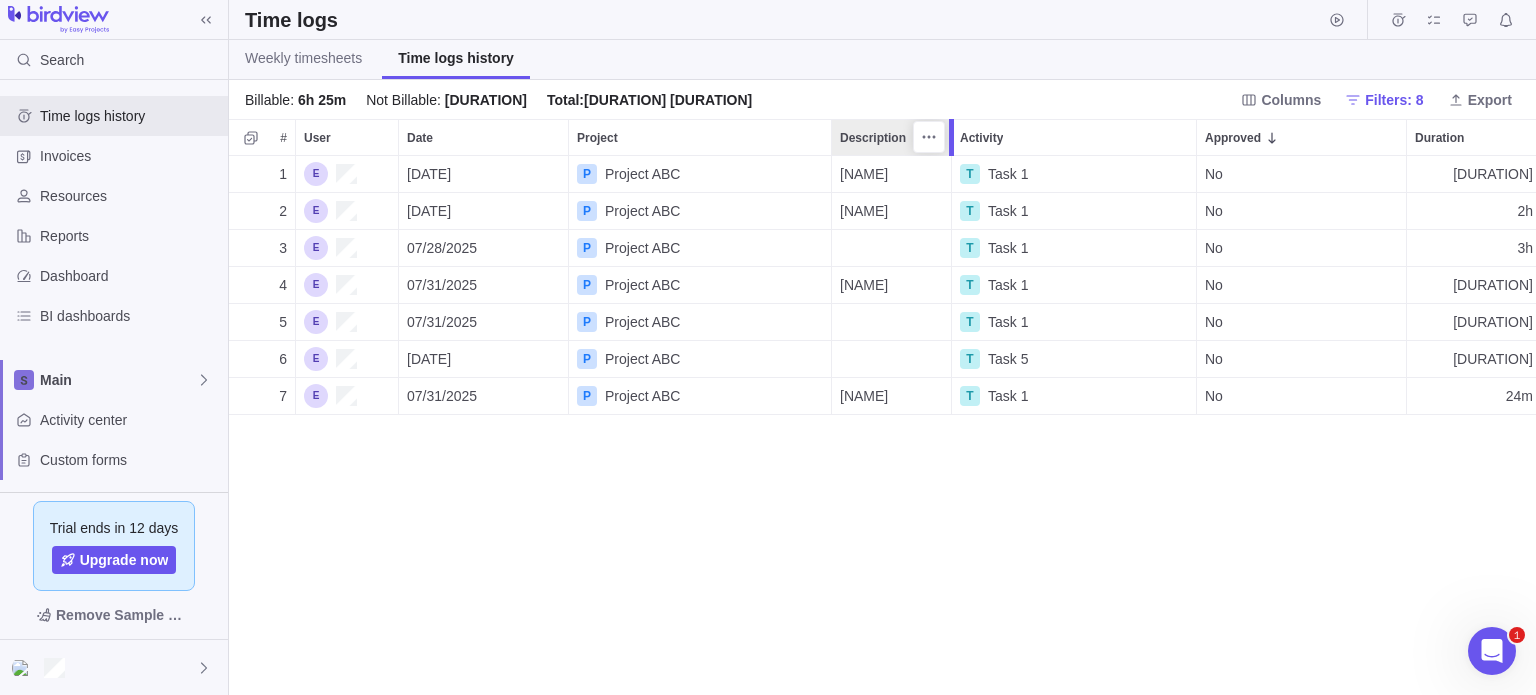 drag, startPoint x: 1128, startPoint y: 132, endPoint x: 952, endPoint y: 159, distance: 178.05898 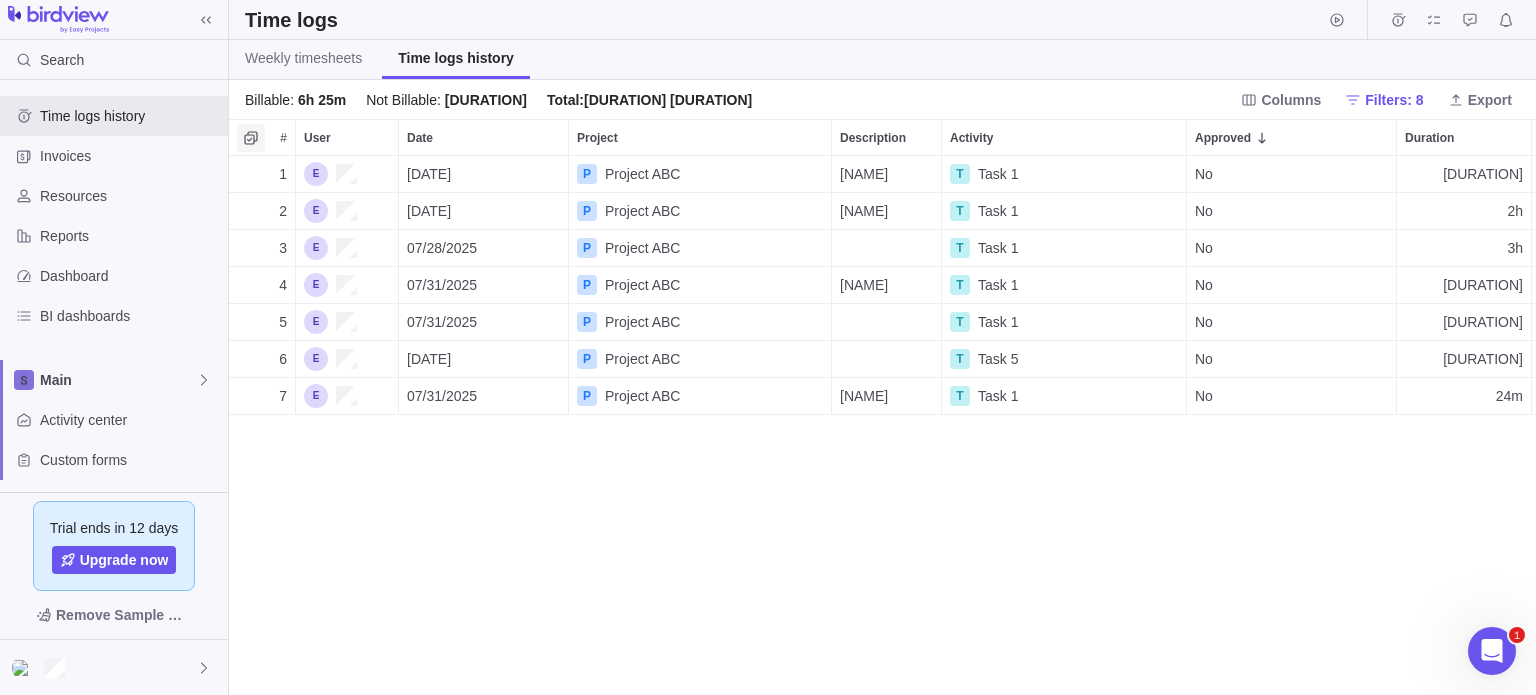 click 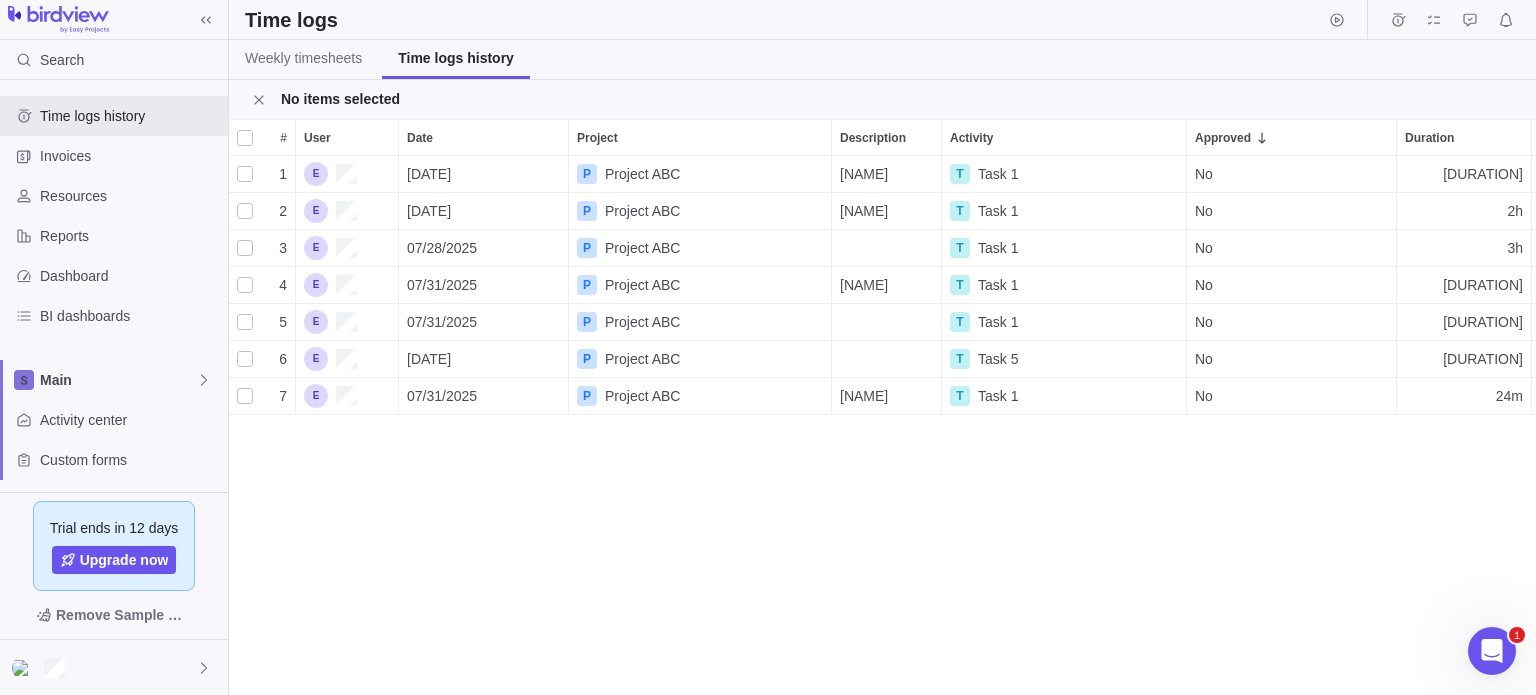 click at bounding box center (245, 138) 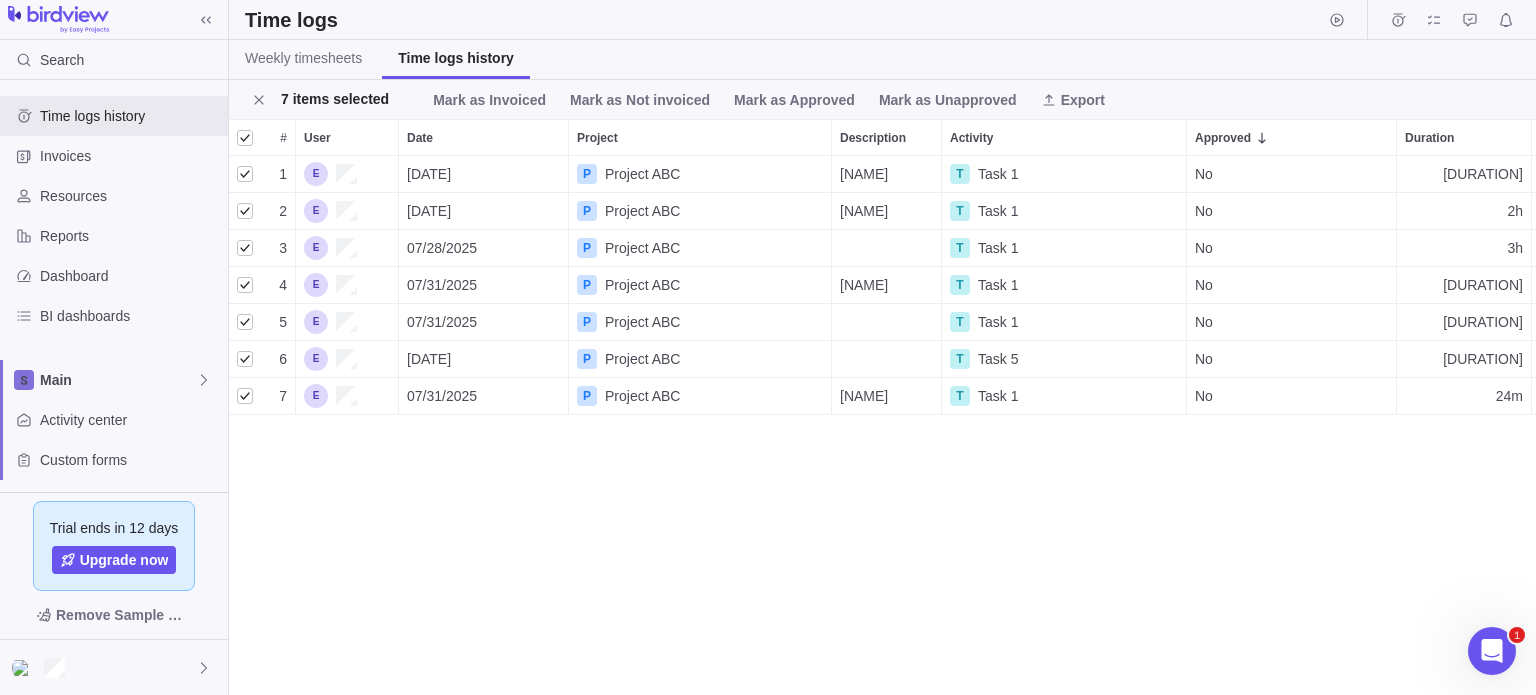 click at bounding box center [245, 138] 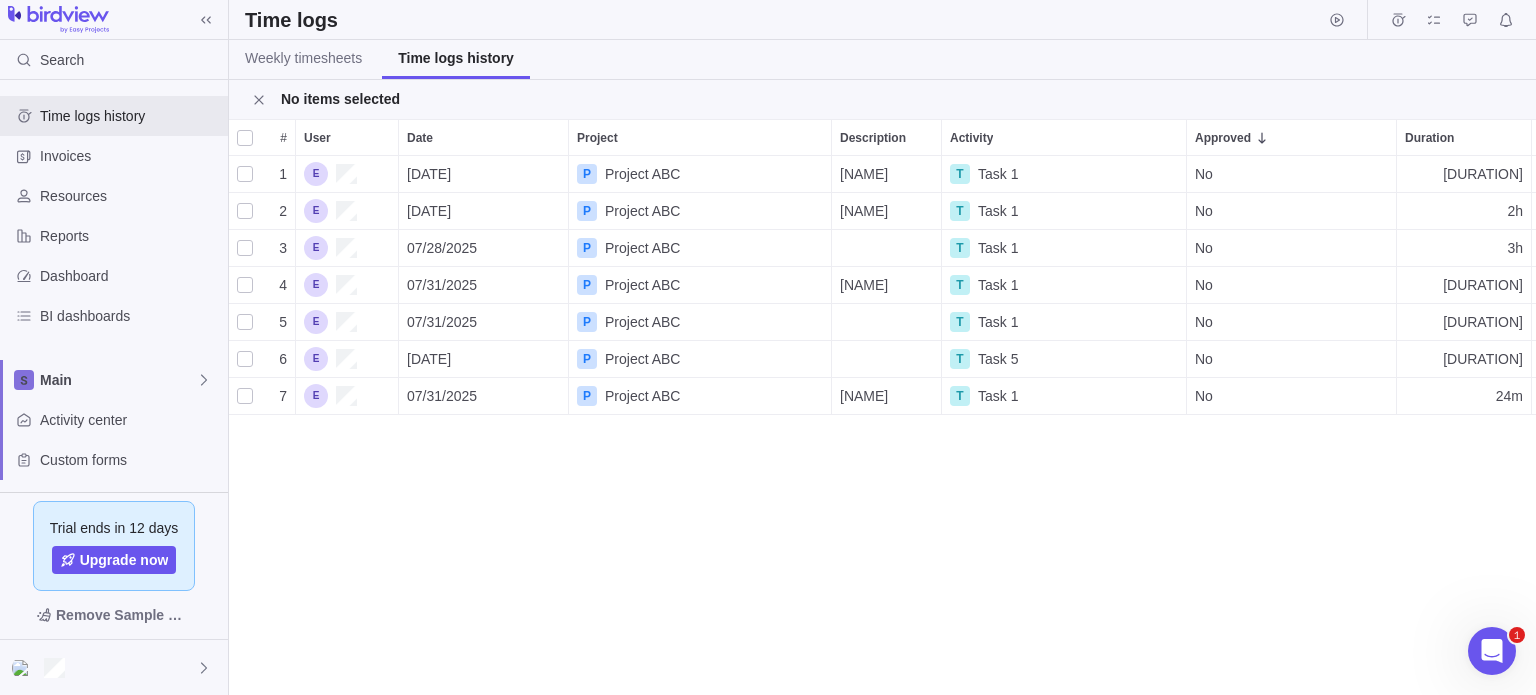 click at bounding box center [245, 211] 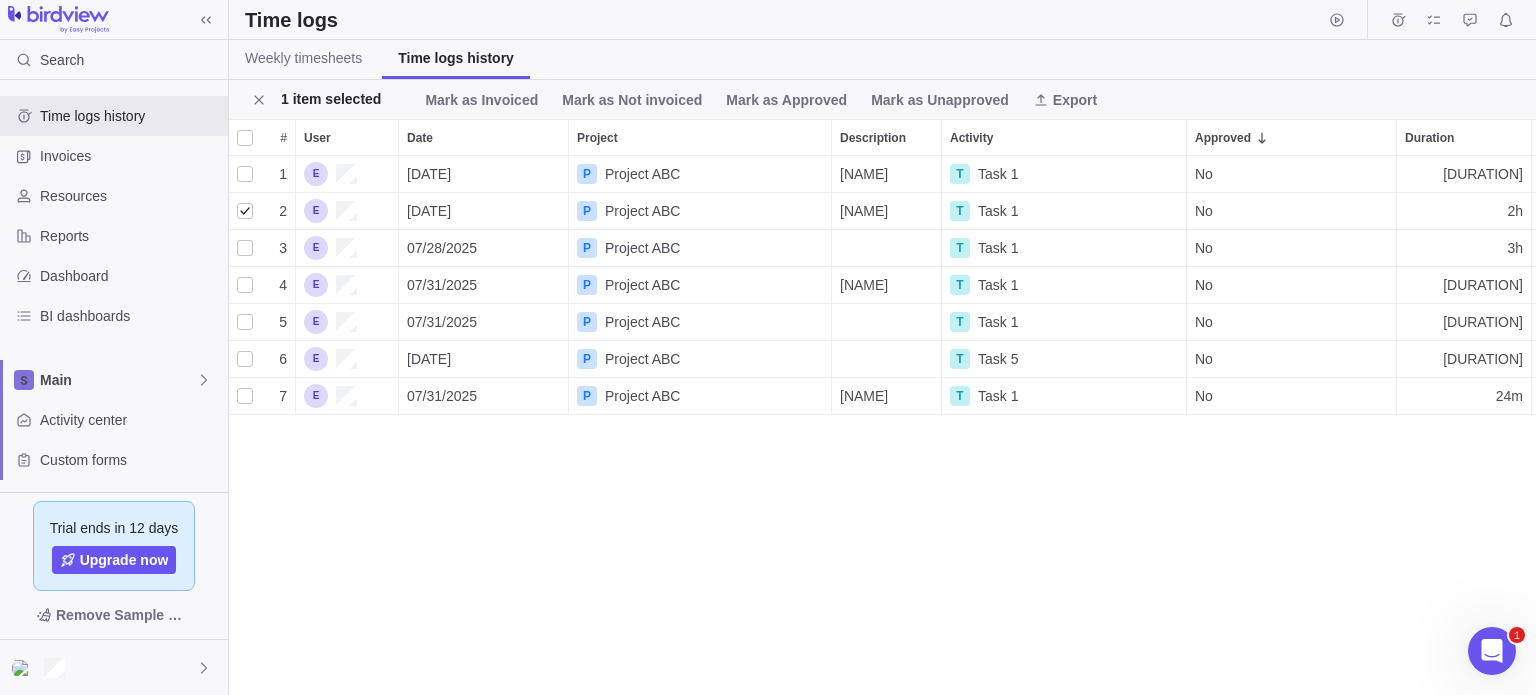 click at bounding box center (245, 285) 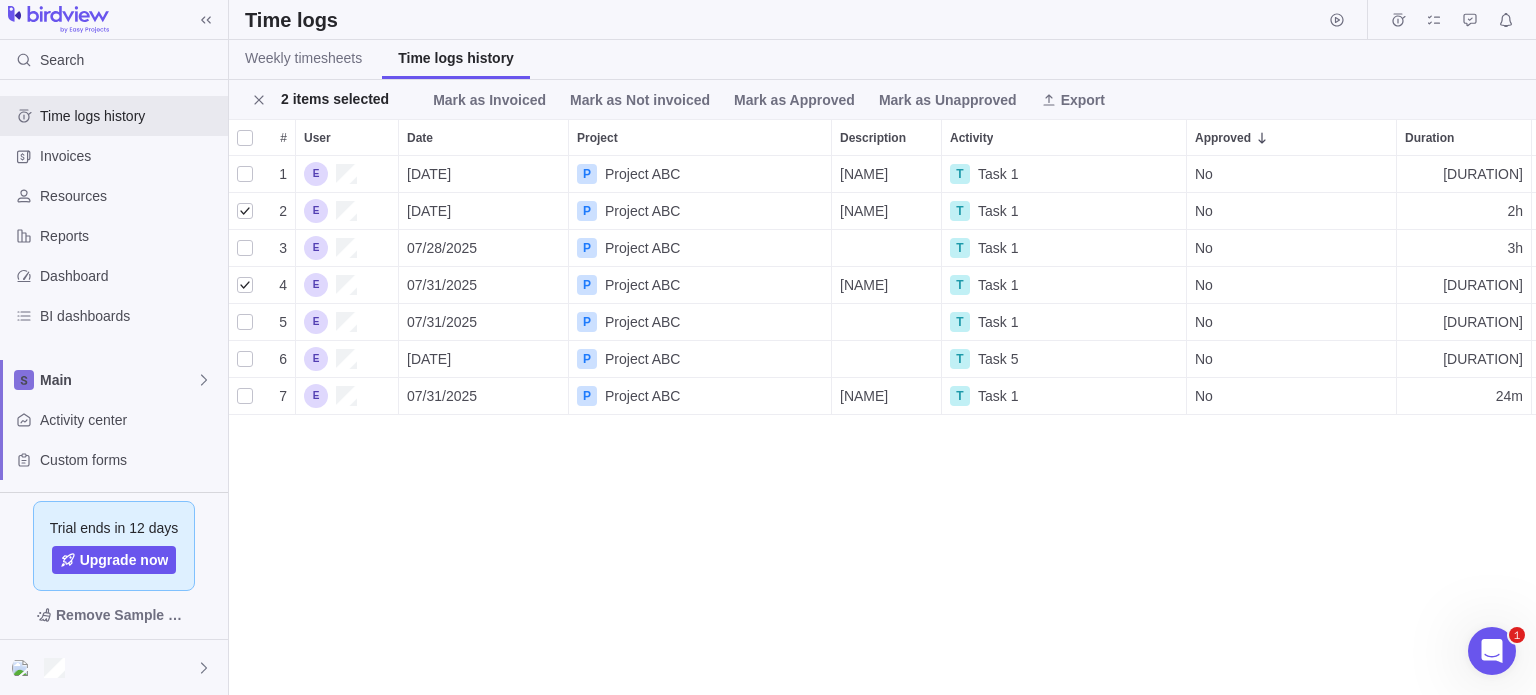 click at bounding box center [245, 359] 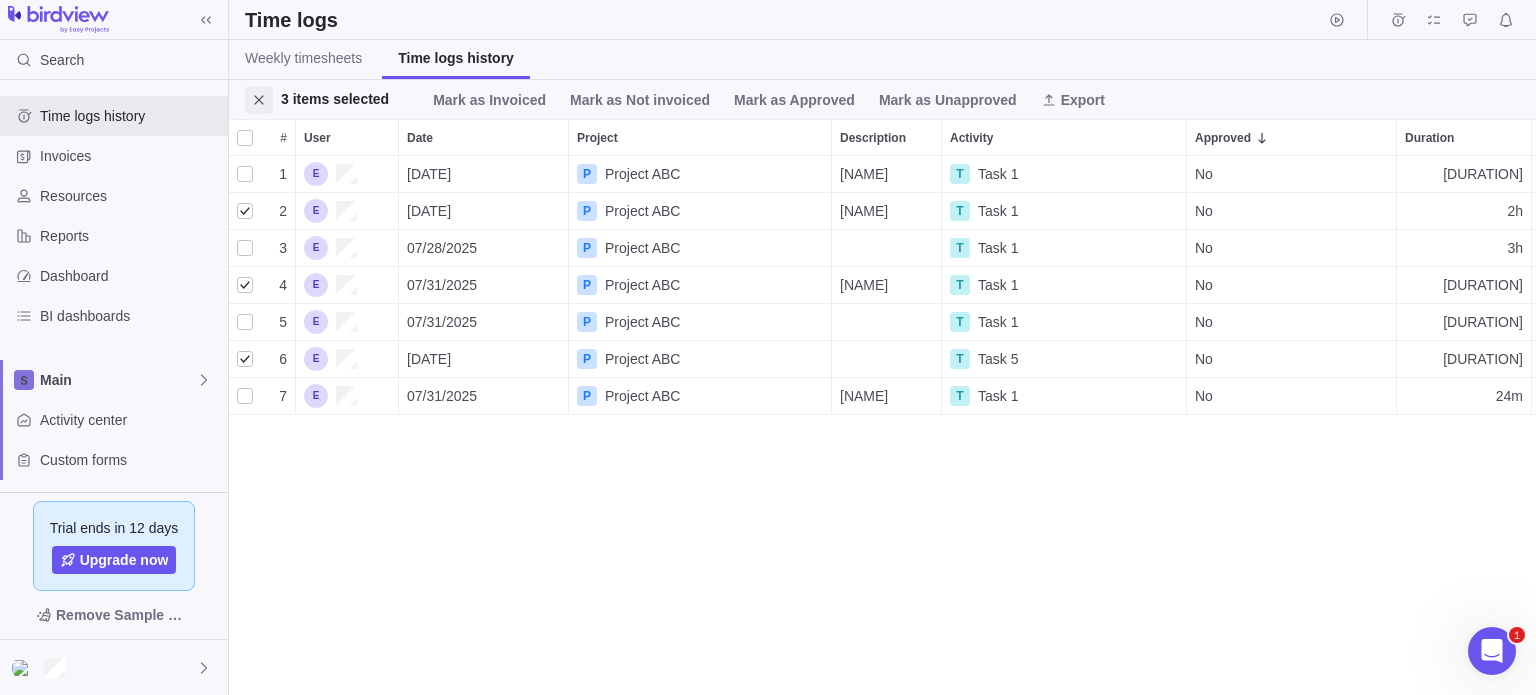 click 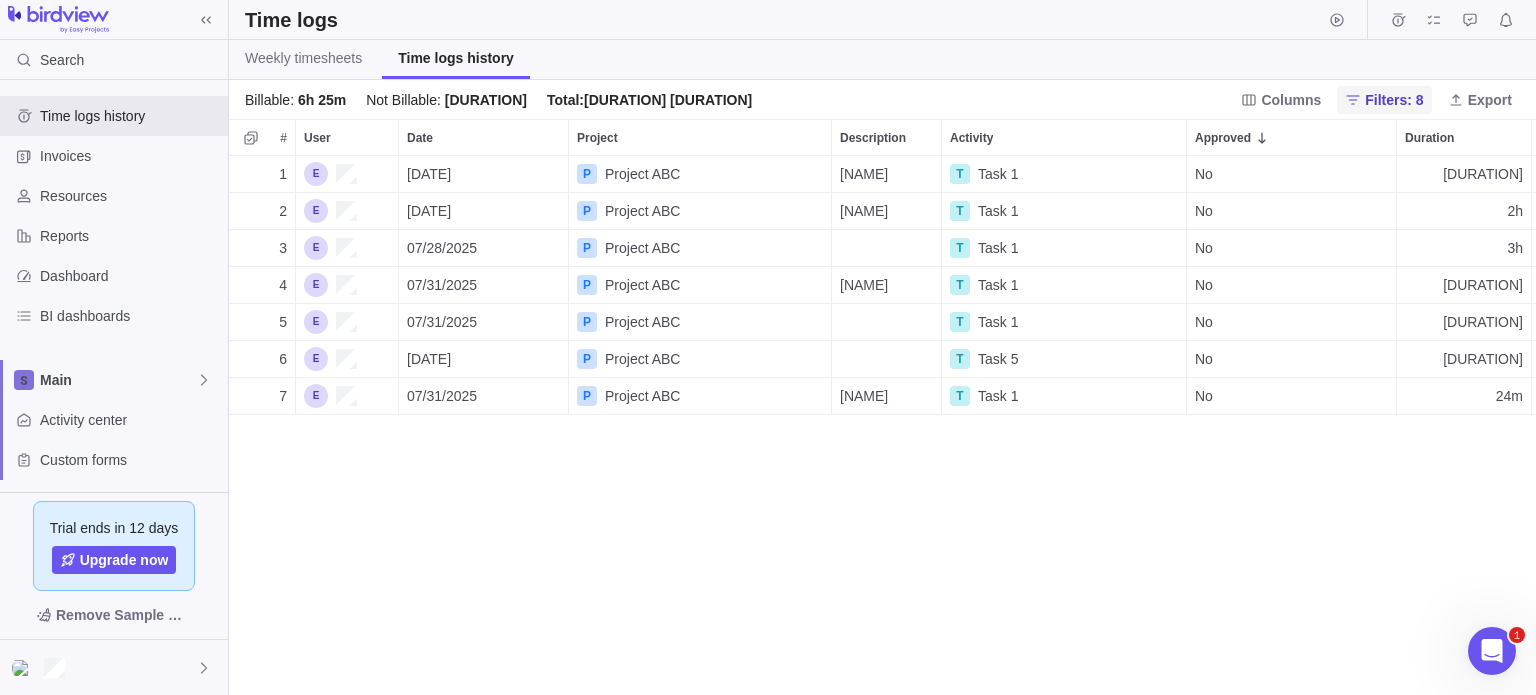 click on "Filters: 8" at bounding box center [1394, 100] 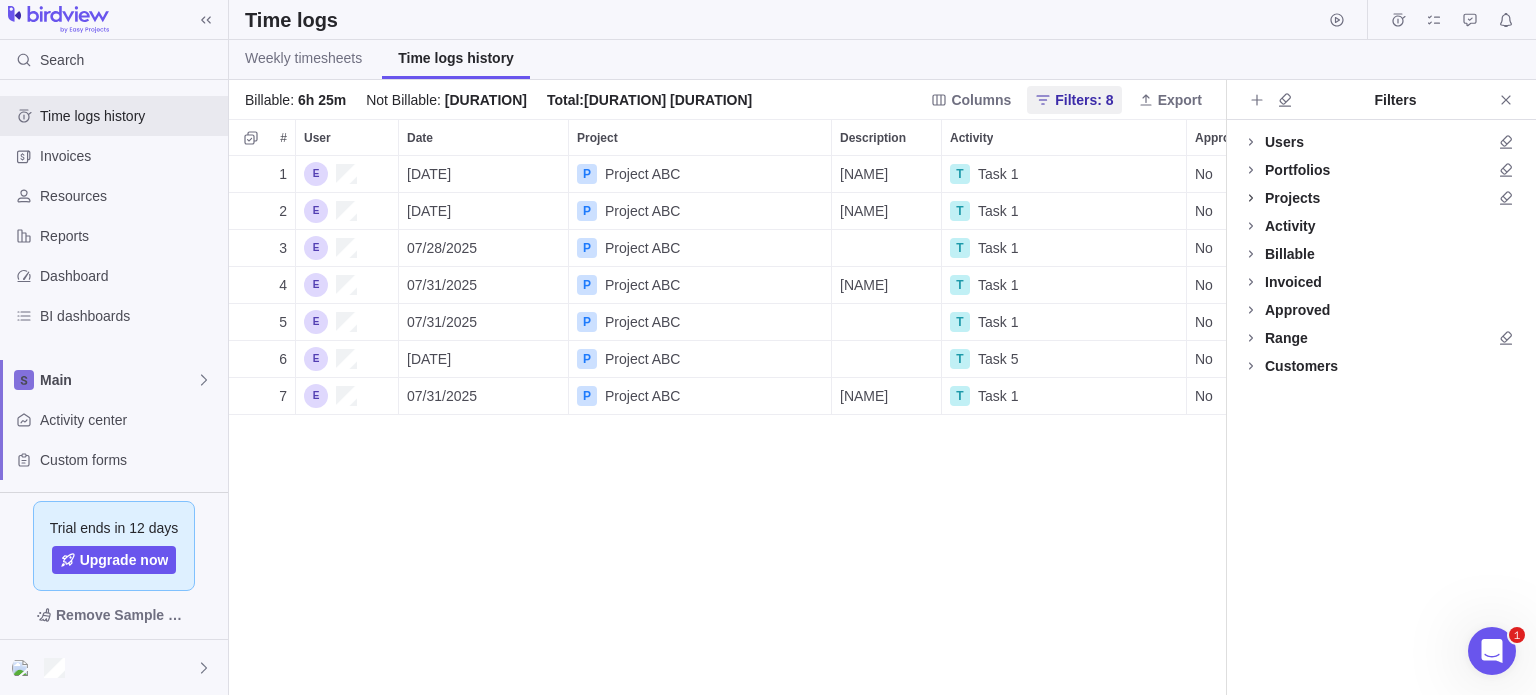 click 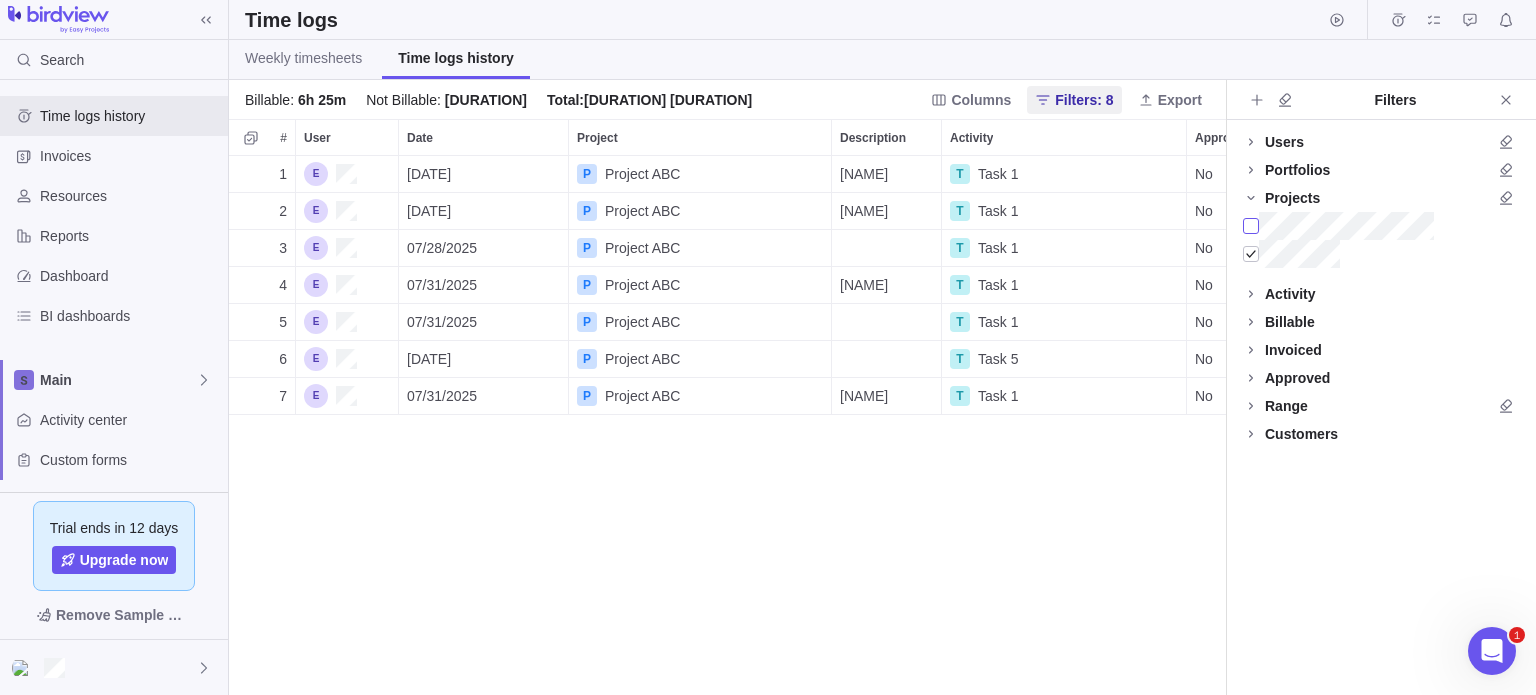 click at bounding box center [1251, 226] 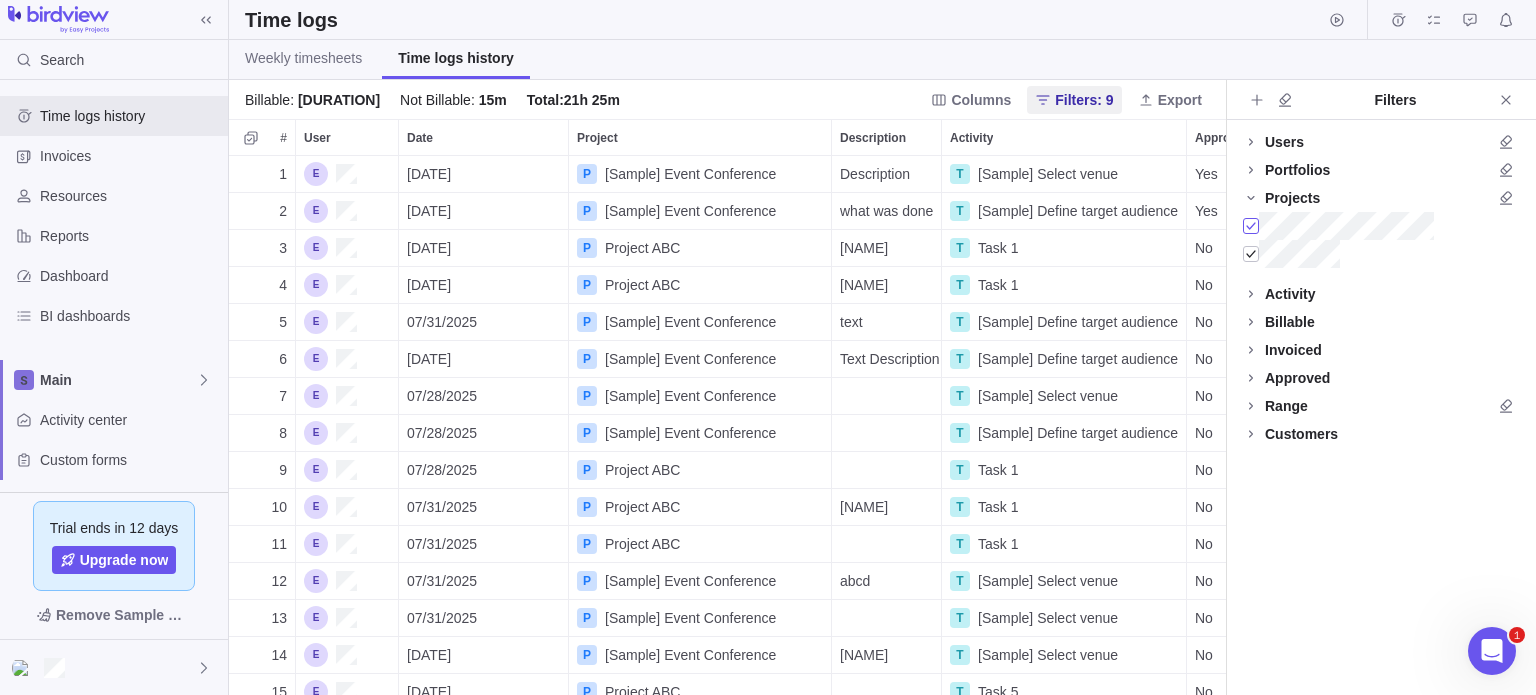 scroll, scrollTop: 16, scrollLeft: 16, axis: both 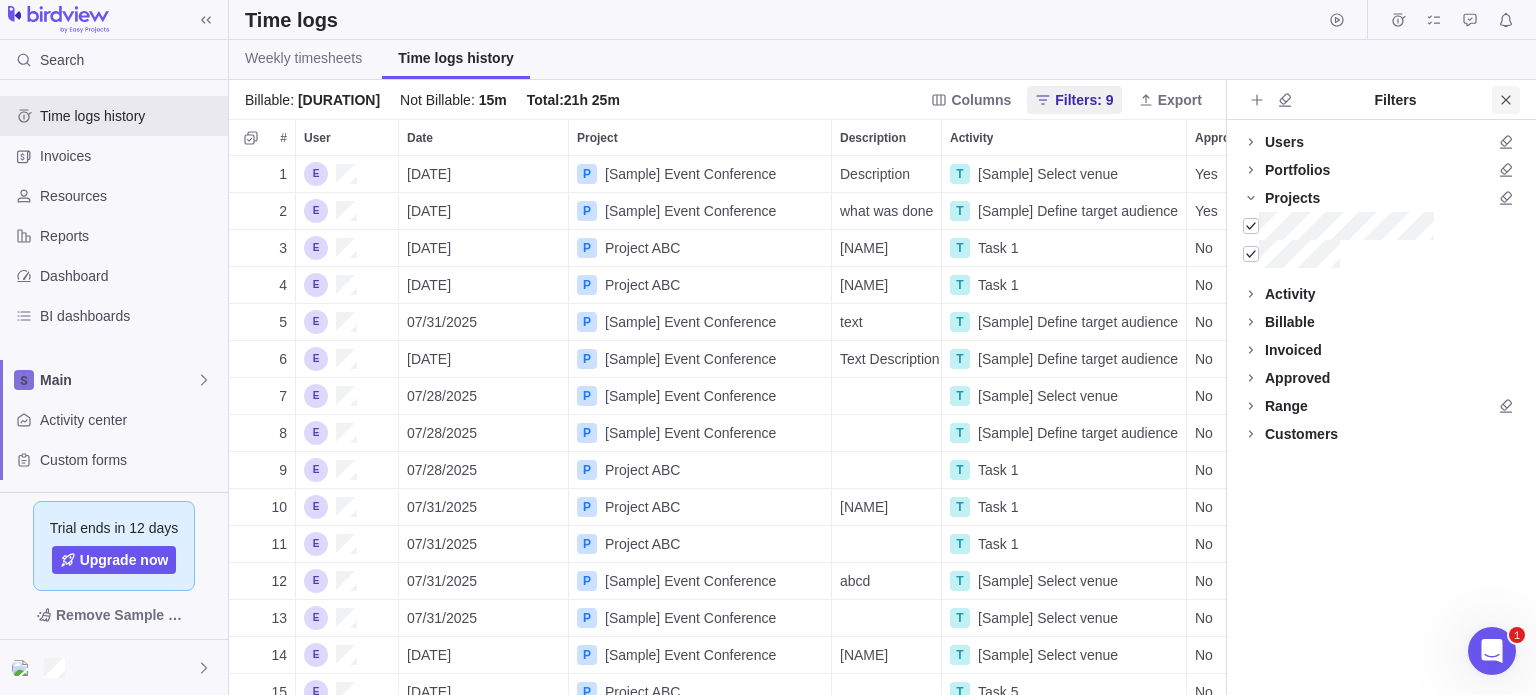 click 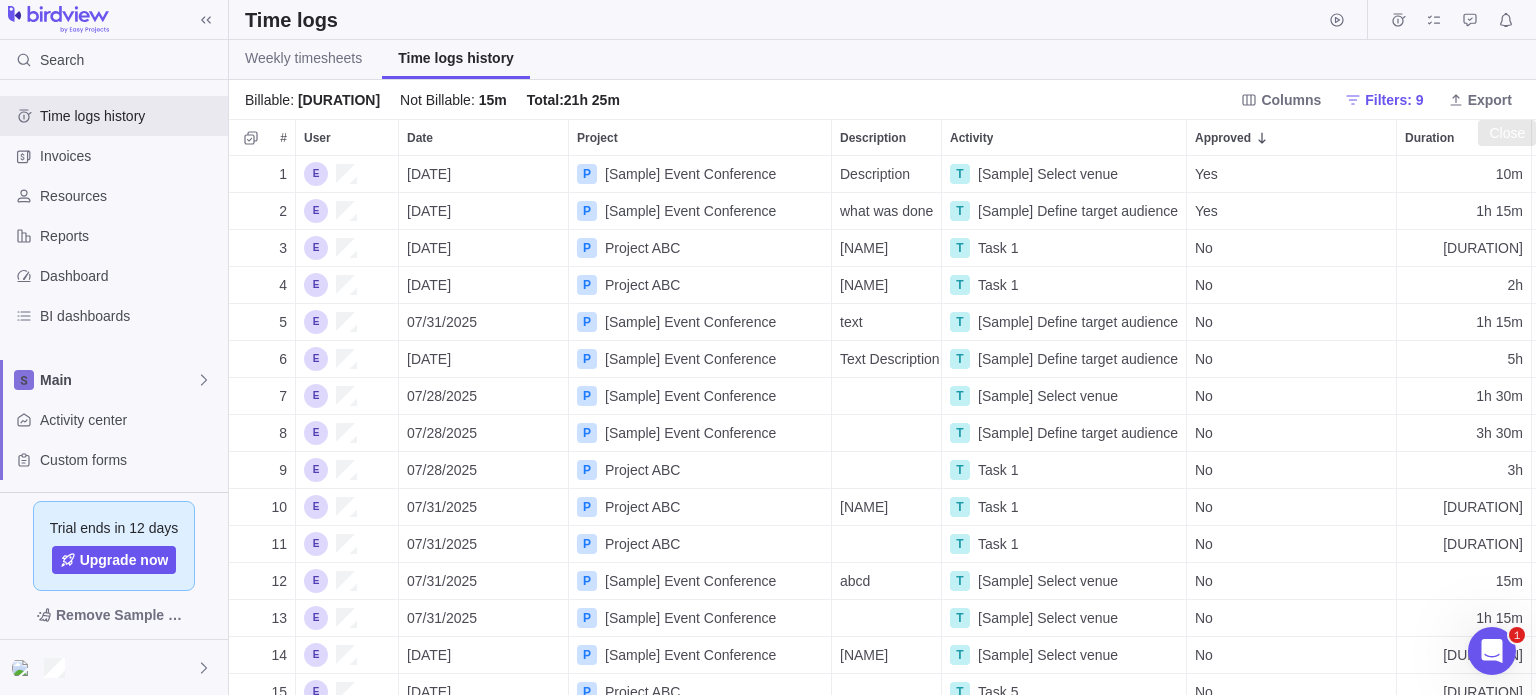 scroll, scrollTop: 16, scrollLeft: 16, axis: both 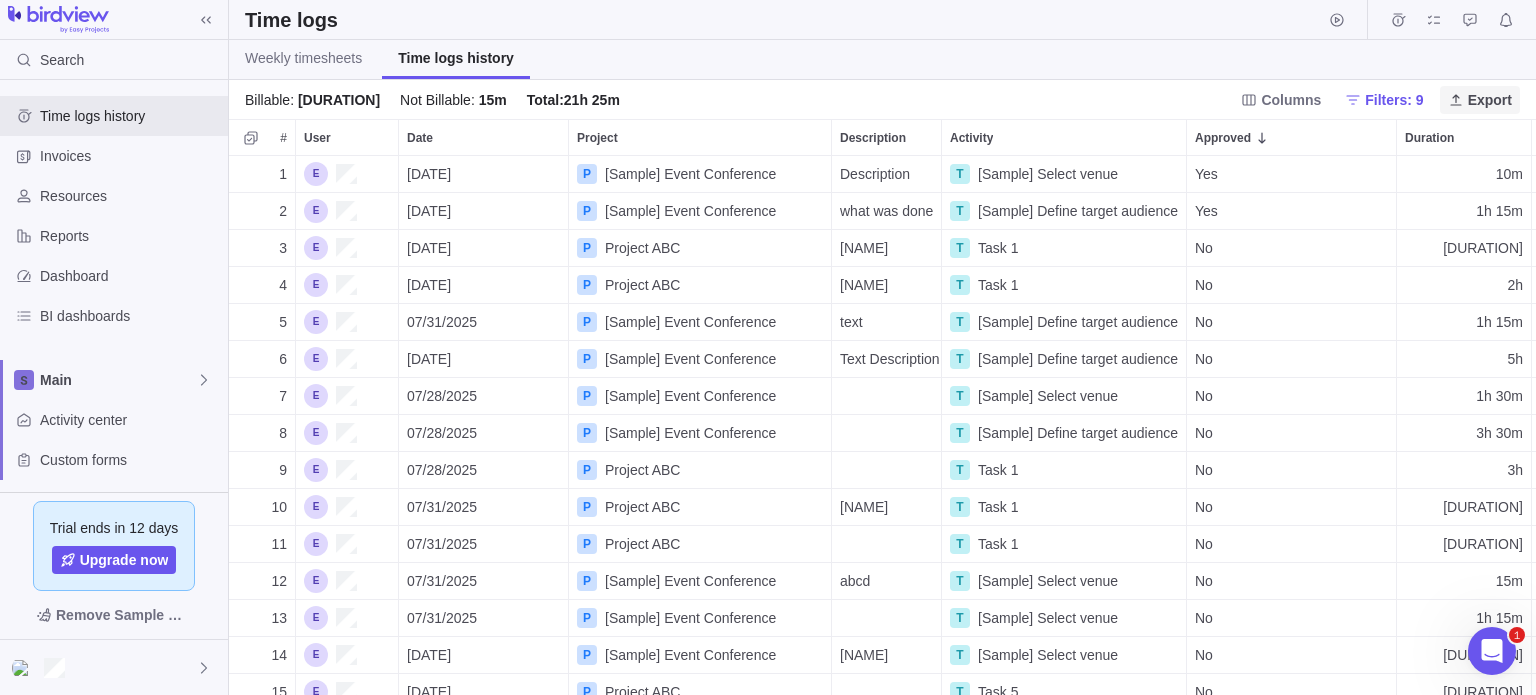 click on "Export" at bounding box center (1480, 100) 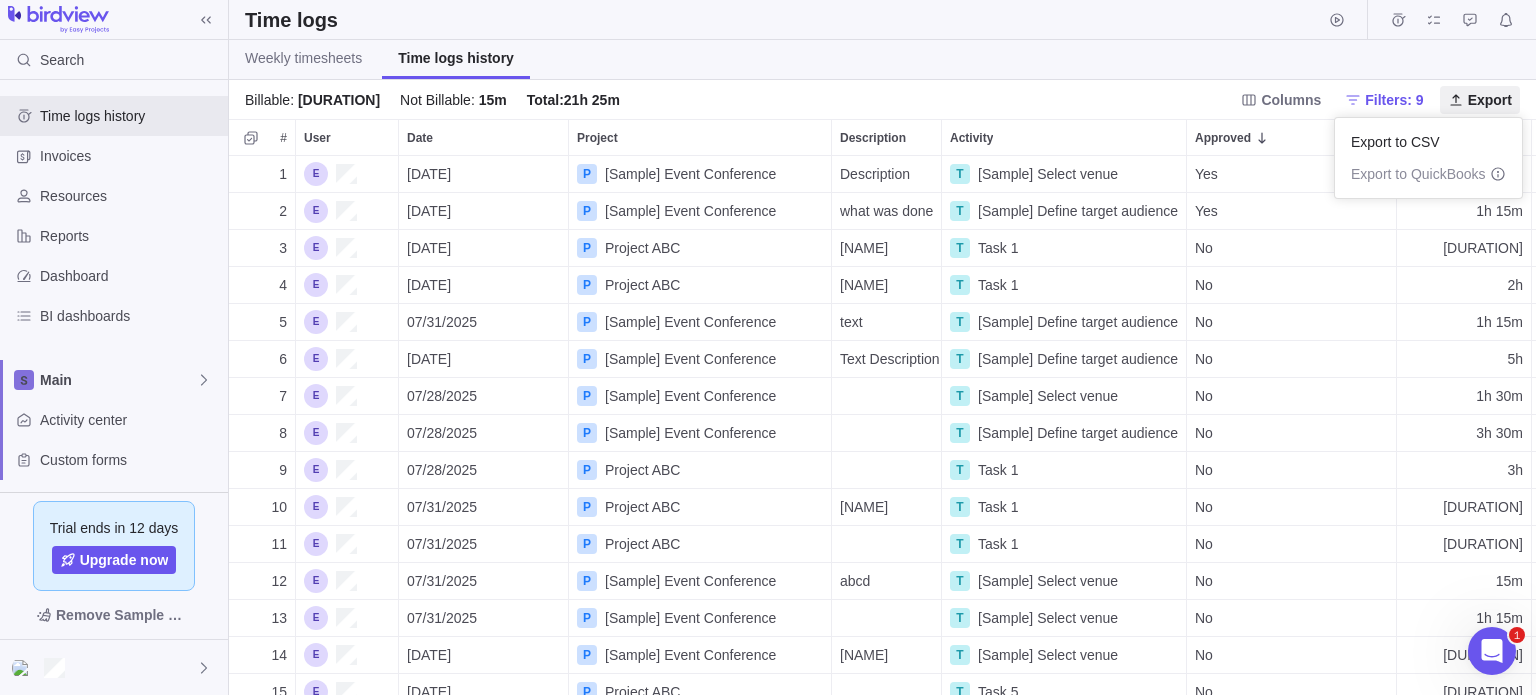 click on "Search Time logs history Invoices Resources Reports Dashboard BI dashboards Main Activity center Custom forms Saved views Get Started Project Financials Flat Fee Project Financials T&M Upcoming Milestones Trial ends in 12 days Upgrade now Remove Sample Data Time logs Weekly timesheets Time logs history Billable :   21h 10m Not Billable :   15m Total :  21h 25m Columns Filters: 9 Export # User Date Project Description Activity Approved Duration Invoiced Billable 1 07/30/2025 P [Sample] Event Conference Description  T [Sample] Select venue Yes 10m No No 2 07/29/2025 P [Sample] Event Conference what was done T [Sample] Define target audience Yes 1h 15m No Yes 3 07/30/2025 P Project ABC gjn T Task 1 No 5m No No 4 07/30/2025 P Project ABC xyz T Task 1 No 2h No Yes 5 07/31/2025 P [Sample] Event Conference text T [Sample] Define target audience No 1h 15m No Yes 6 07/30/2025 P [Sample] Event Conference Text Description T [Sample] Define target audience No 5h No Yes 7 07/28/2025 P [Sample] Event Conference" at bounding box center (768, 347) 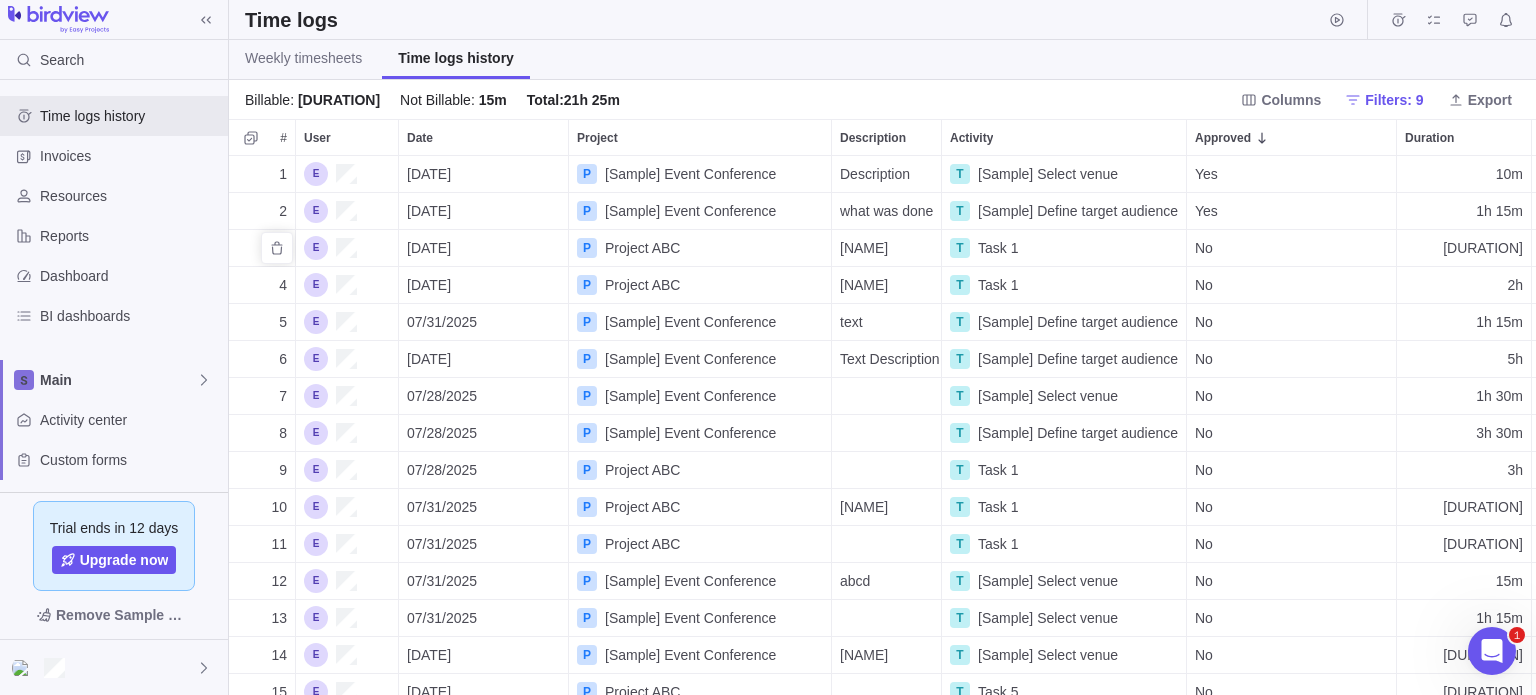 click on "gjn" at bounding box center [886, 248] 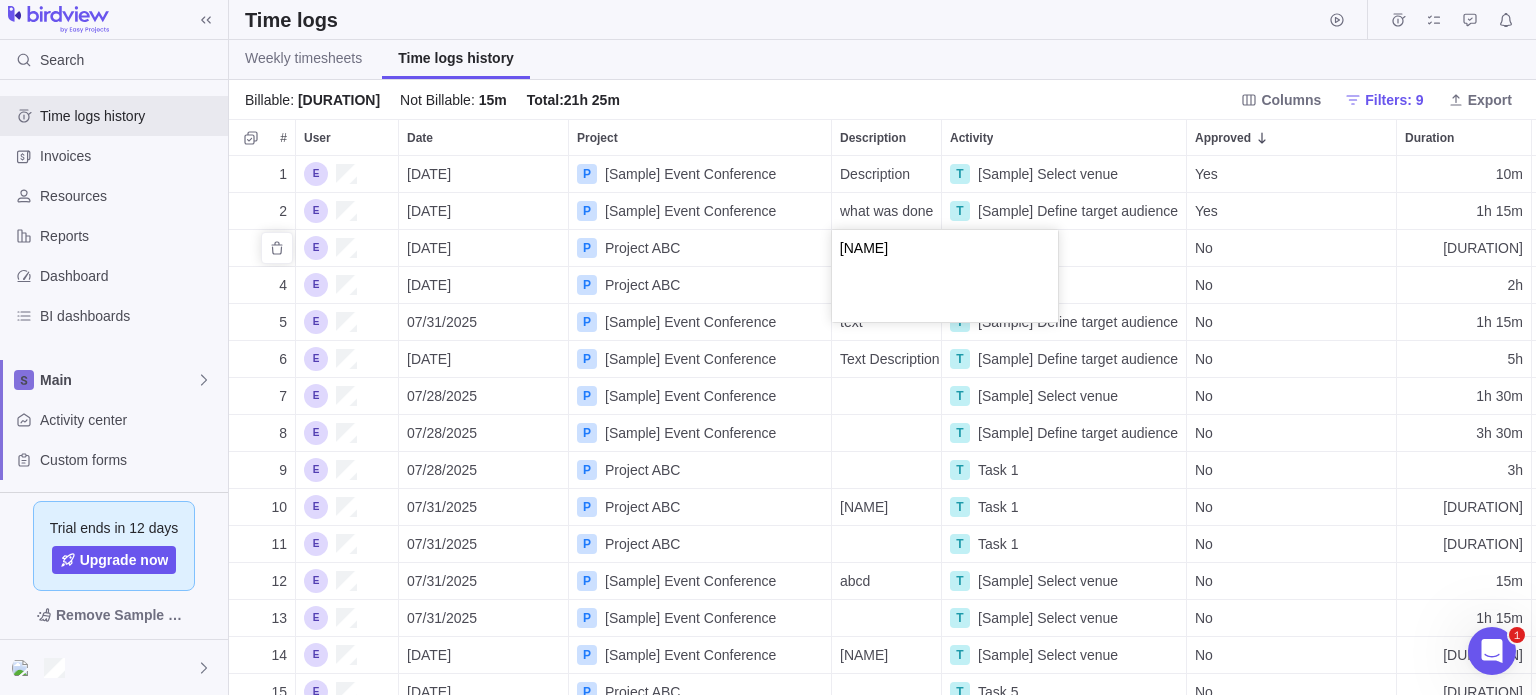 click on "gjn" at bounding box center [945, 276] 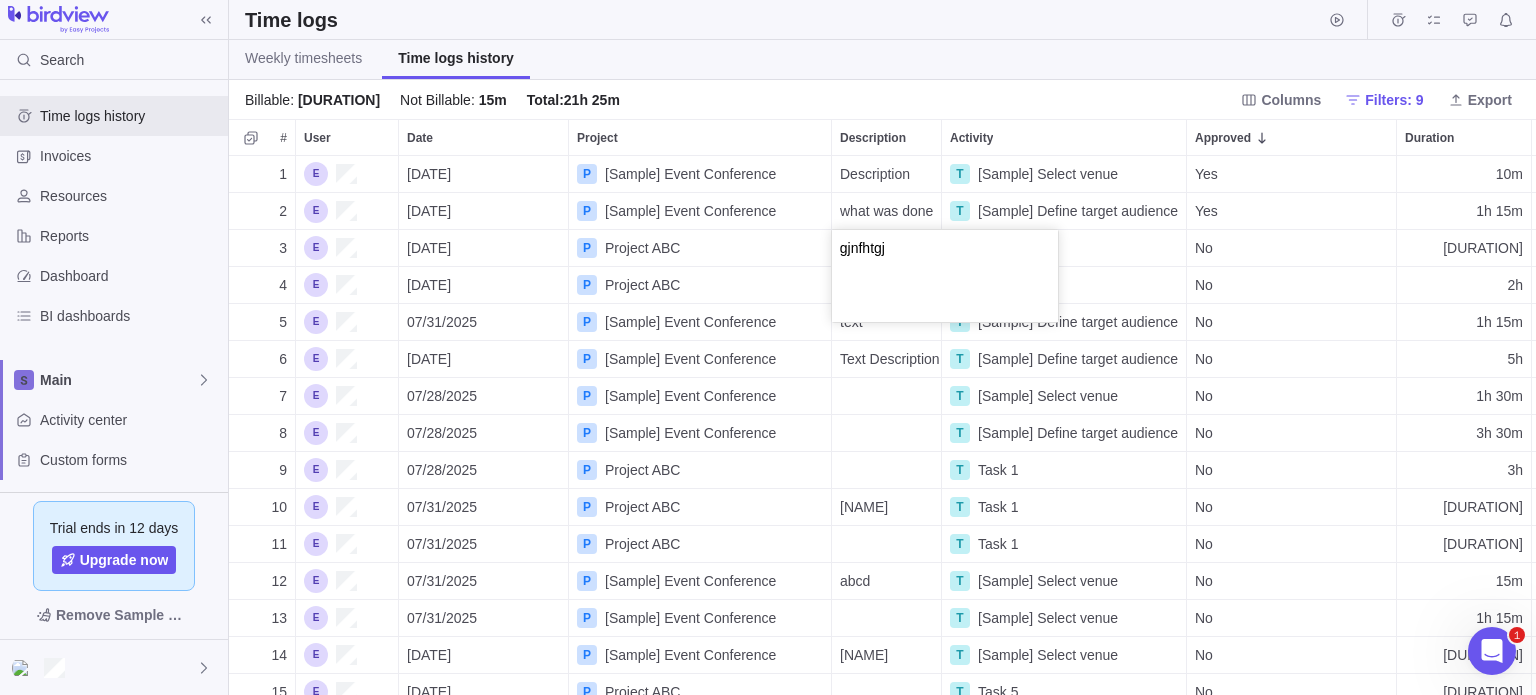 type on "gjnfhtgj" 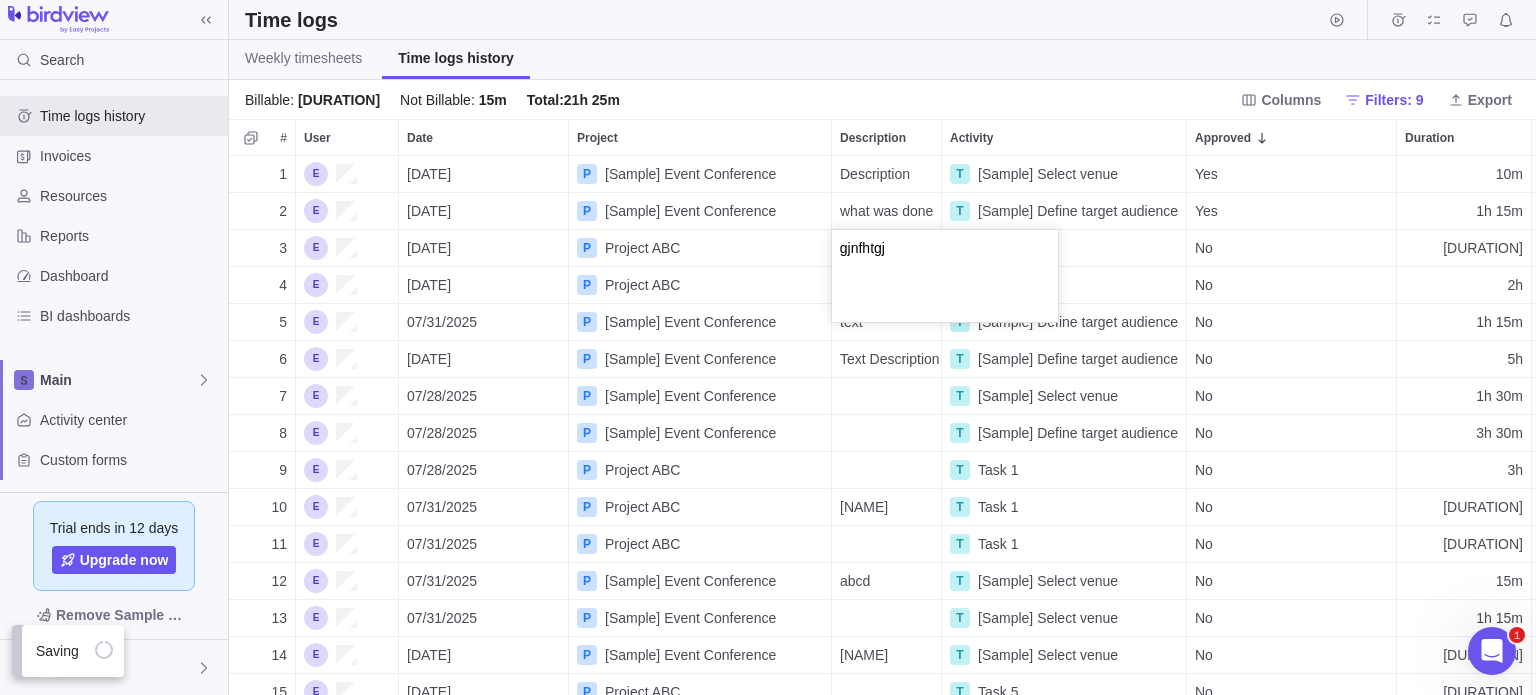 click on "1 07/30/2025 P [Sample] Event Conference Description  T [Sample] Select venue Yes 10m No No 2 07/29/2025 P [Sample] Event Conference what was done T [Sample] Define target audience Yes 1h 15m No Yes 3 07/30/2025 P Project ABC T Task 1 No 5m No No 4 07/30/2025 P Project ABC xyz T Task 1 No 2h No Yes 5 07/31/2025 P [Sample] Event Conference text T [Sample] Define target audience No 1h 15m No Yes 6 07/30/2025 P [Sample] Event Conference Text Description T [Sample] Define target audience No 5h No Yes 7 07/28/2025 P [Sample] Event Conference T [Sample] Select venue No 1h 30m No Yes 8 07/28/2025 P [Sample] Event Conference T [Sample] Define target audience No 3h 30m No Yes 9 07/28/2025 P Project ABC T Task 1 No 3h No Yes 10 07/31/2025 P Project ABC qwer T Task 1 No 30m No Yes 11 07/31/2025 P Project ABC T Task 1 No 1m No Yes 12 07/31/2025 P [Sample] Event Conference abcd T [Sample] Select venue No 15m No Yes 13 07/31/2025 P [Sample] Event Conference T [Sample] Select venue No 1h 15m No Yes 14 07/30/2025 P qwer T No" at bounding box center (882, 426) 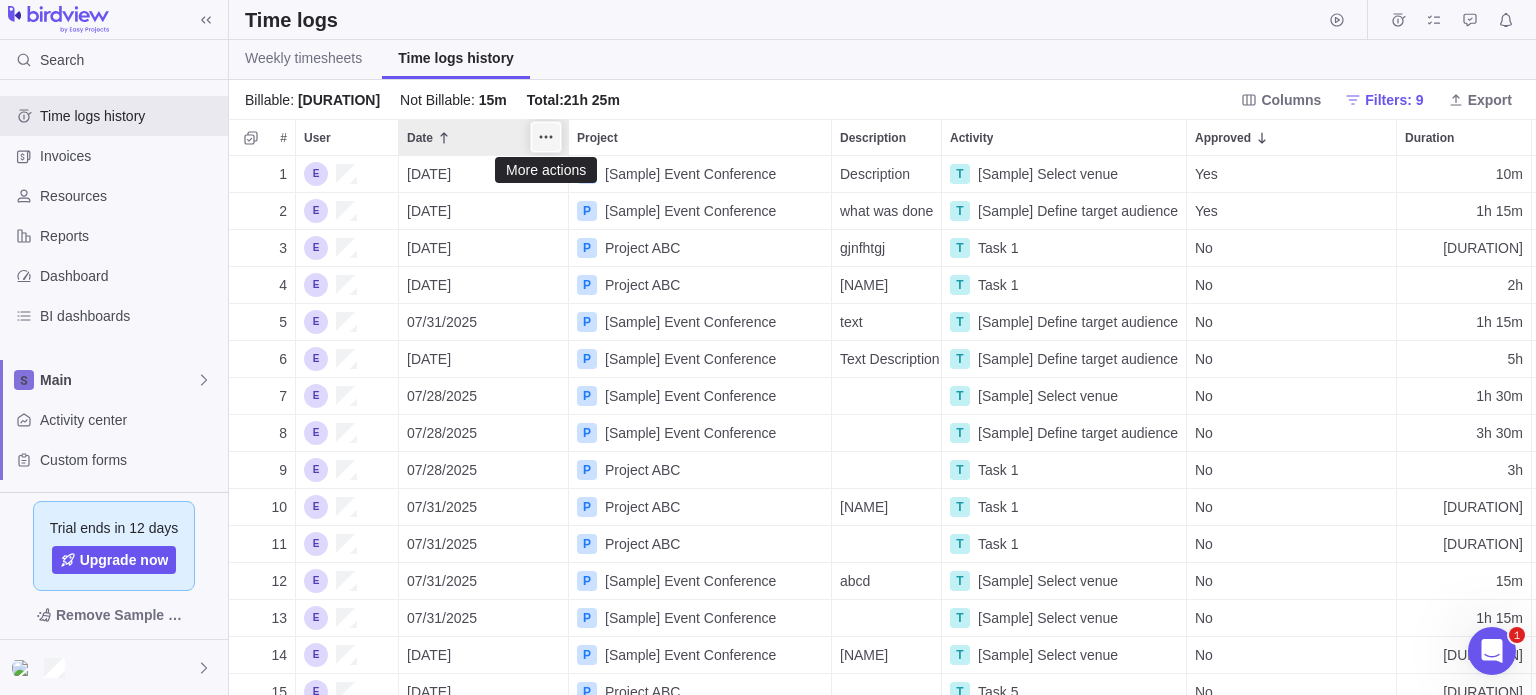 click 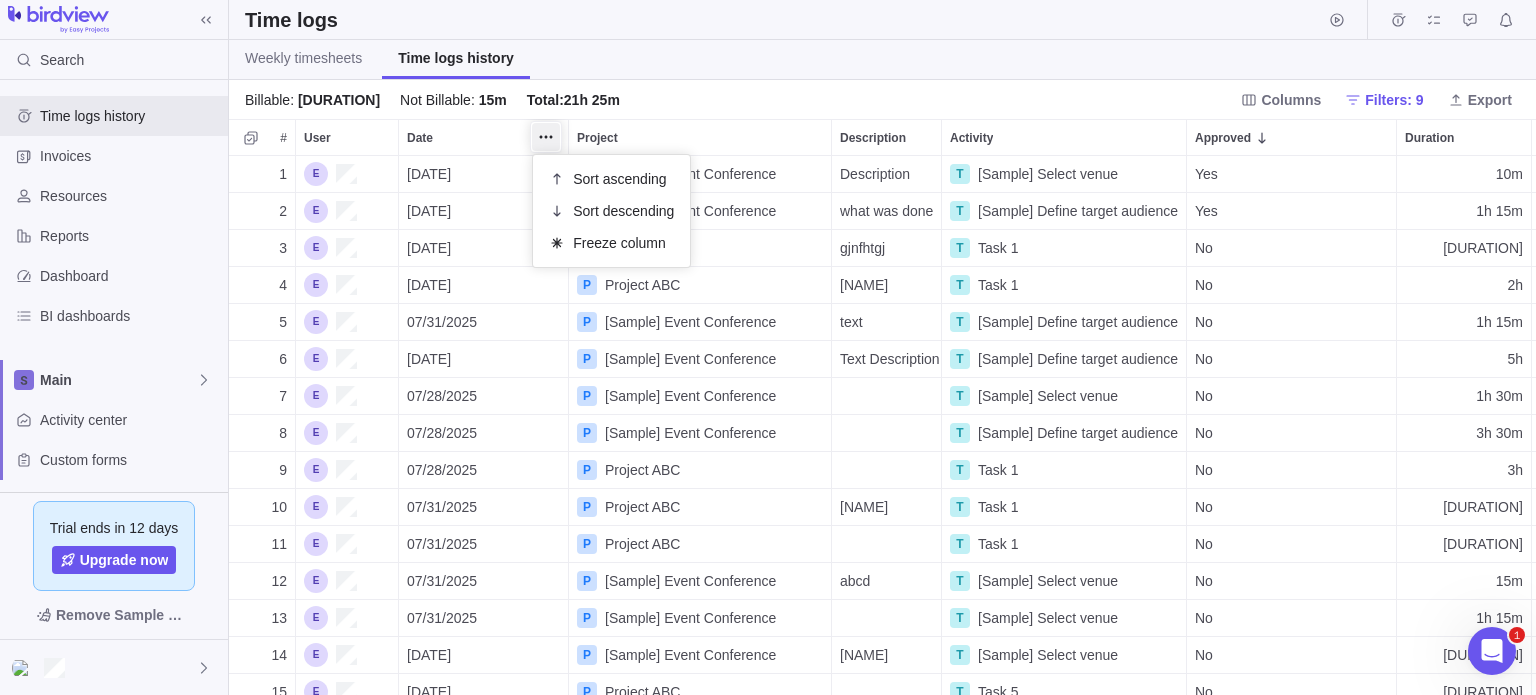 click on "# User Date Project Description Activity Approved Duration Invoiced Billable 1 07/30/2025 P [Sample] Event Conference Description  T [Sample] Select venue Yes 10m No No 2 07/29/2025 P [Sample] Event Conference what was done T [Sample] Define target audience Yes 1h 15m No Yes 3 07/30/2025 P Project ABC gjnfhtgj T Task 1 No 5m No No 4 07/30/2025 P Project ABC xyz T Task 1 No 2h No Yes 5 07/31/2025 P [Sample] Event Conference text T [Sample] Define target audience No 1h 15m No Yes 6 07/30/2025 P [Sample] Event Conference Text Description T [Sample] Define target audience No 5h No Yes 7 07/28/2025 P [Sample] Event Conference T [Sample] Select venue No 1h 30m No Yes 8 07/28/2025 P [Sample] Event Conference T [Sample] Define target audience No 3h 30m No Yes 9 07/28/2025 P Project ABC T Task 1 No 3h No Yes 10 07/31/2025 P Project ABC qwer T Task 1 No 30m No Yes 11 07/31/2025 P Project ABC T Task 1 No 1m No Yes 12 07/31/2025 P [Sample] Event Conference abcd T [Sample] Select venue No 15m No Yes 13 07/31/2025 P T No P" at bounding box center [882, 407] 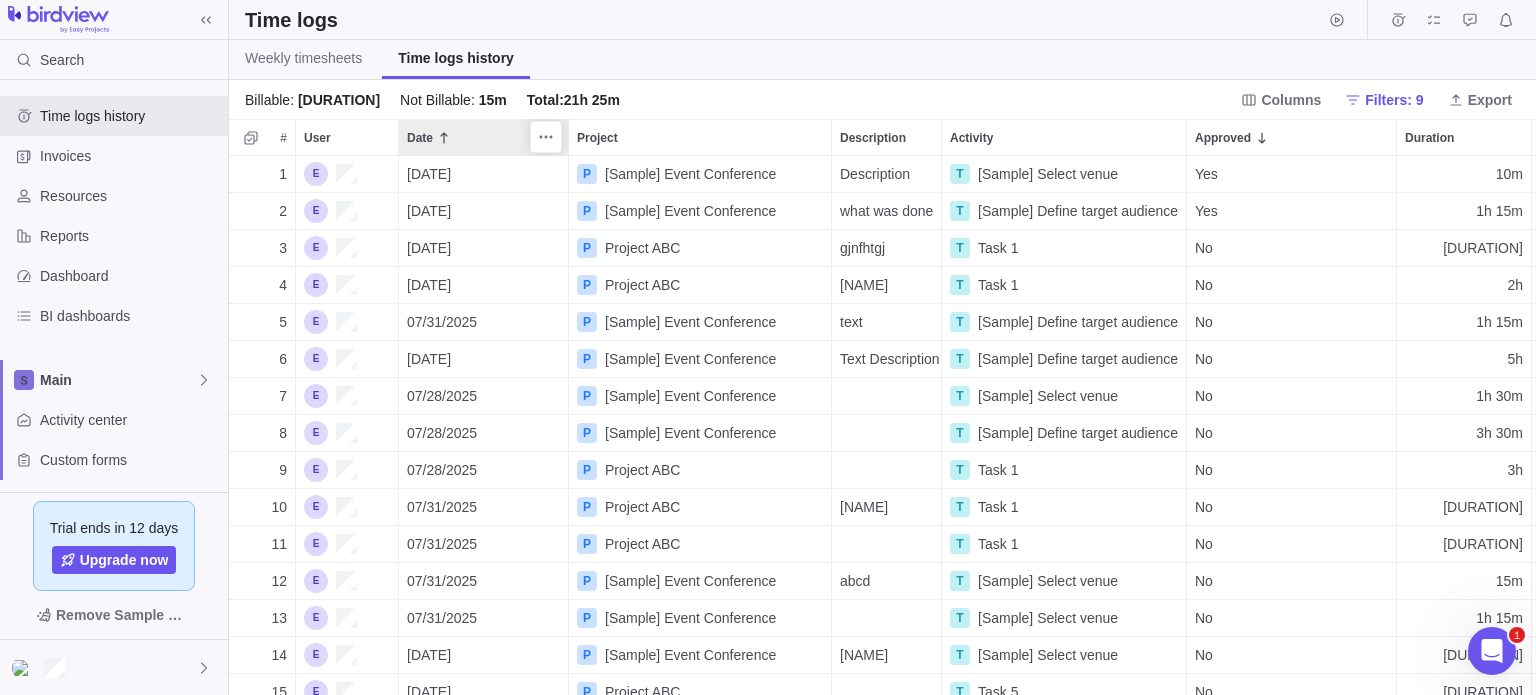 click 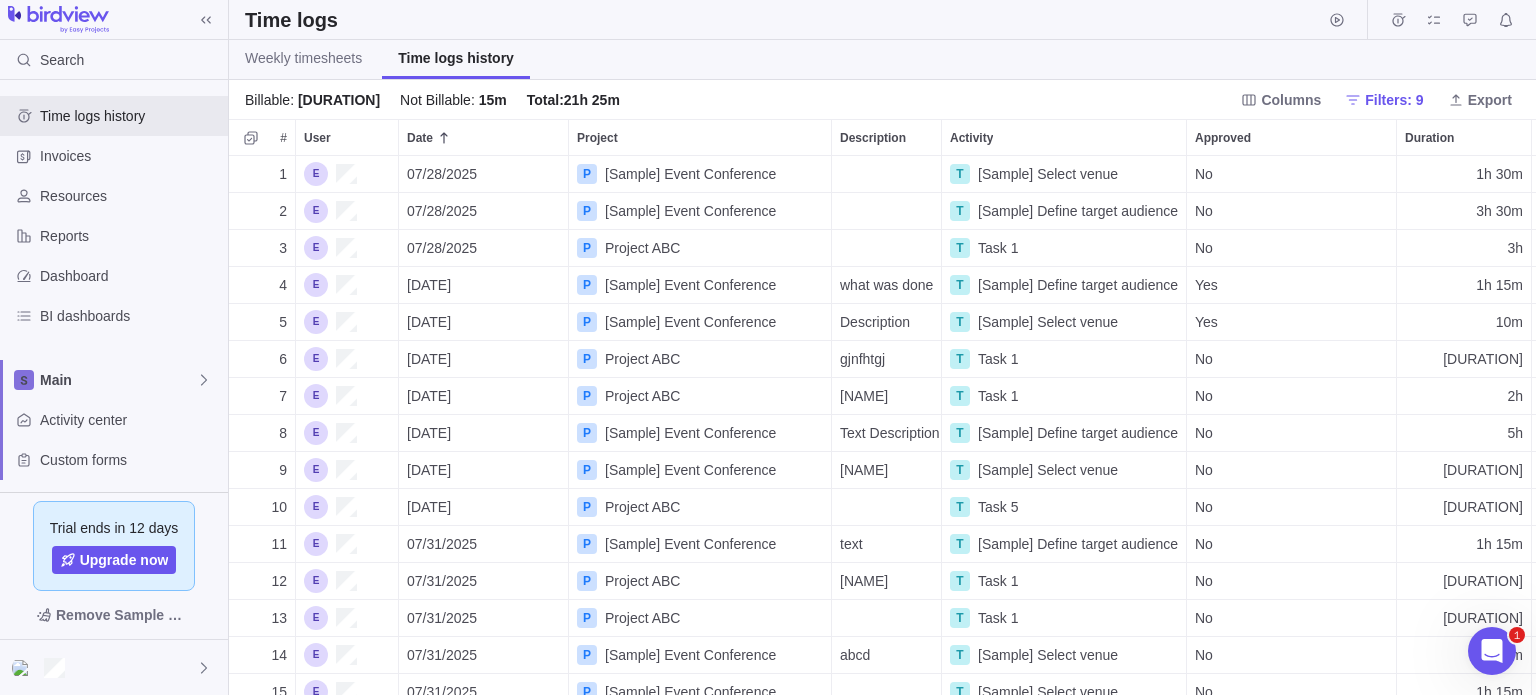 scroll, scrollTop: 16, scrollLeft: 16, axis: both 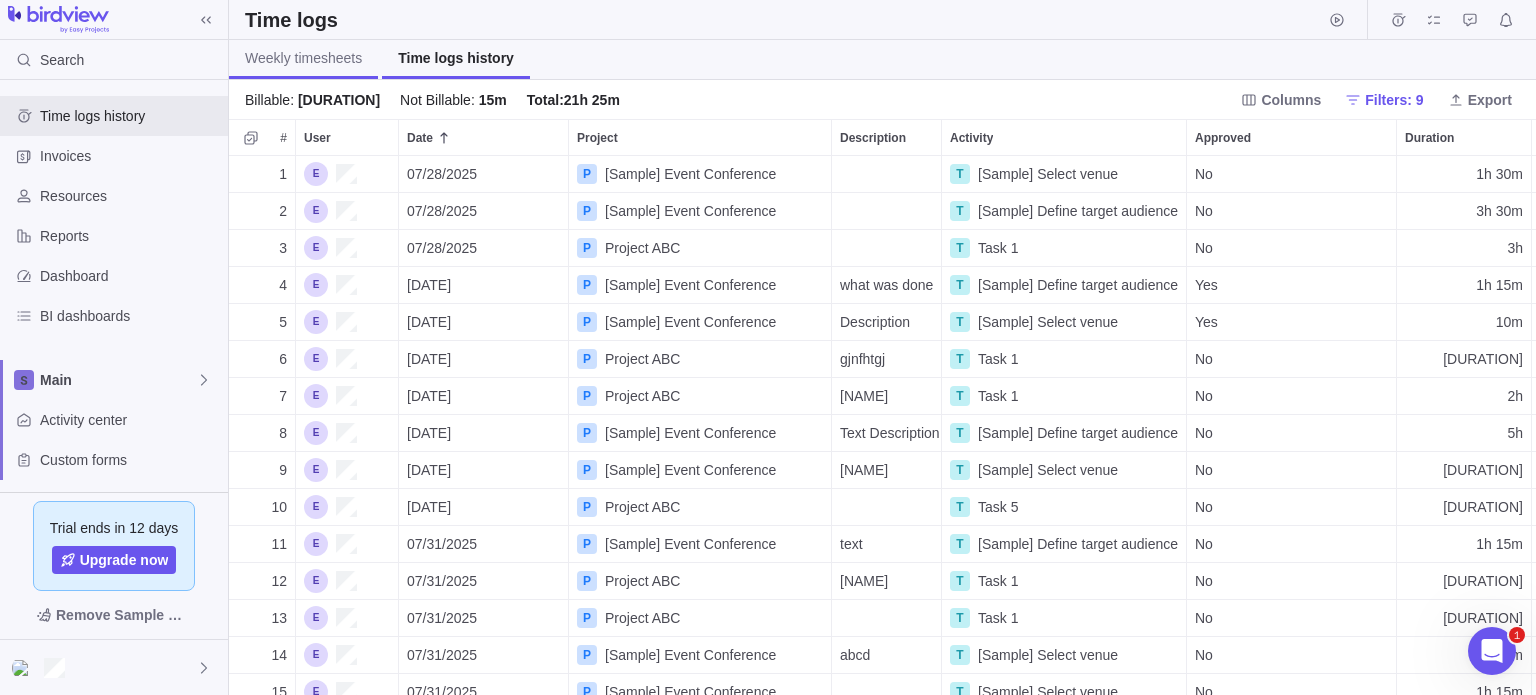 click on "Weekly timesheets" at bounding box center [303, 58] 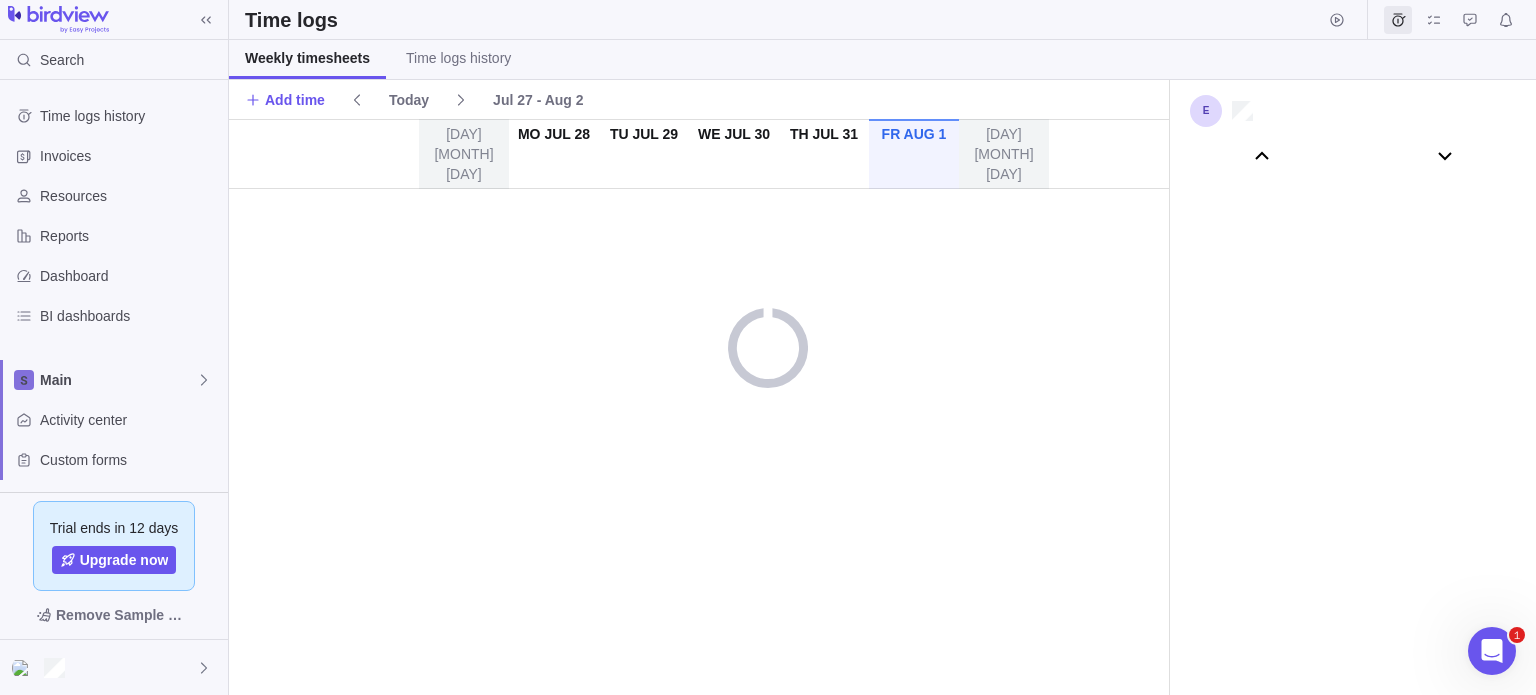 scroll, scrollTop: 111026, scrollLeft: 0, axis: vertical 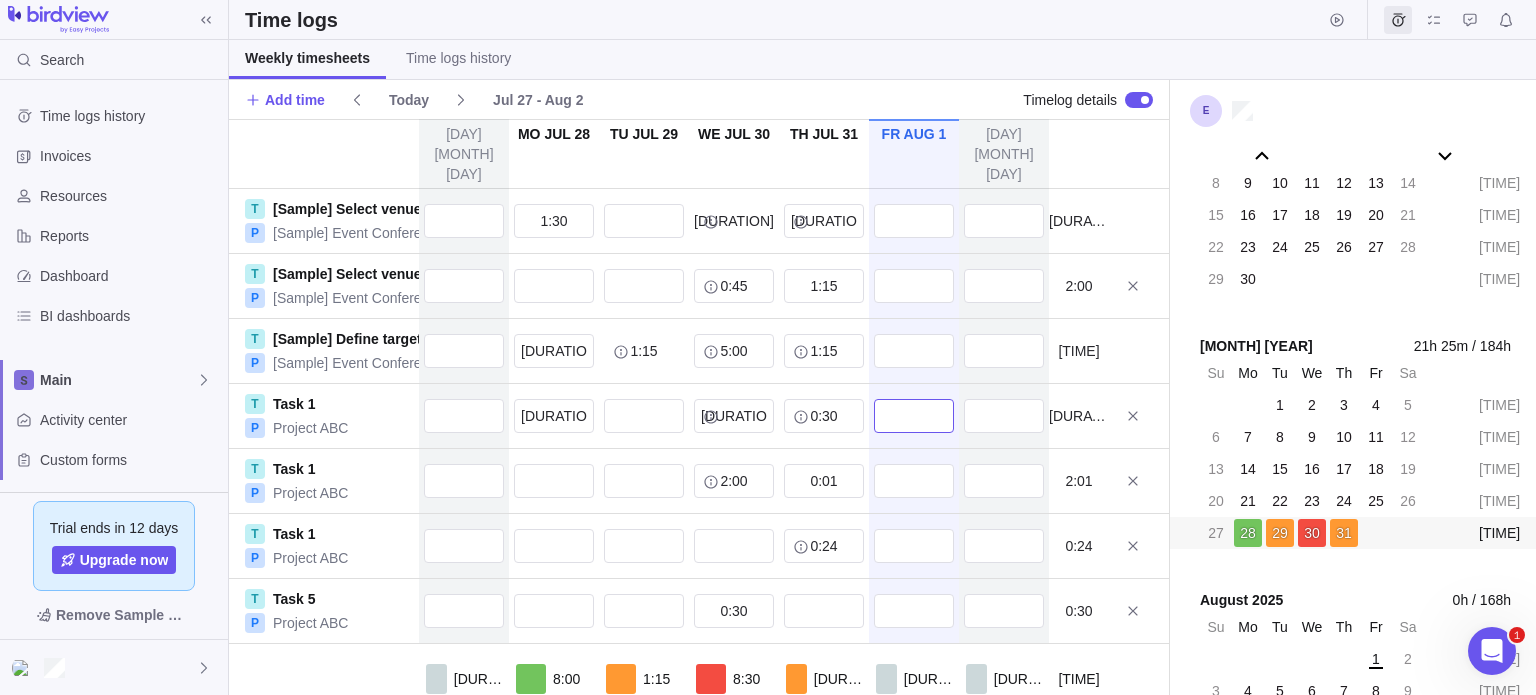 click at bounding box center [914, 416] 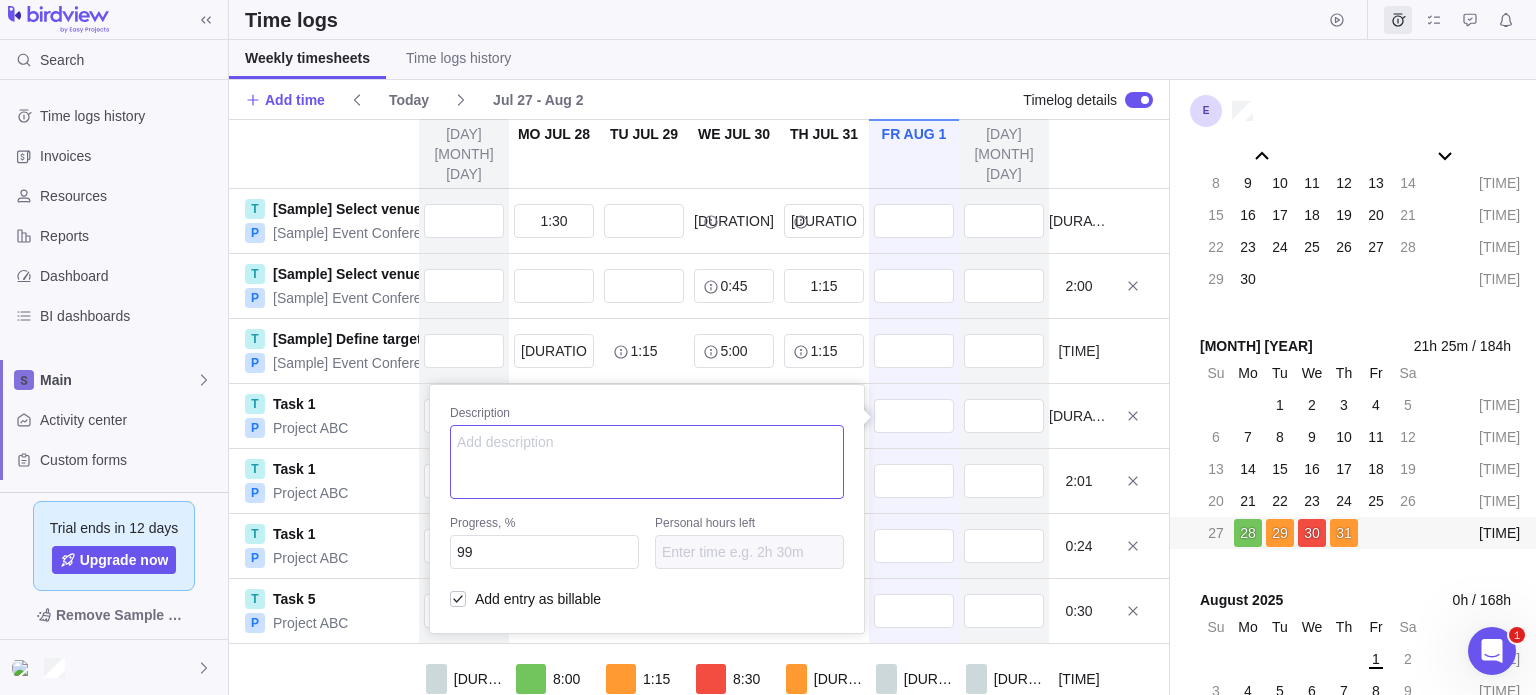 click at bounding box center (647, 462) 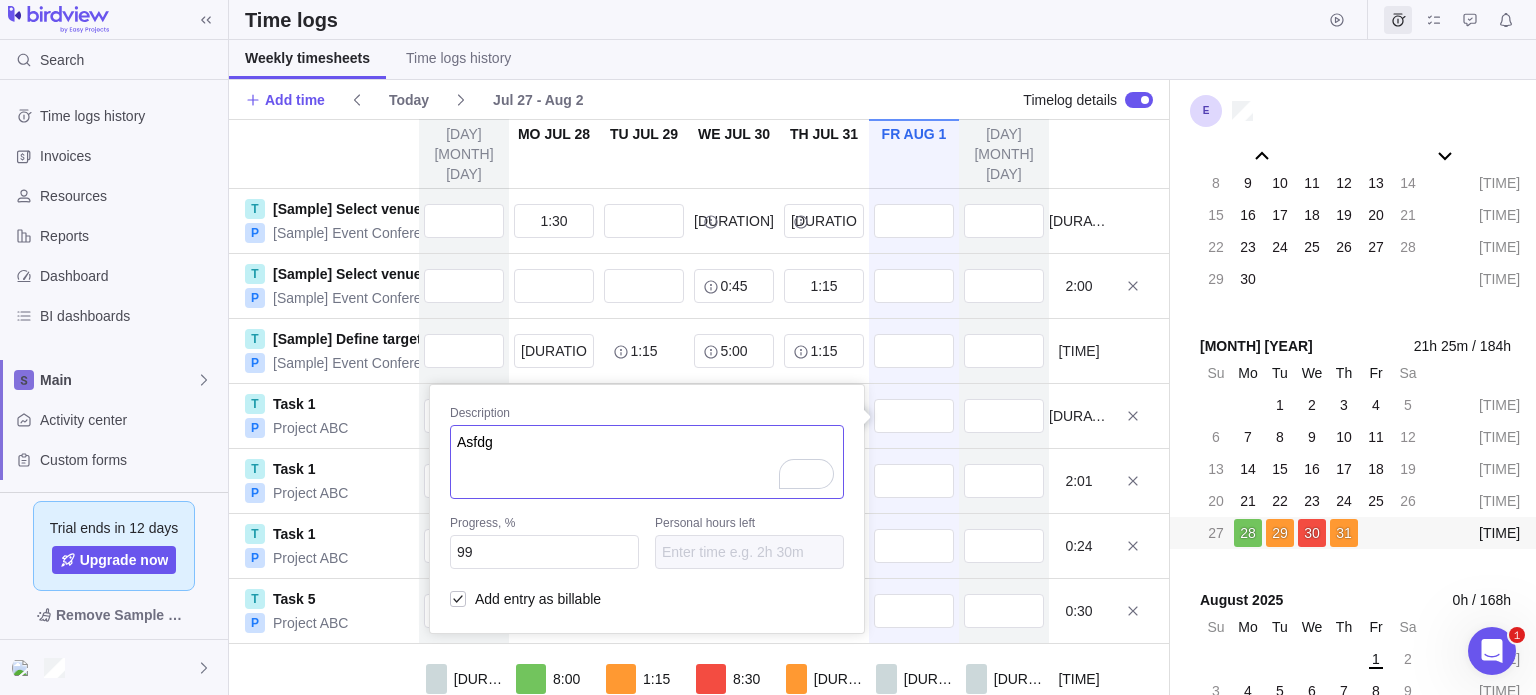 type on "Asfdg" 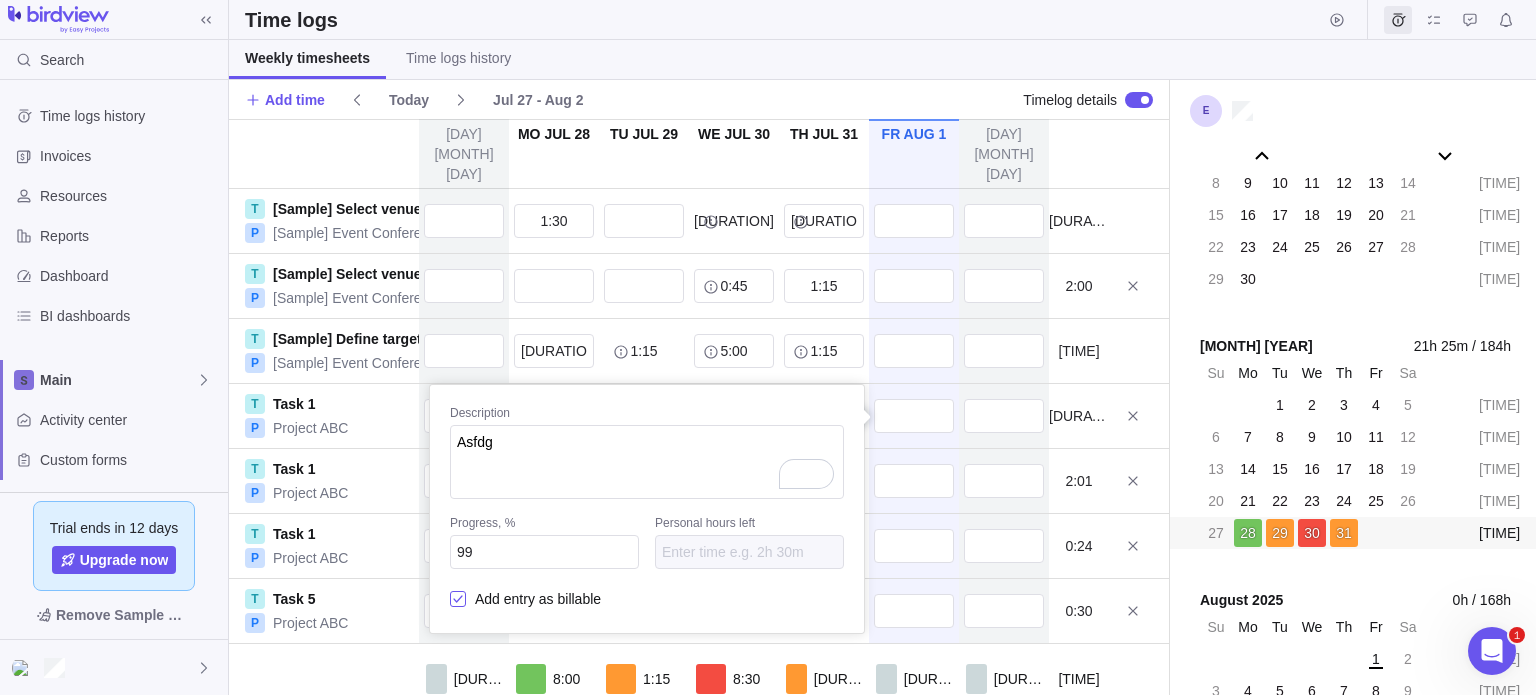 click at bounding box center [458, 599] 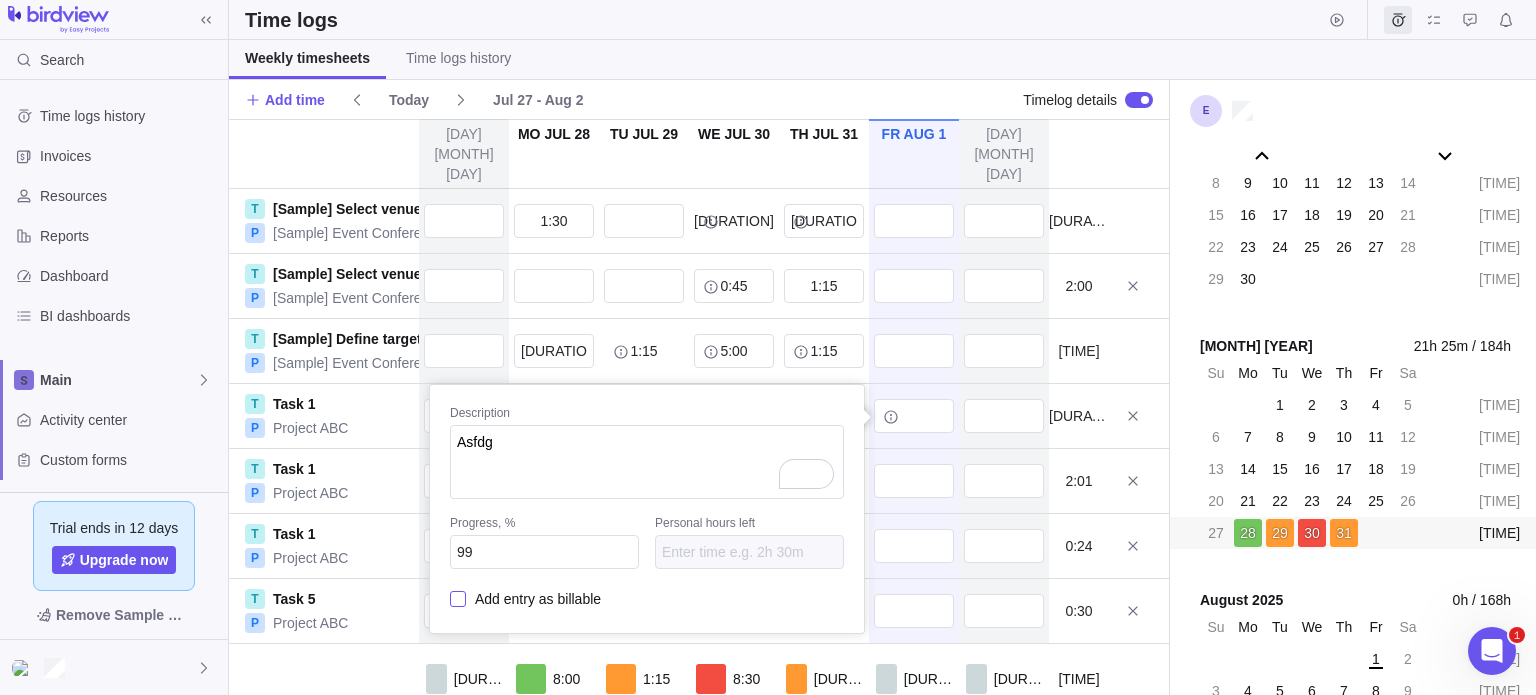 click at bounding box center [458, 599] 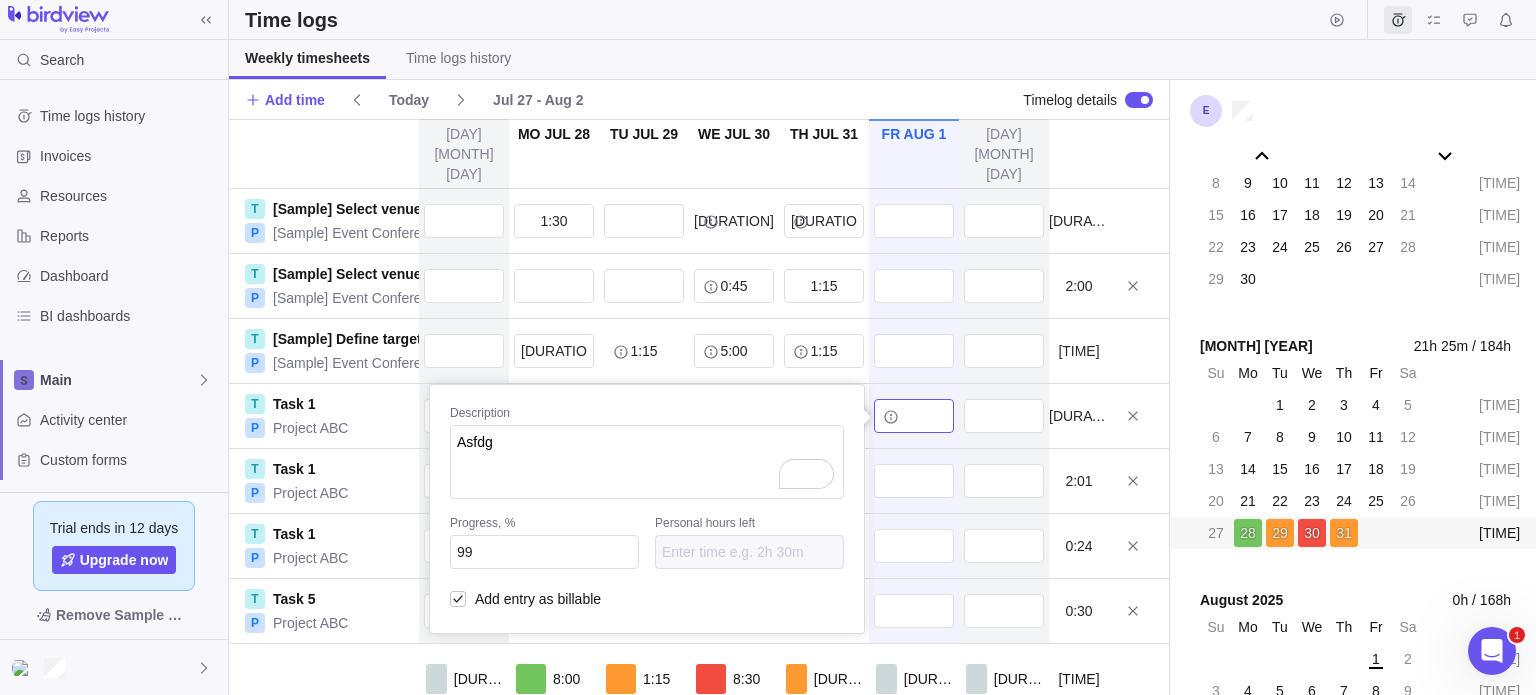 click at bounding box center (914, 416) 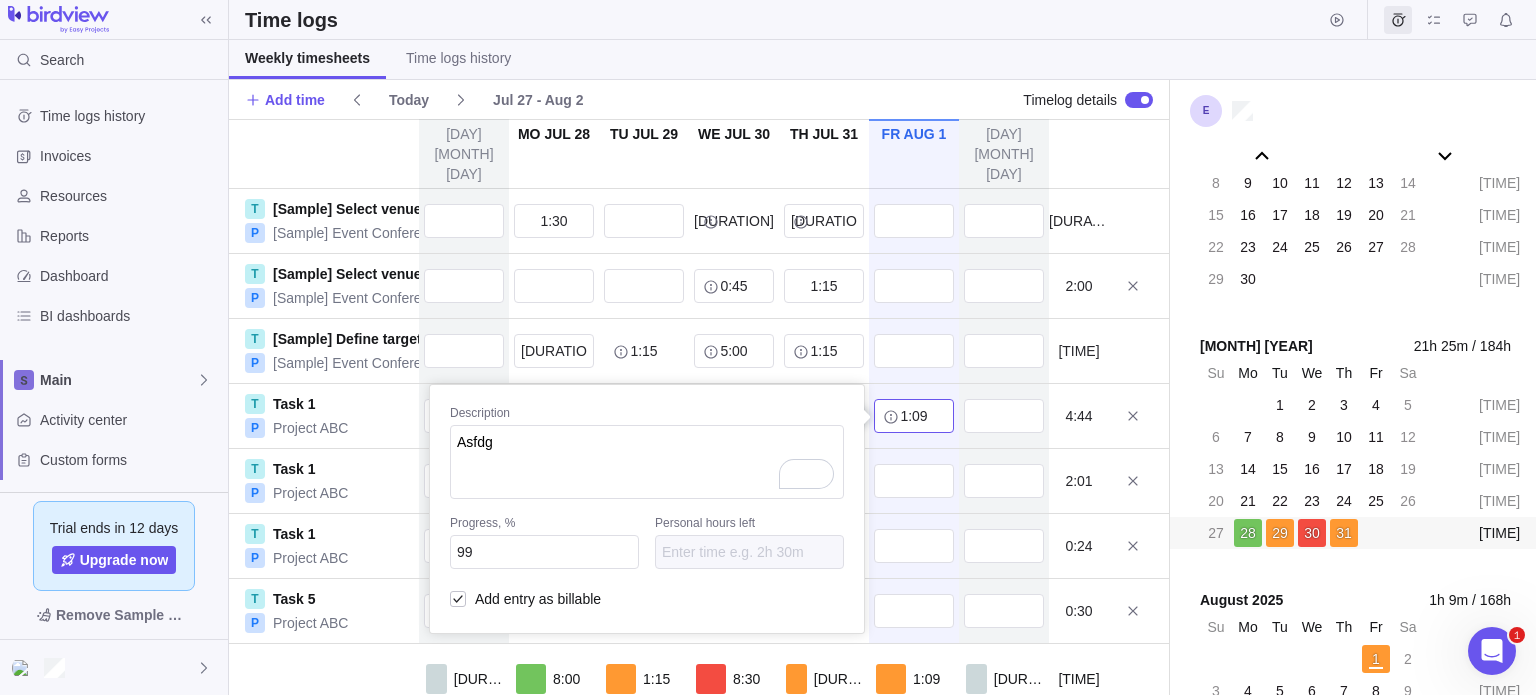 drag, startPoint x: 922, startPoint y: 375, endPoint x: 776, endPoint y: 379, distance: 146.05478 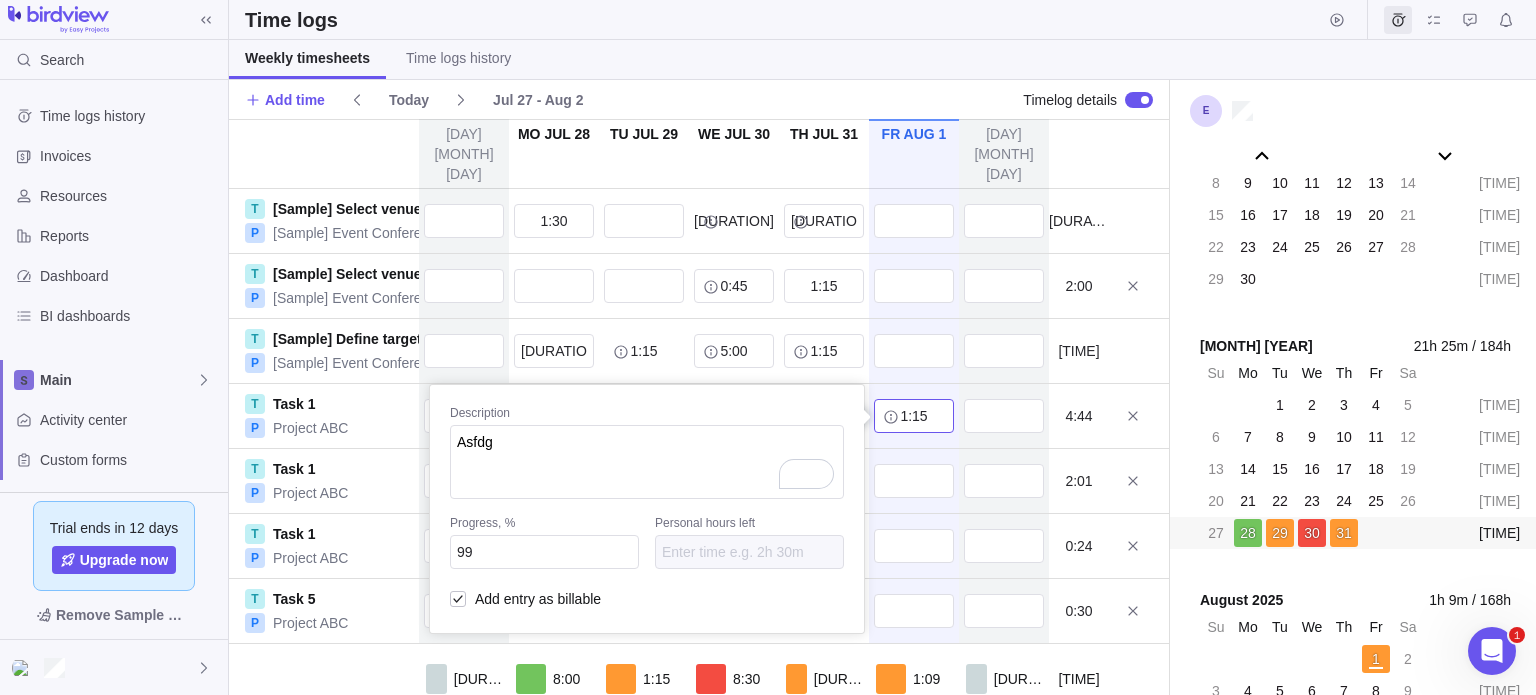 type on "[TIME]" 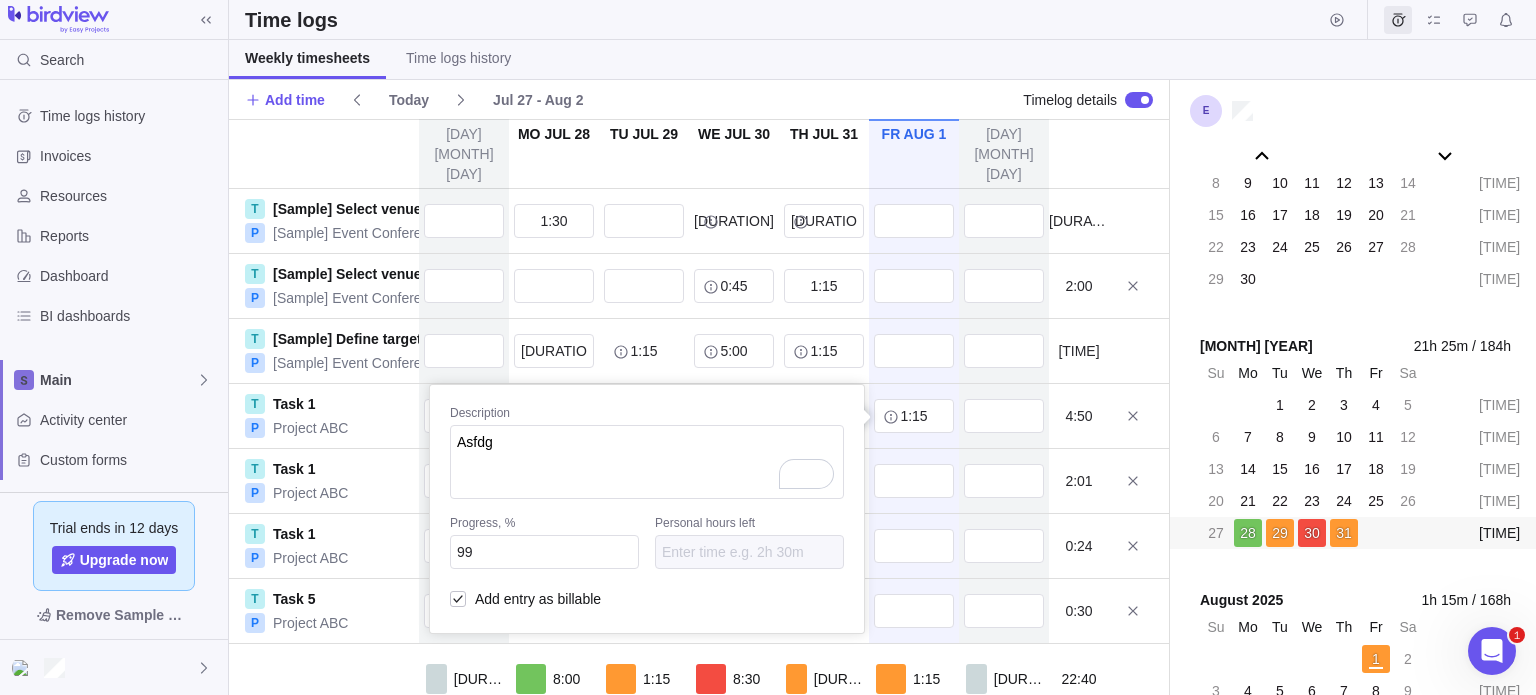 click on "Su Jul 27 Mo Jul 28 Tu Jul 29 We Jul 30 Th Jul 31 Fr Aug 1 Sa Aug 2 T [Sample] Select venue P [Sample] Event Conference 1:30 0:10 0:15 1:55 T [Sample] Select venue P [Sample] Event Conference 0:45 1:15 2:00 T [Sample] Define target audience P [Sample] Event Conference 3:30 1:15 5:00 1:15 11:00 T Task 1 P Project ABC 3:00 0:05 0:30 1:15 Description Asfdg Progress, % 99 Personal hours left Add entry as billable 4:50 T Task 1 P Project ABC 2:00 0:01 2:01 T Task 1 P Project ABC 0:24 0:24 T Task 5 P Project ABC 0:30 0:30 0:00 8:00 1:15 8:30 3:40 1:15 0:00 22:40" at bounding box center [699, 407] 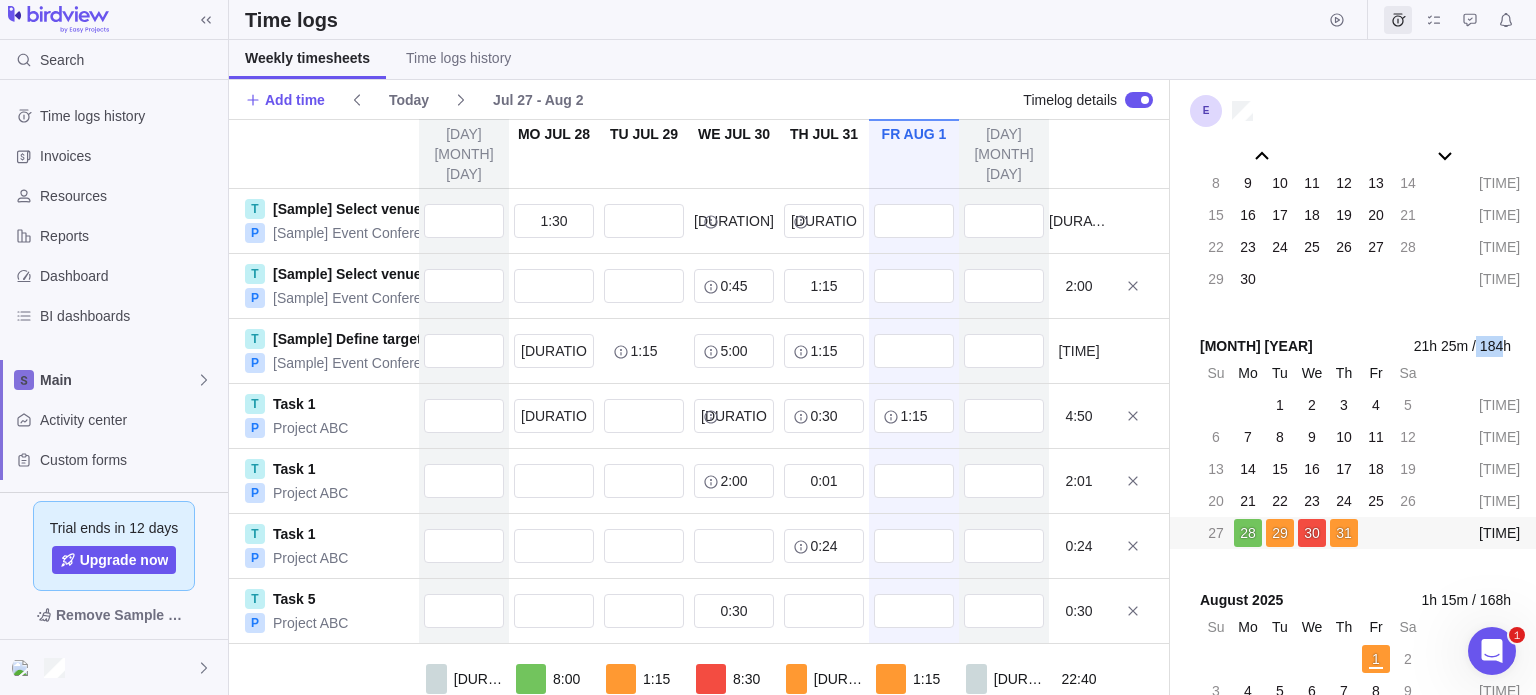 drag, startPoint x: 1507, startPoint y: 347, endPoint x: 1477, endPoint y: 347, distance: 30 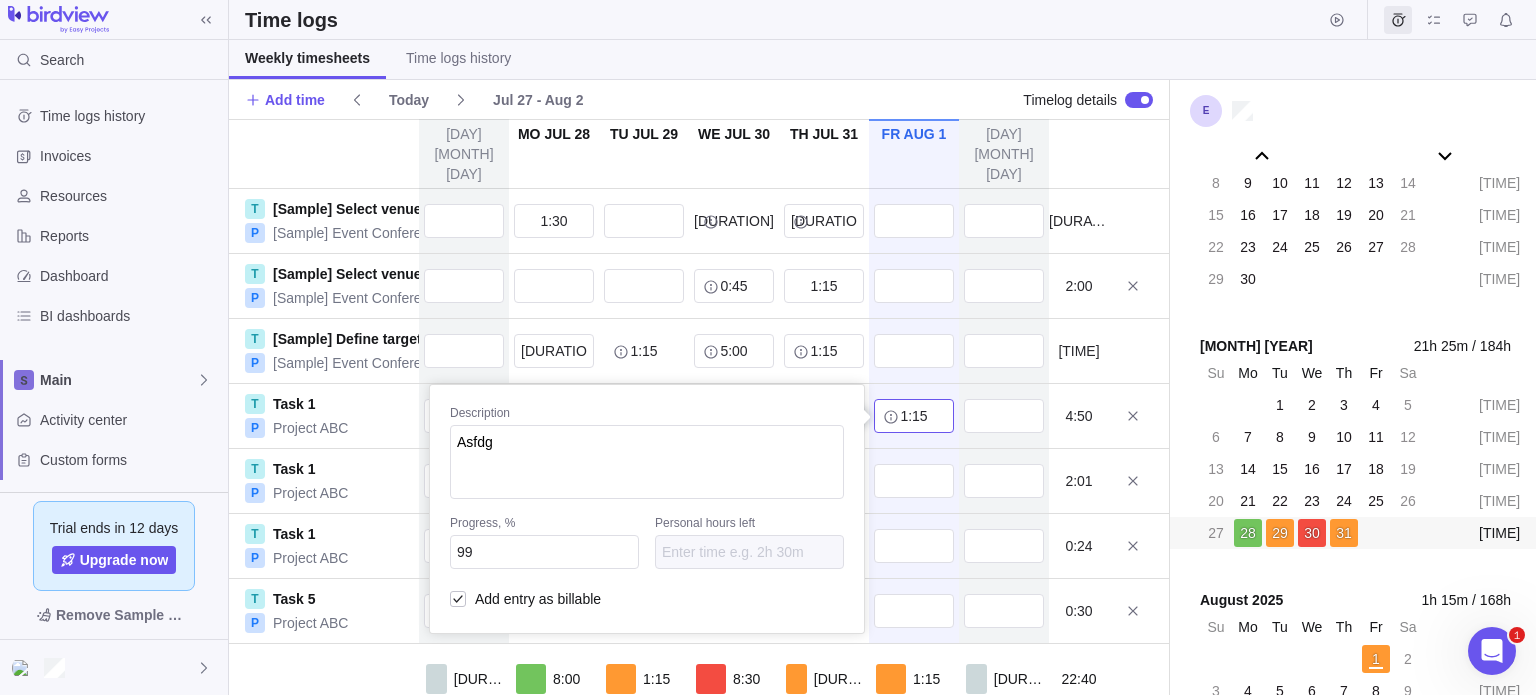 click on "[TIME]" at bounding box center [914, 416] 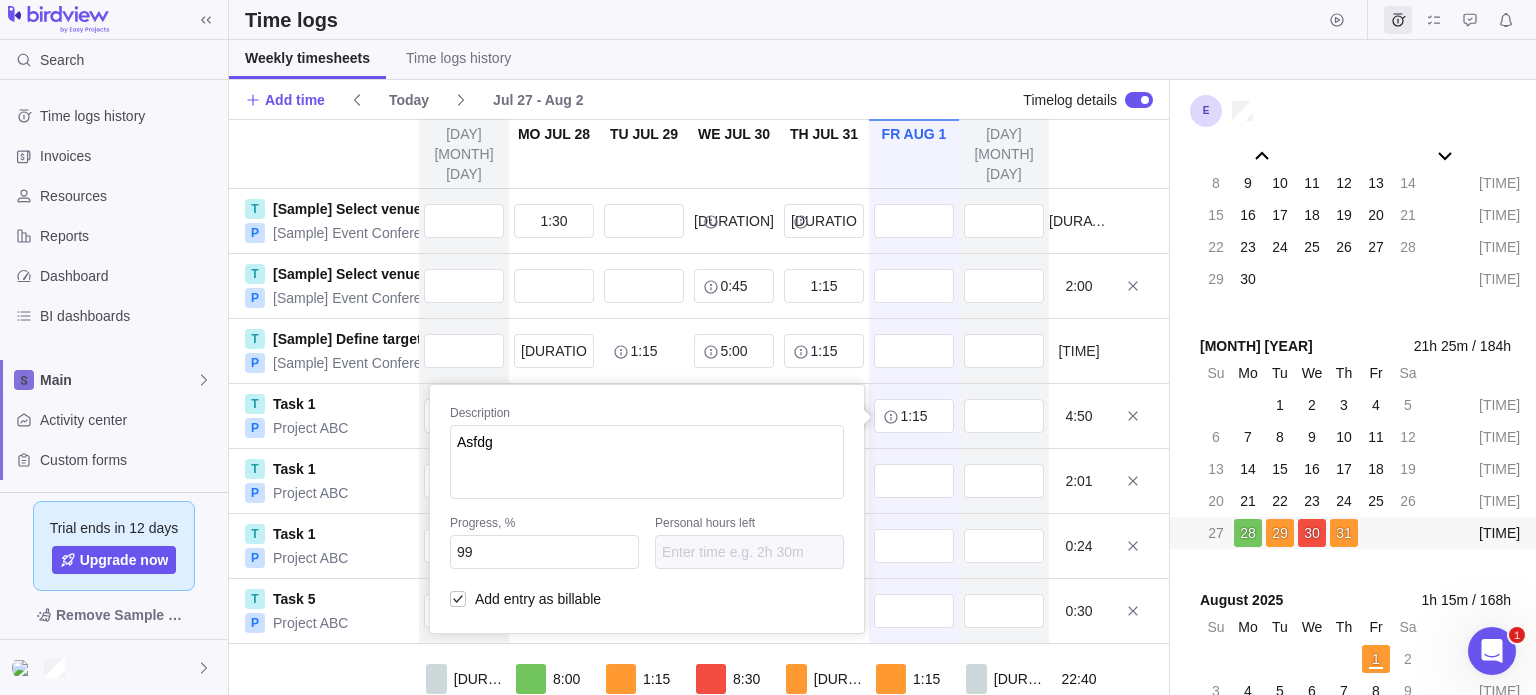 click on "Search Time logs history Invoices Resources Reports Dashboard BI dashboards Main Activity center Custom forms Saved views Get Started Project Financials Flat Fee Project Financials T&M Upcoming Milestones Trial ends in 12 days Upgrade now Remove Sample Data Time logs Weekly timesheets Time logs history Add time Today Jul 27 - Aug 2 Timelog details Su Jul 27 Mo Jul 28 Tu Jul 29 We Jul 30 Th Jul 31 Fr Aug 1 Sa Aug 2 T [Sample] Select venue P [Sample] Event Conference 1:30 0:10 0:15 1:55 T [Sample] Select venue P [Sample] Event Conference 0:45 1:15 2:00 T [Sample] Define target audience P [Sample] Event Conference 3:30 1:15 5:00 1:15 11:00 T Task 1 P Project ABC 3:00 0:05 0:30 1:15 Description Asfdg Progress, % 99 Personal hours left Add entry as billable 4:50 T Task 1 P Project ABC 2:00 0:01 2:01 T Task 1 P Project ABC 0:24 0:24 T Task 5 P Project ABC 0:30 0:30 0:00 8:00 1:15 8:30 3:40 1:15 0:00 22:40 March 2025 0h / 168h Su Mo Tu We Th Fr Sa 23 24 25 26 27 28 1 00:00 2 3 4 5 6 7 8 00:00 9 10 11 12" at bounding box center (768, 347) 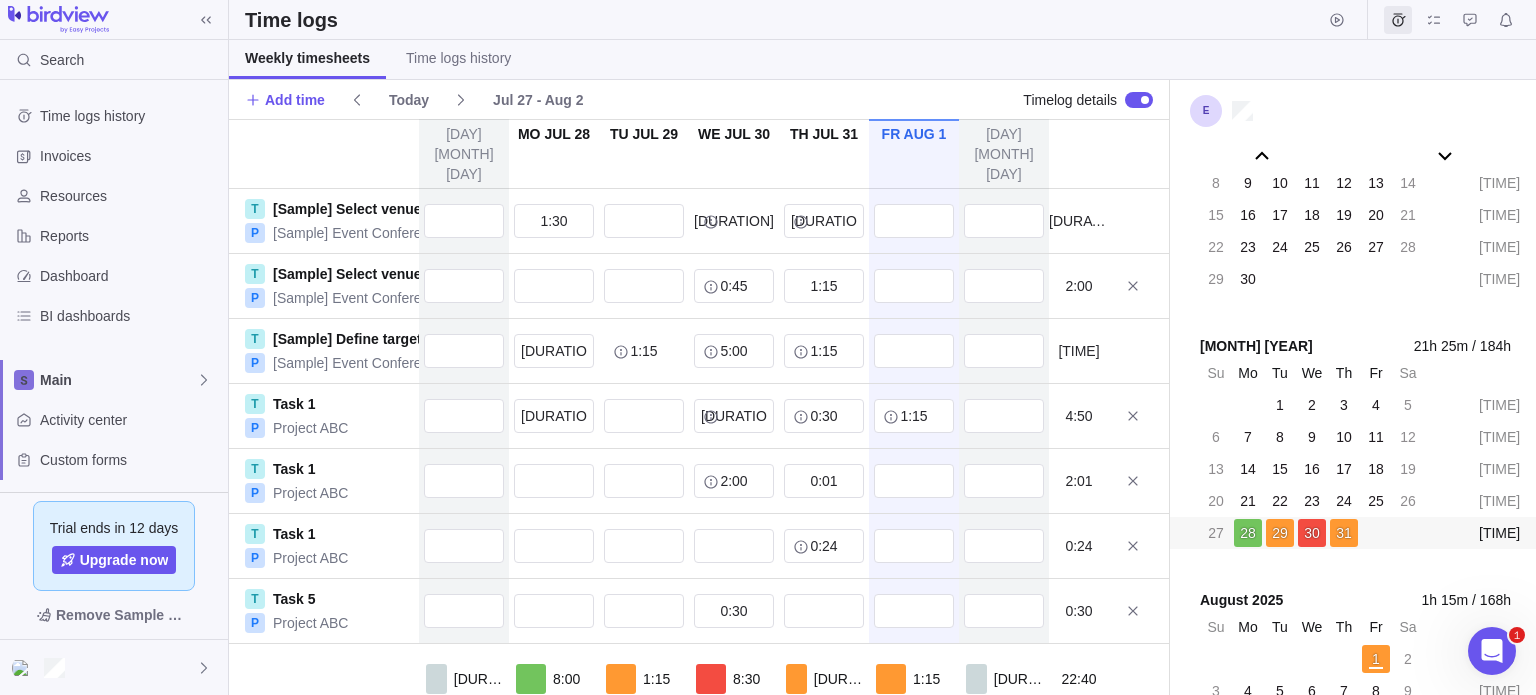 click at bounding box center [1145, 100] 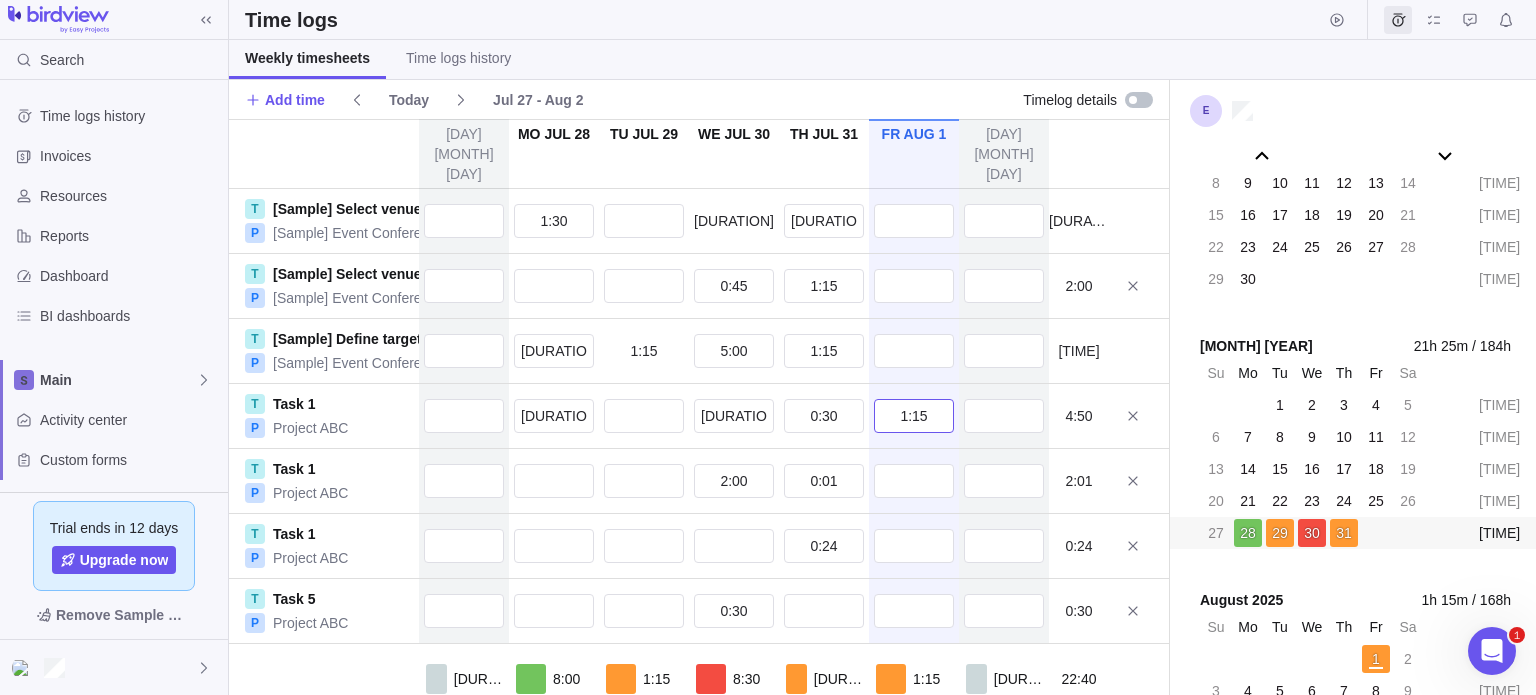 click on "[TIME]" at bounding box center (914, 416) 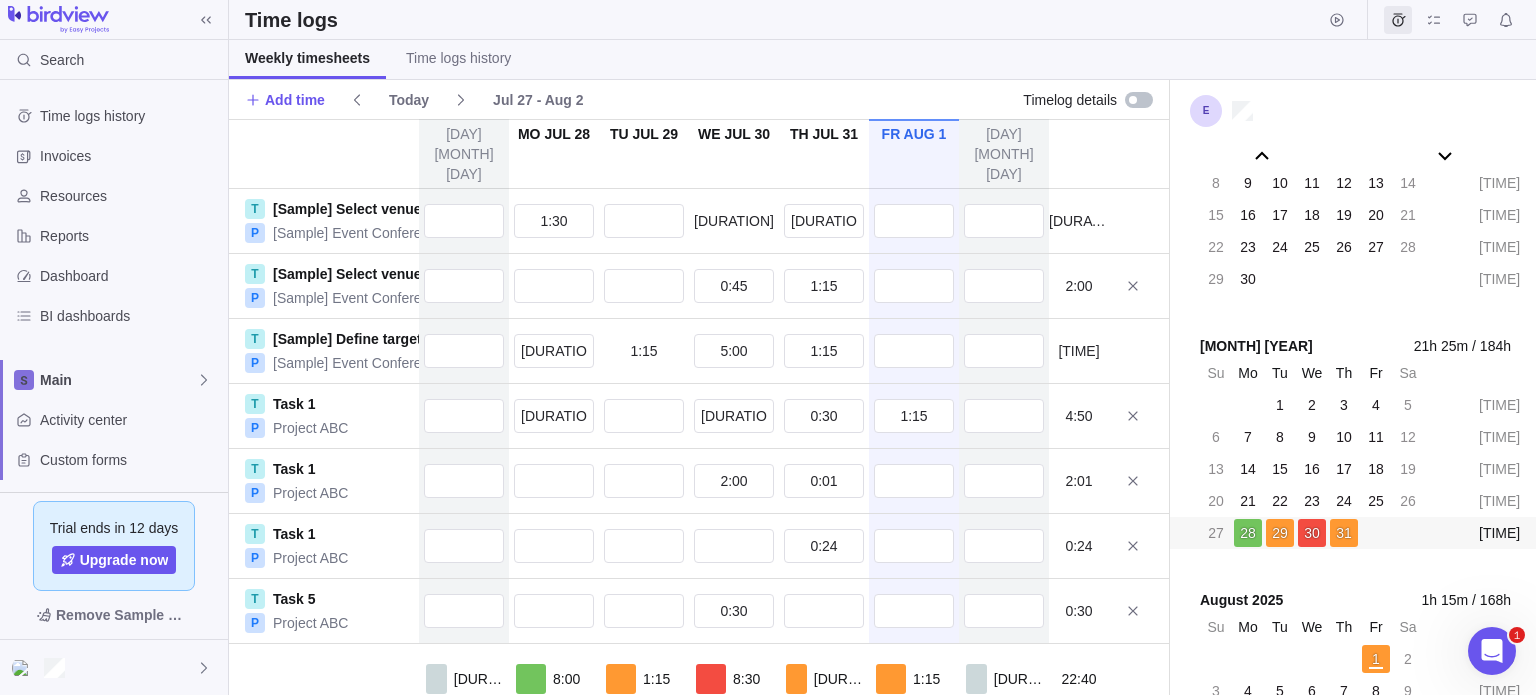 click at bounding box center (1139, 100) 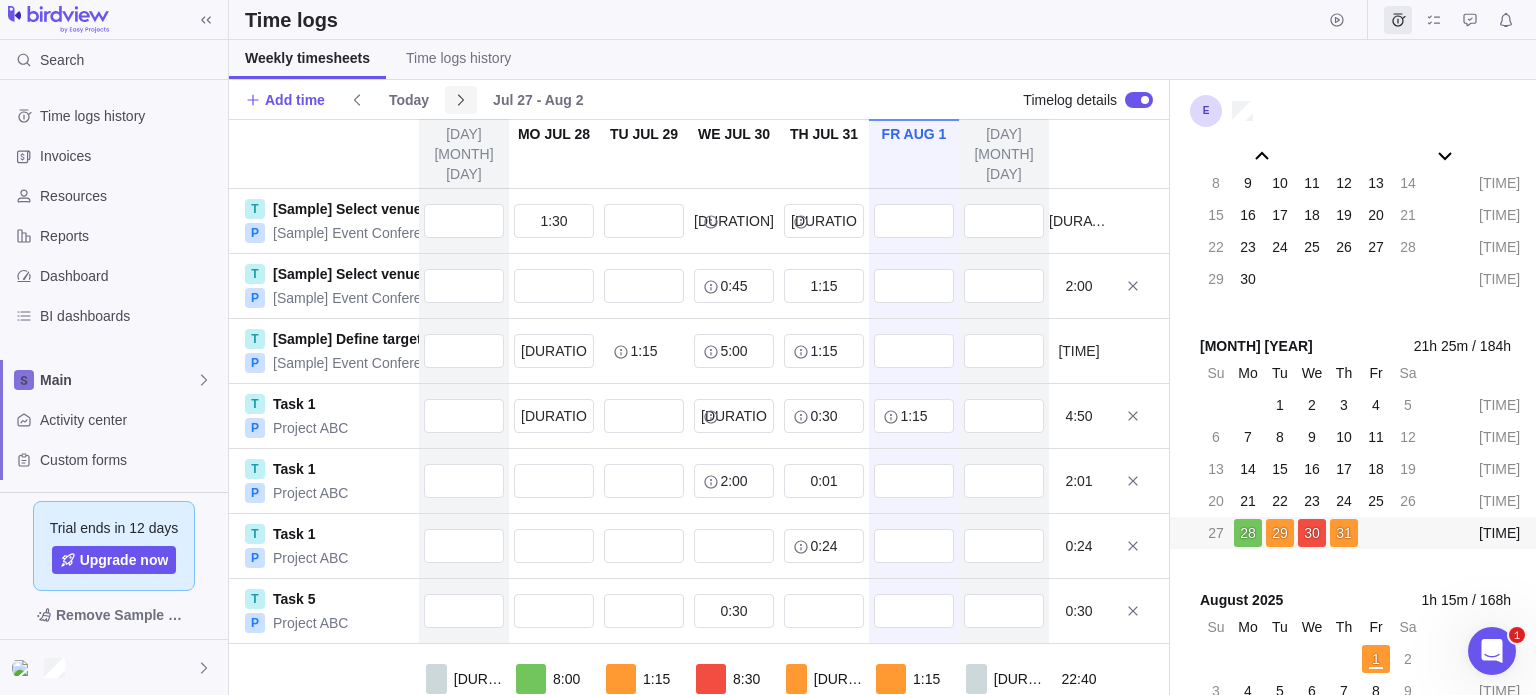 click 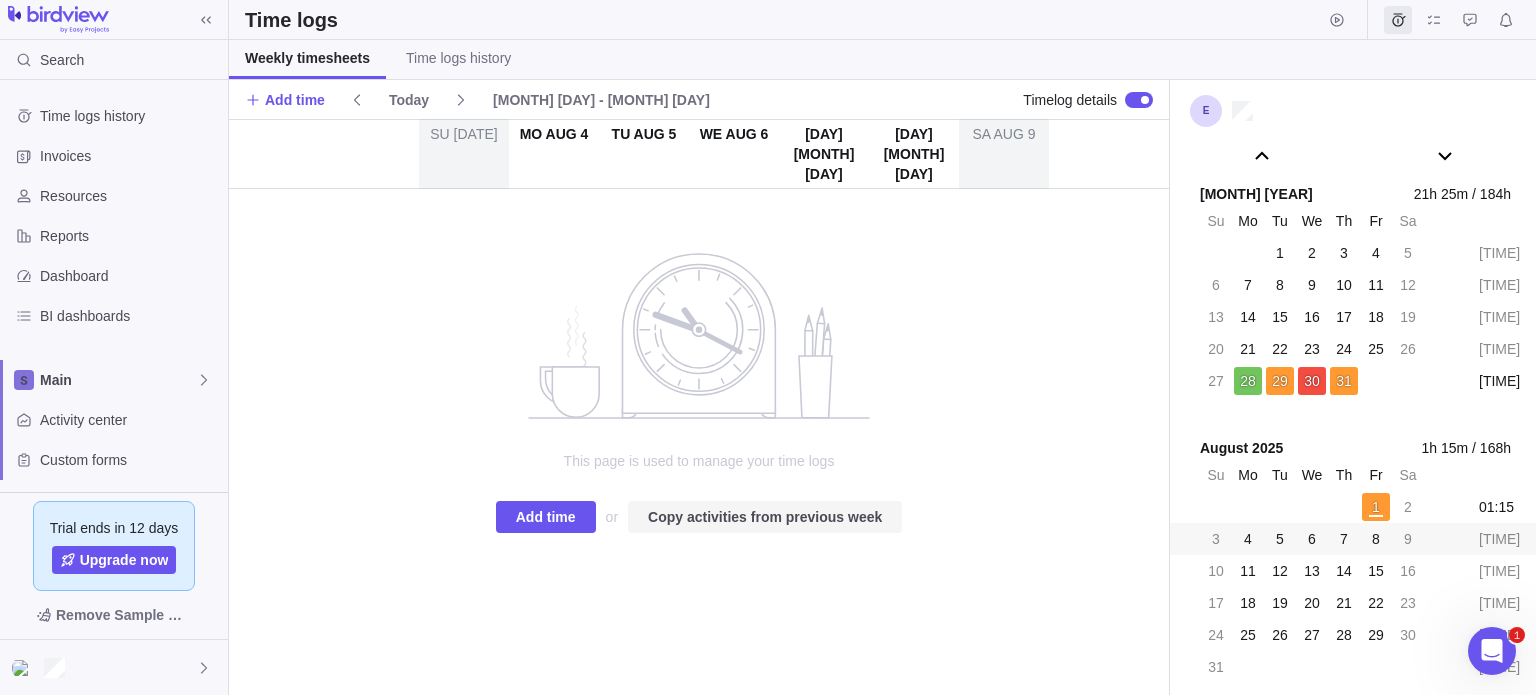 click on "Copy activities from previous week" at bounding box center [765, 517] 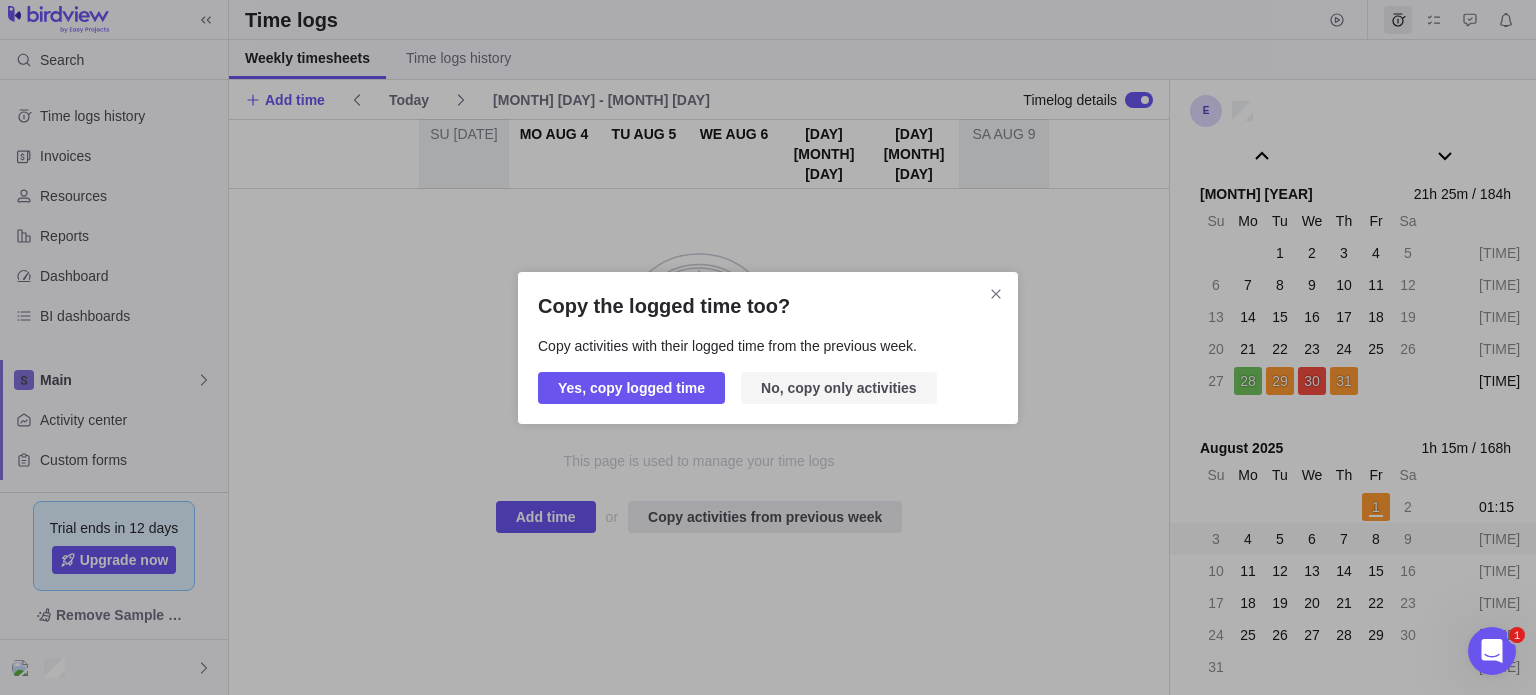 click on "No, copy only activities" at bounding box center [839, 388] 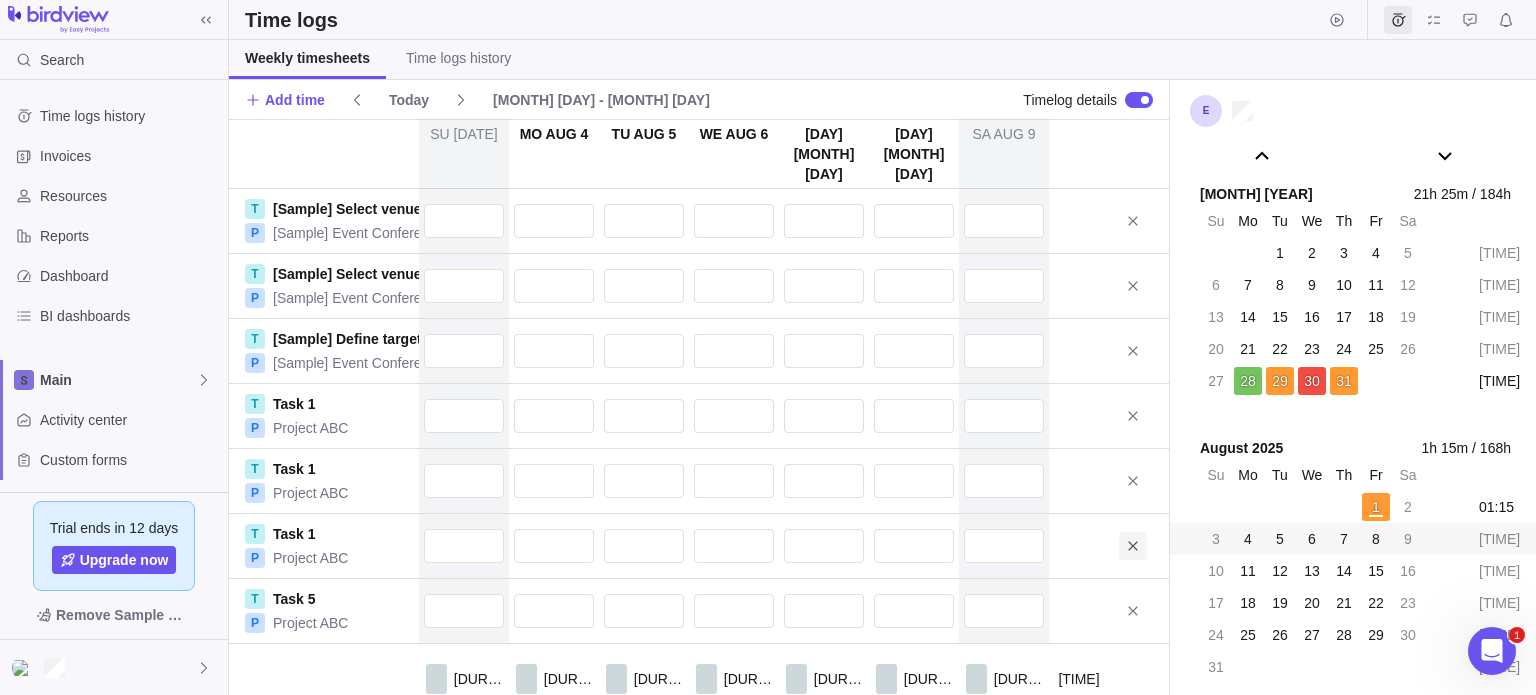 click 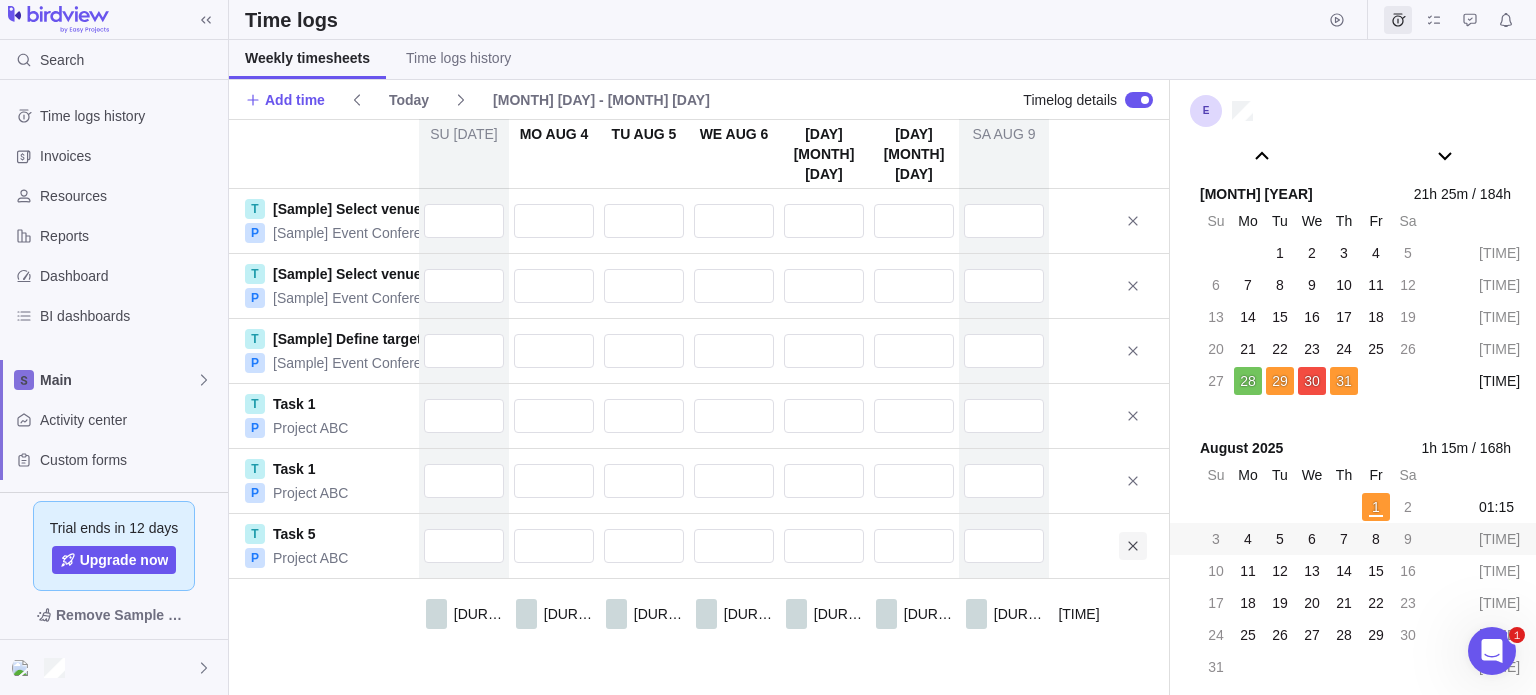 click 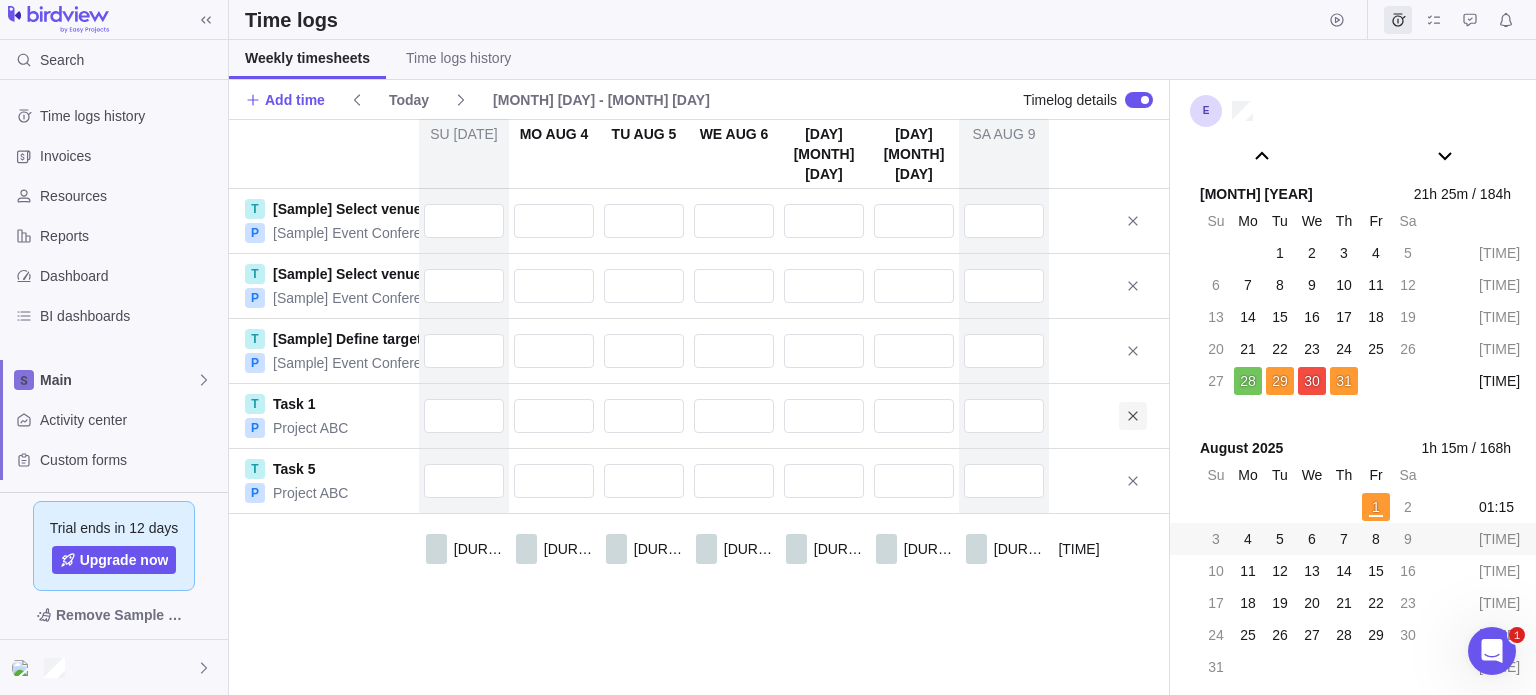 click 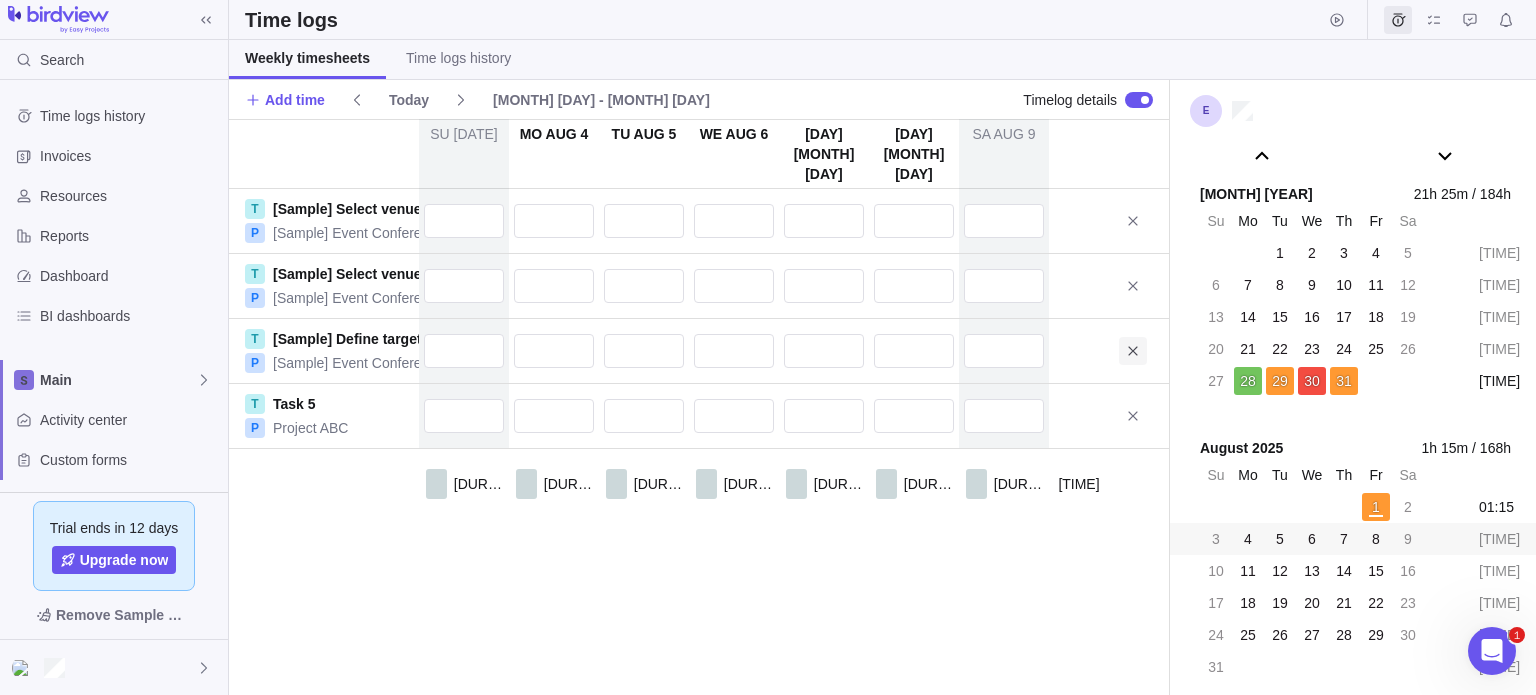 click 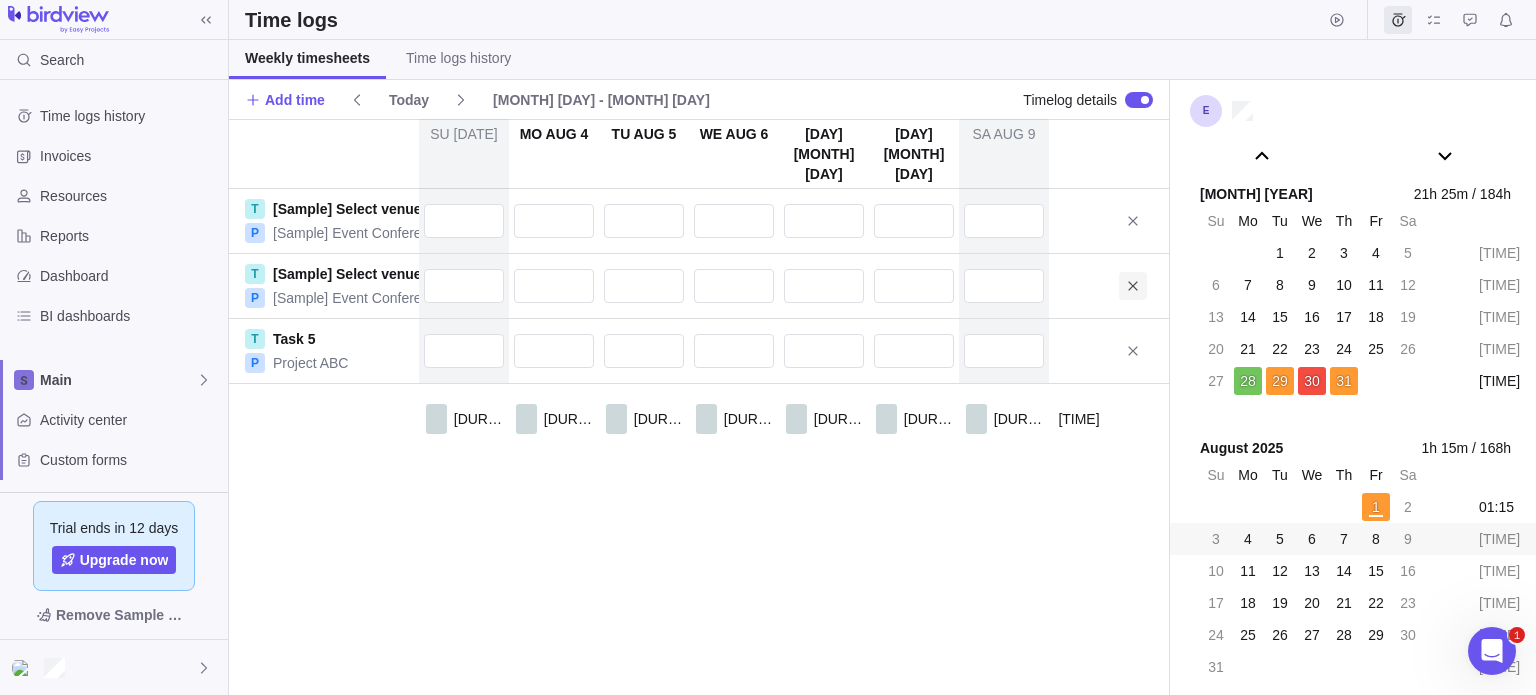 drag, startPoint x: 1128, startPoint y: 247, endPoint x: 1135, endPoint y: 186, distance: 61.400326 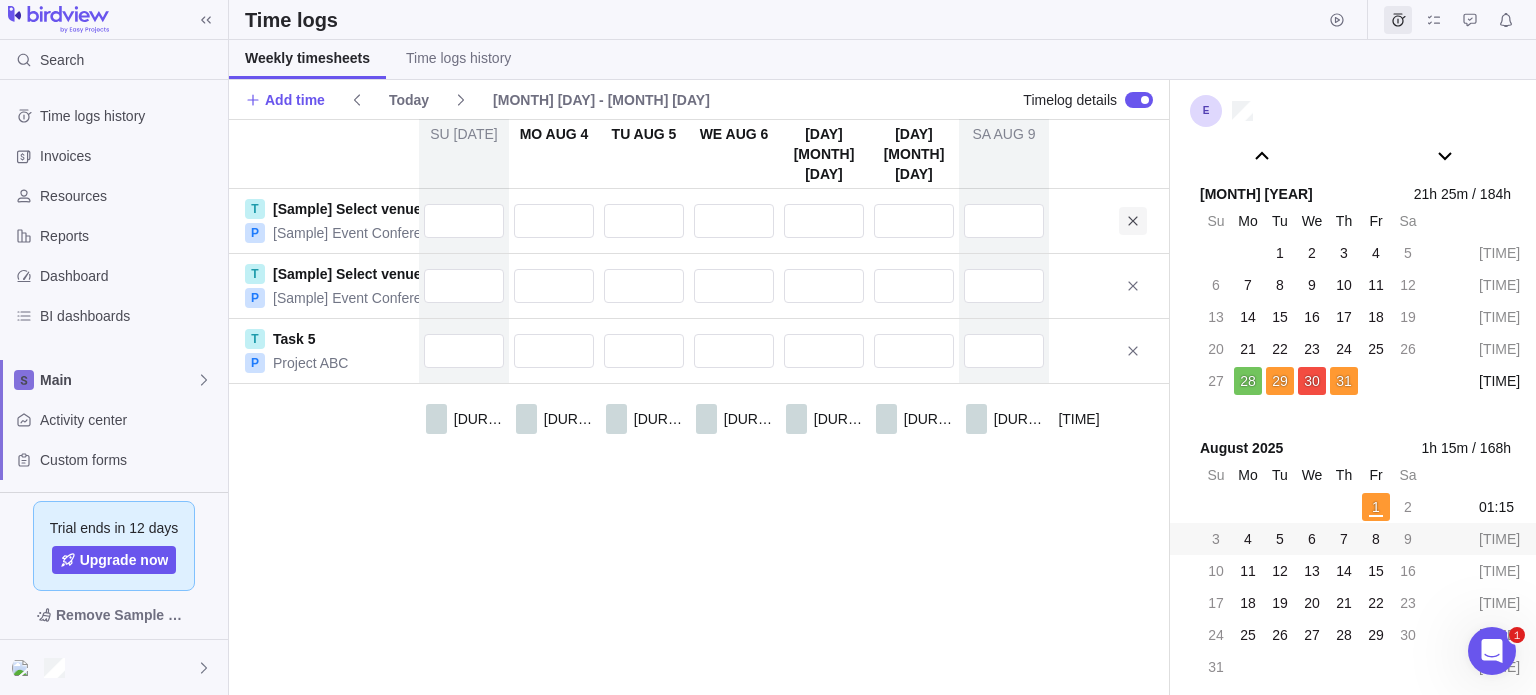 click 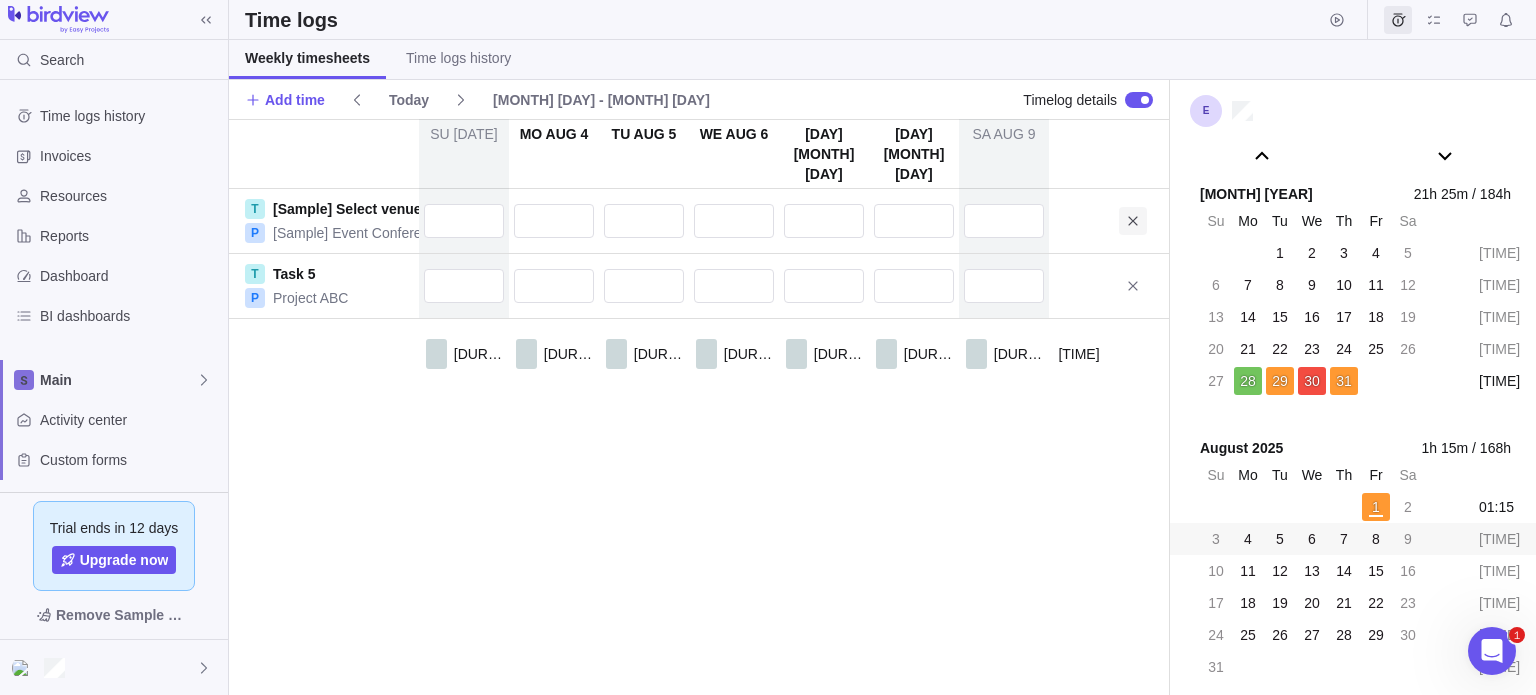 click 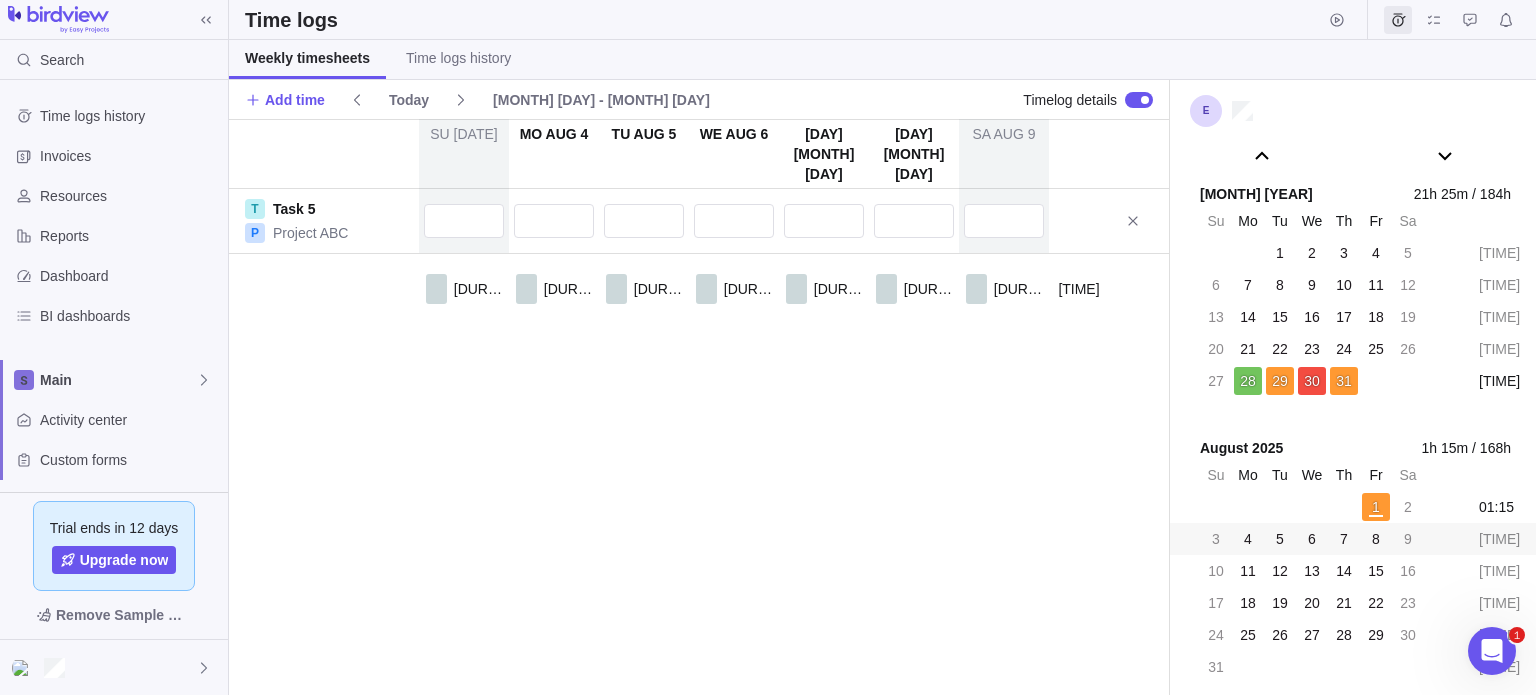 click 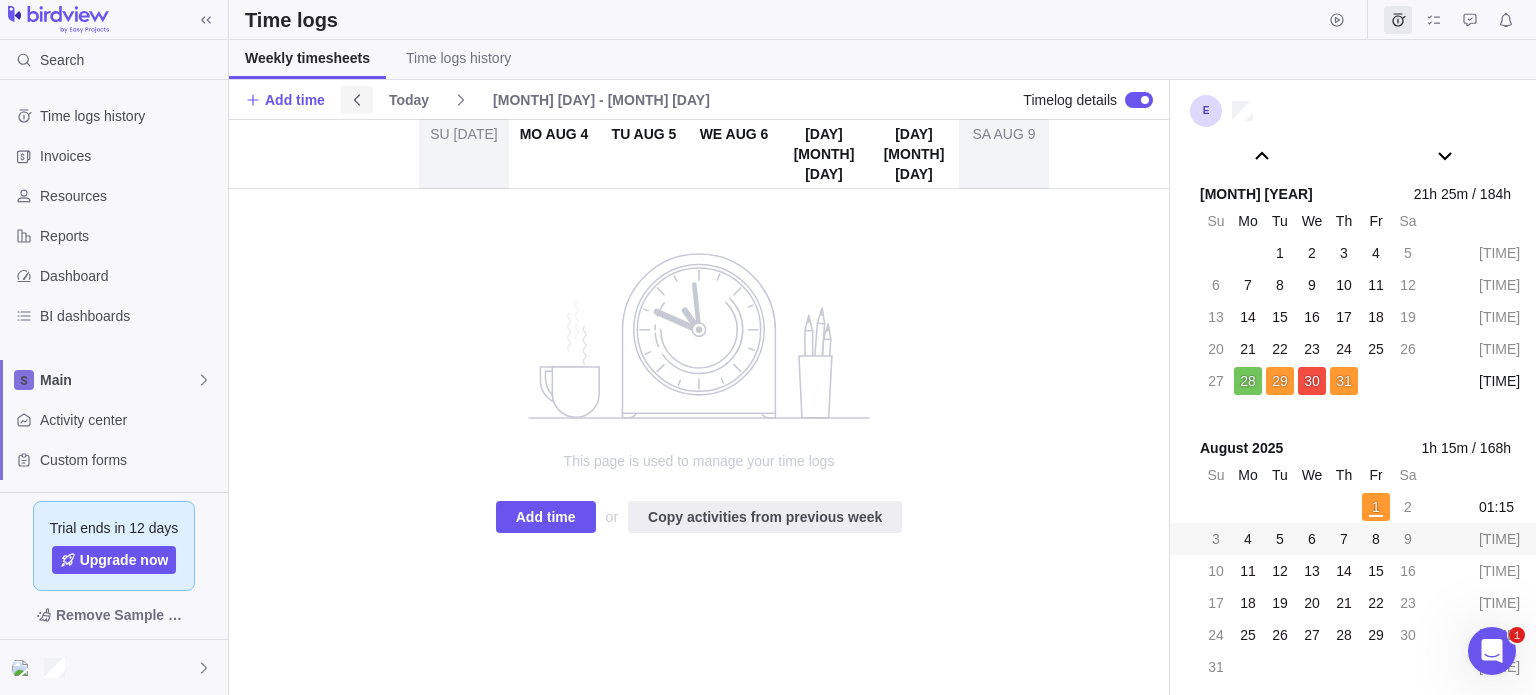 click 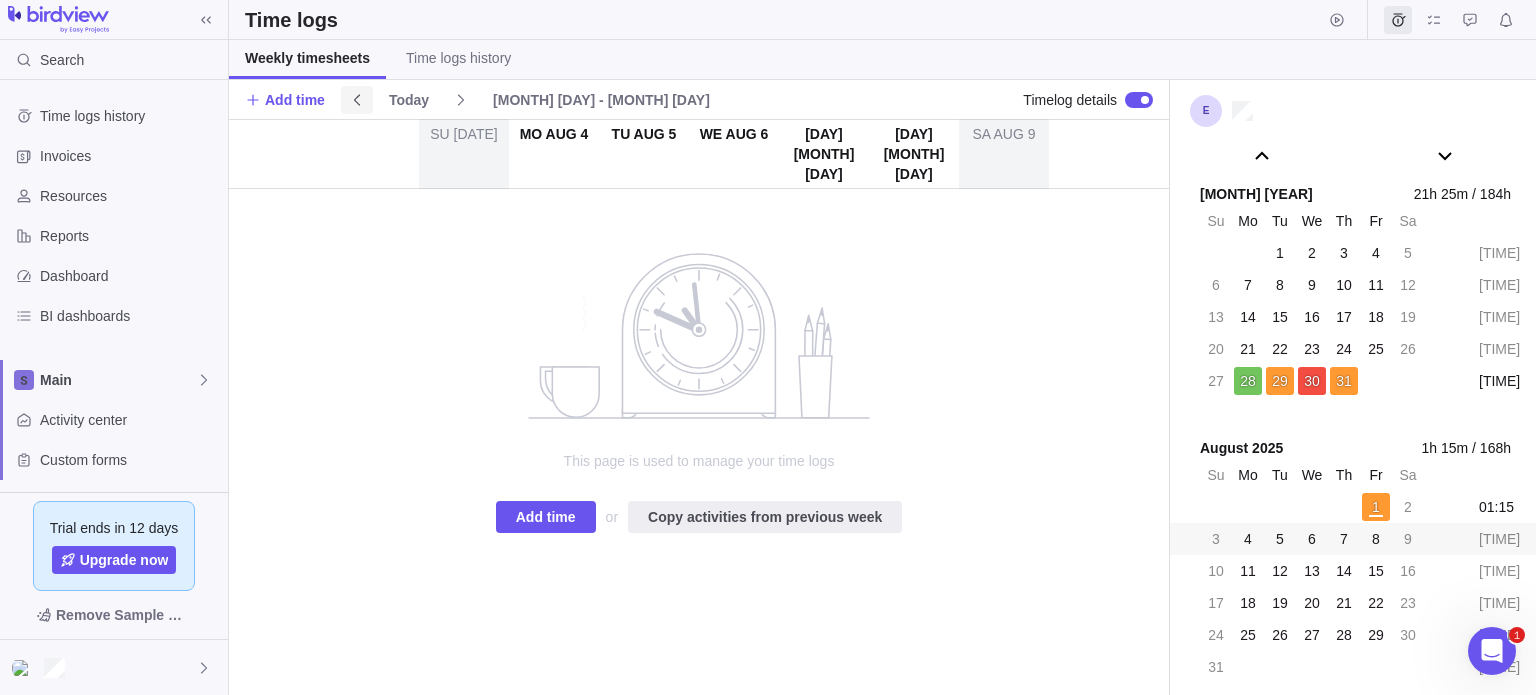 scroll, scrollTop: 111162, scrollLeft: 0, axis: vertical 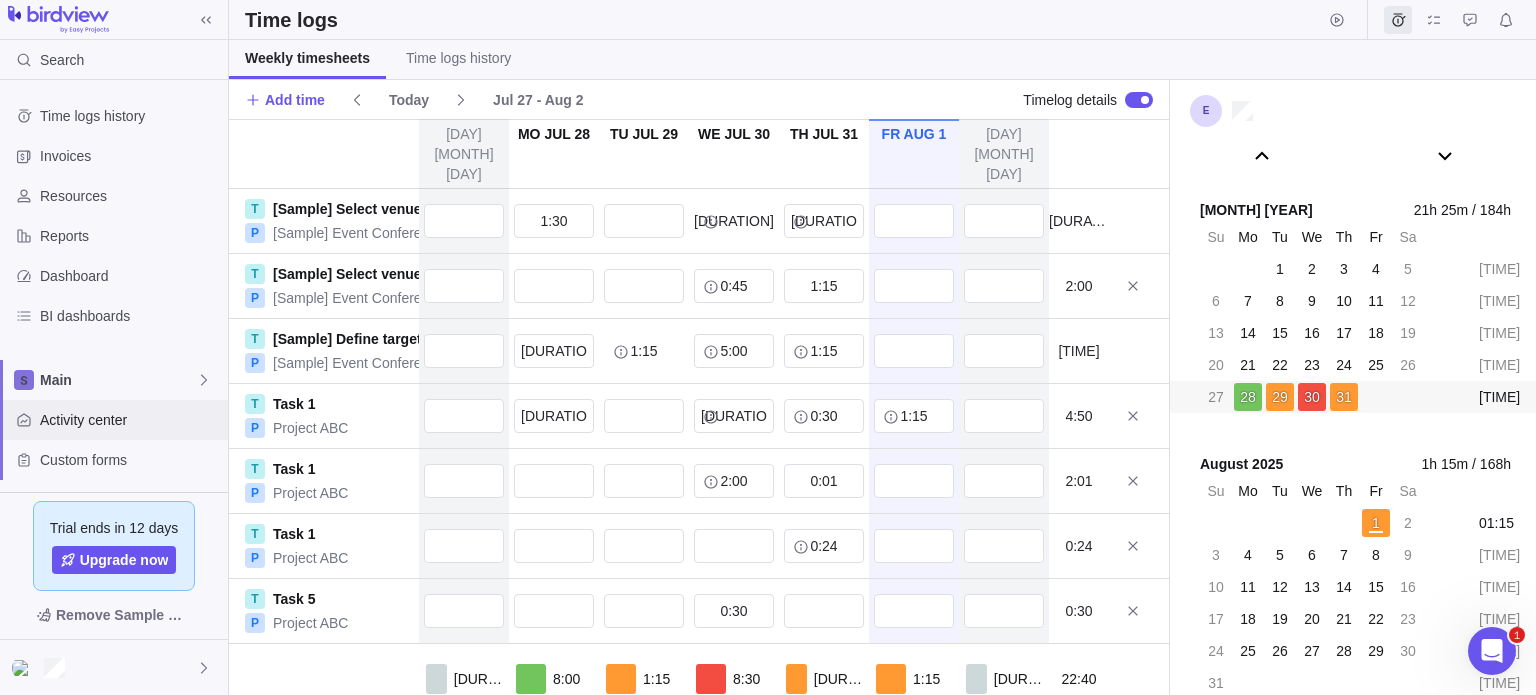 click on "Activity center" at bounding box center [130, 420] 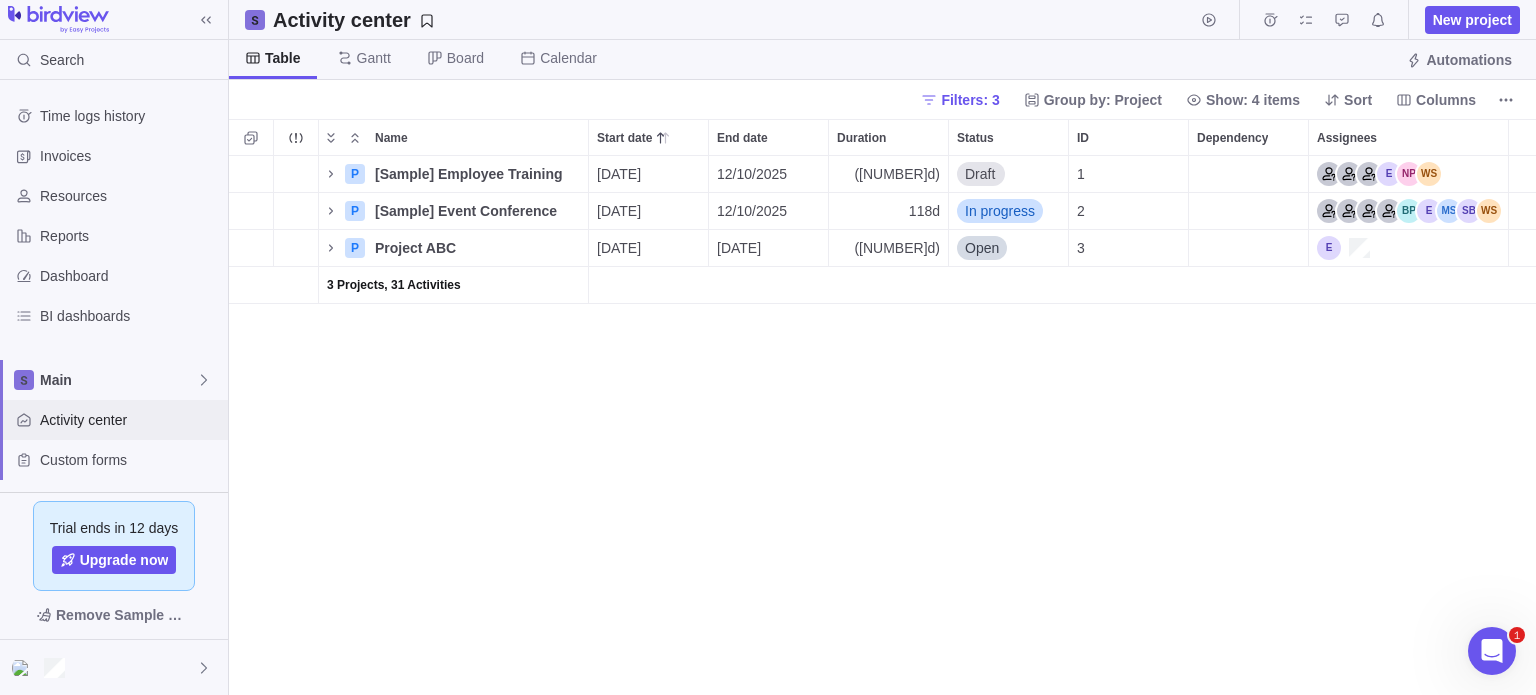 scroll, scrollTop: 16, scrollLeft: 16, axis: both 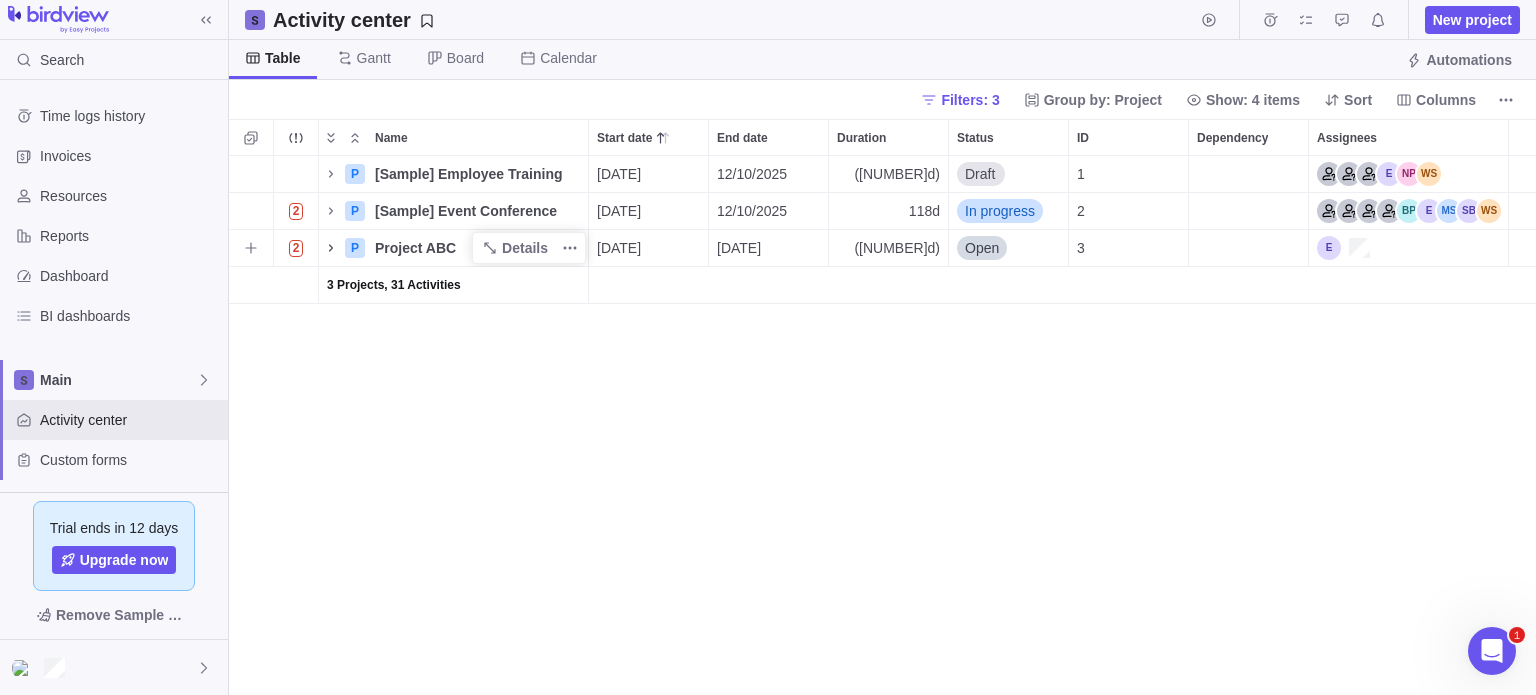 click 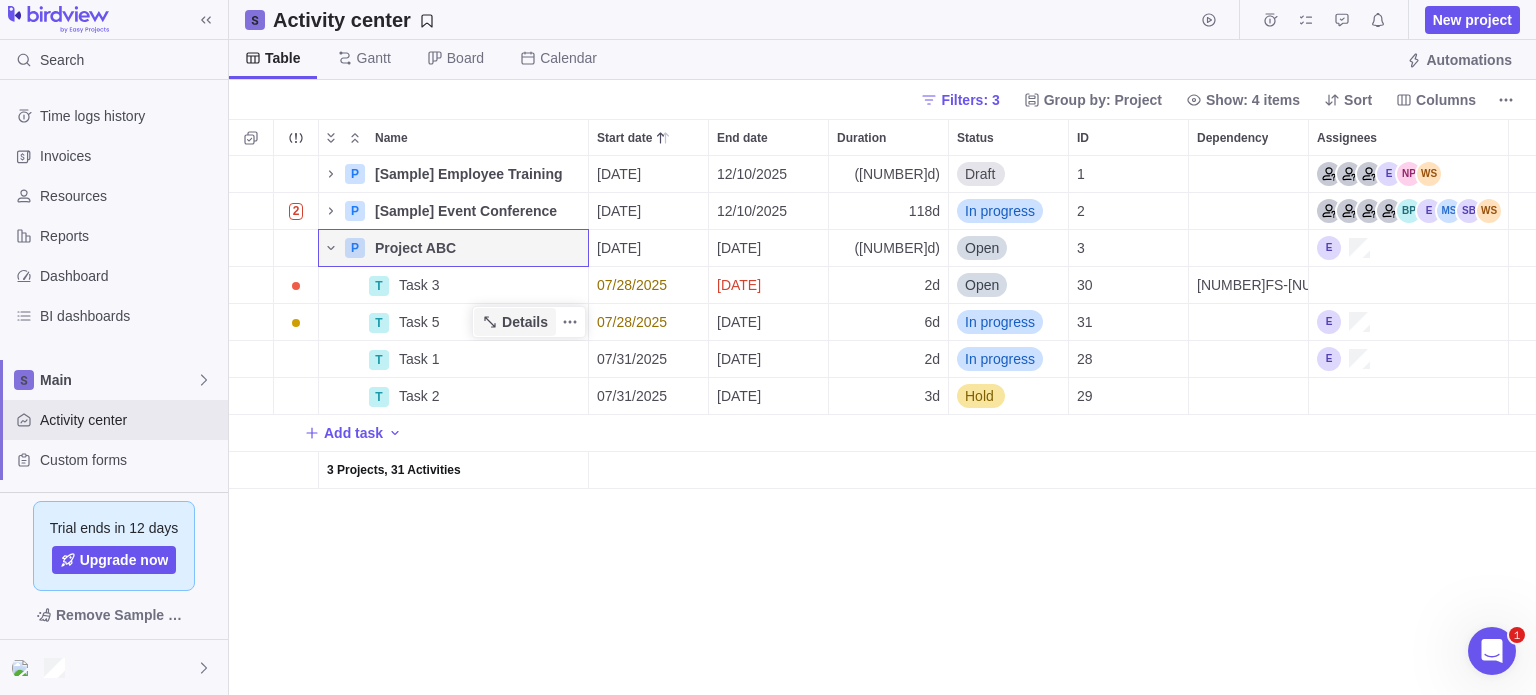click on "Details" at bounding box center (525, 322) 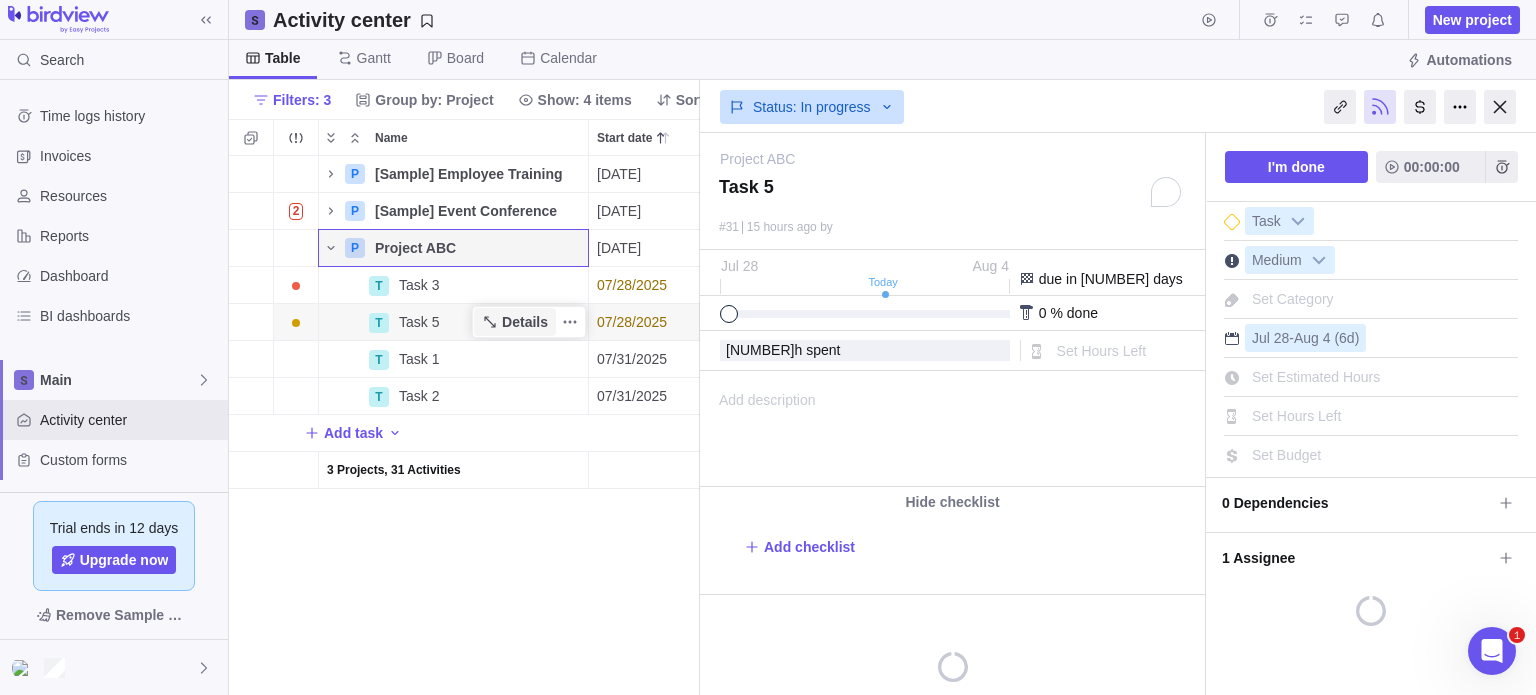 scroll, scrollTop: 524, scrollLeft: 456, axis: both 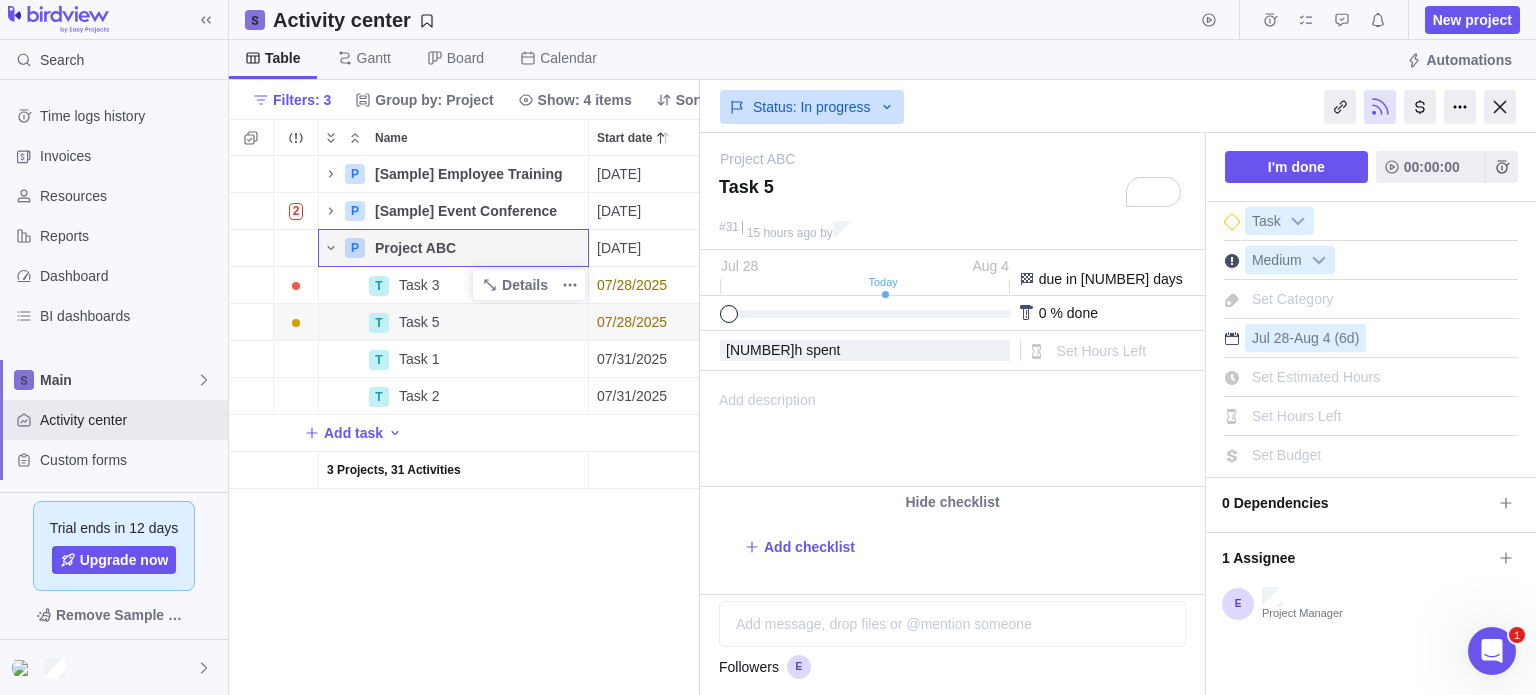 click on "Task 3" at bounding box center [489, 285] 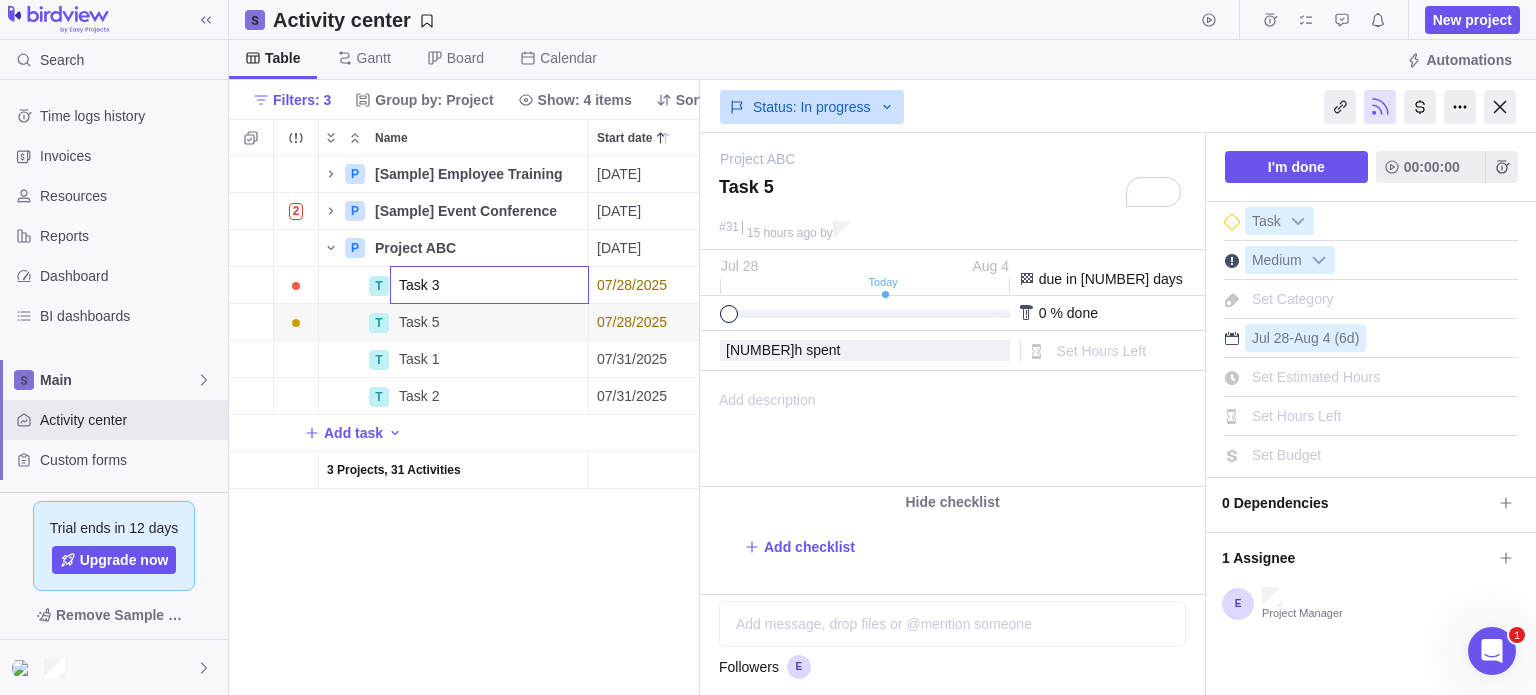 click on "P [Sample] Employee Training Details 05/26/2025 12/10/2025 143d Draft 1 2 P [Sample] Event Conference Details 06/30/2025 12/10/2025 118d In progress 2 P Project ABC Details 07/30/2025 08/13/2025 11d Open 3 T Task 3 07/28/2025 07/29/2025 2d Open 30 29FS-6 days T Task 5 Details 07/28/2025 08/04/2025 6d In progress 31 T Task 1 Details 07/31/2025 08/01/2025 2d In progress 28 T Task 2 Details 07/31/2025 08/04/2025 3d Hold 29 Add task 3 Projects, 31 Activities" at bounding box center (464, 426) 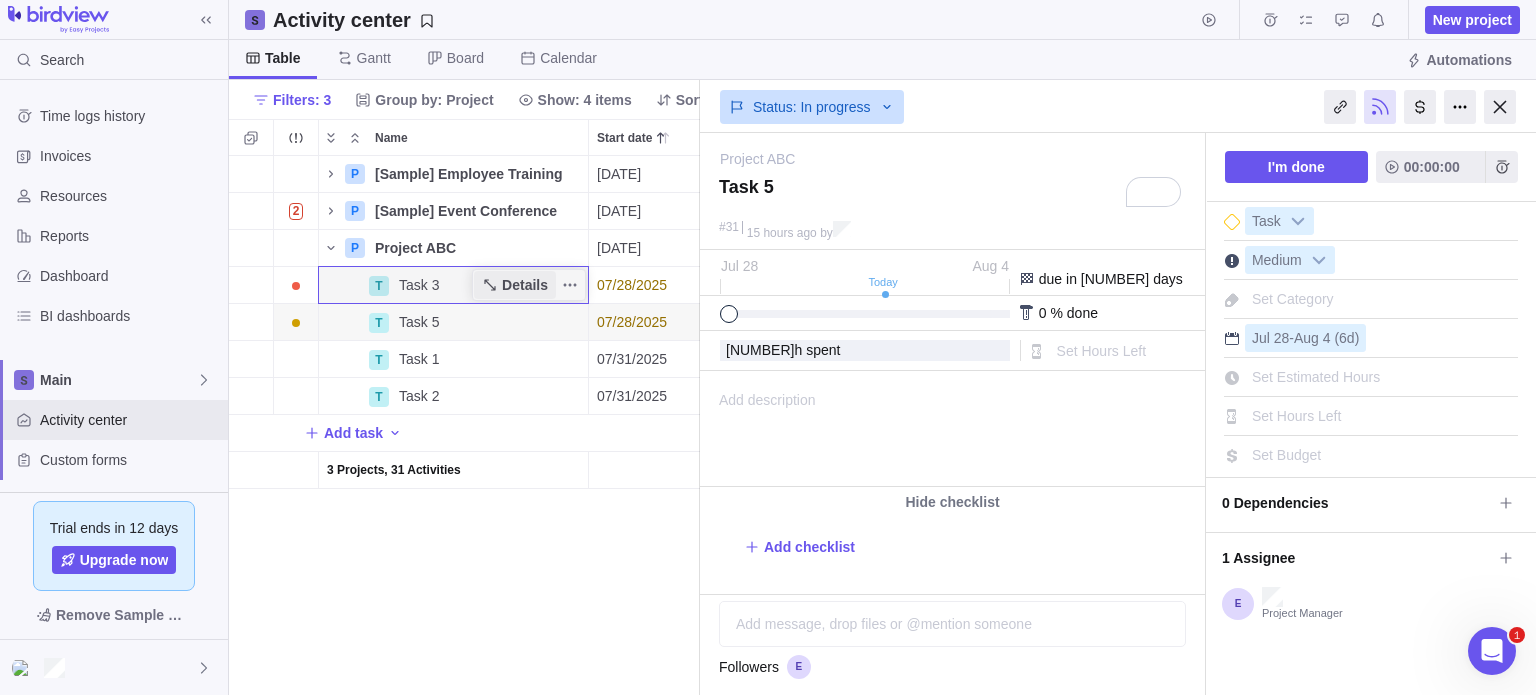 click on "Details" at bounding box center (525, 285) 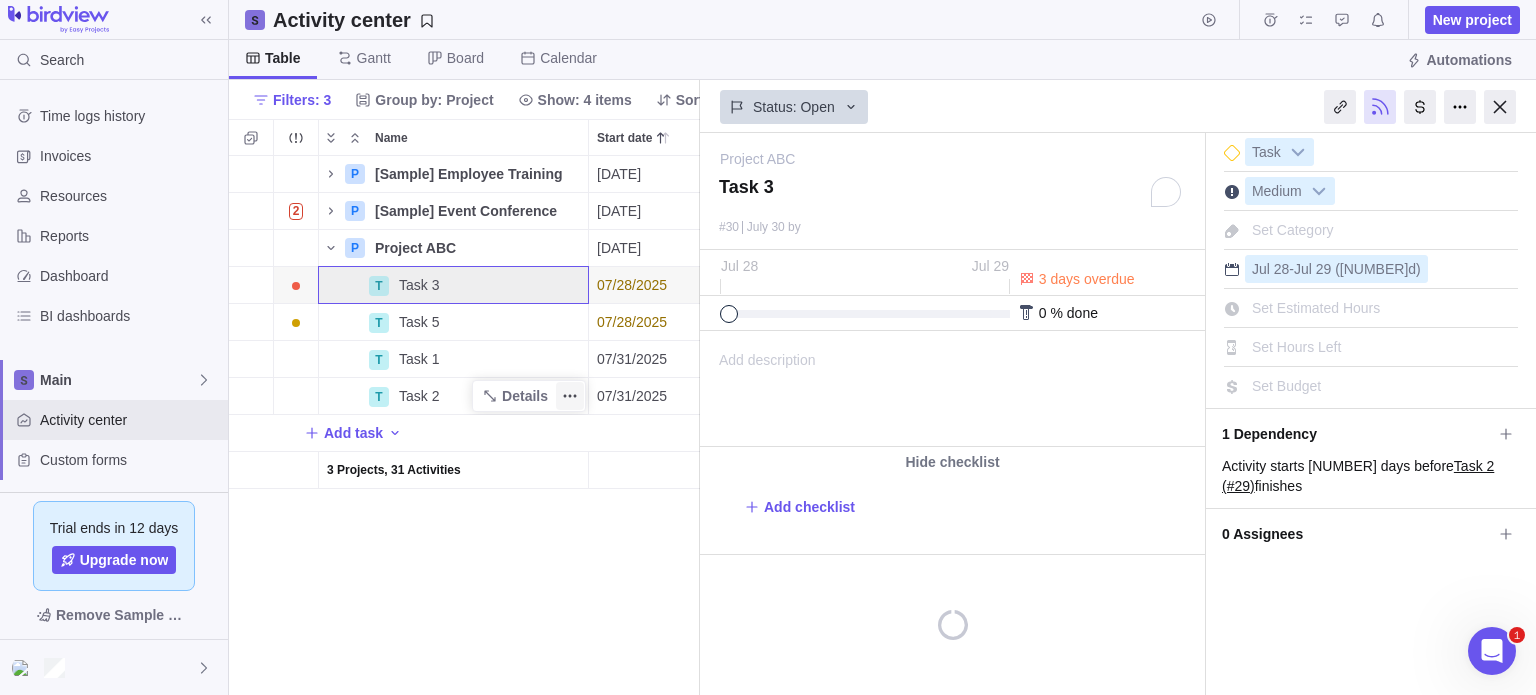 scroll, scrollTop: 0, scrollLeft: 0, axis: both 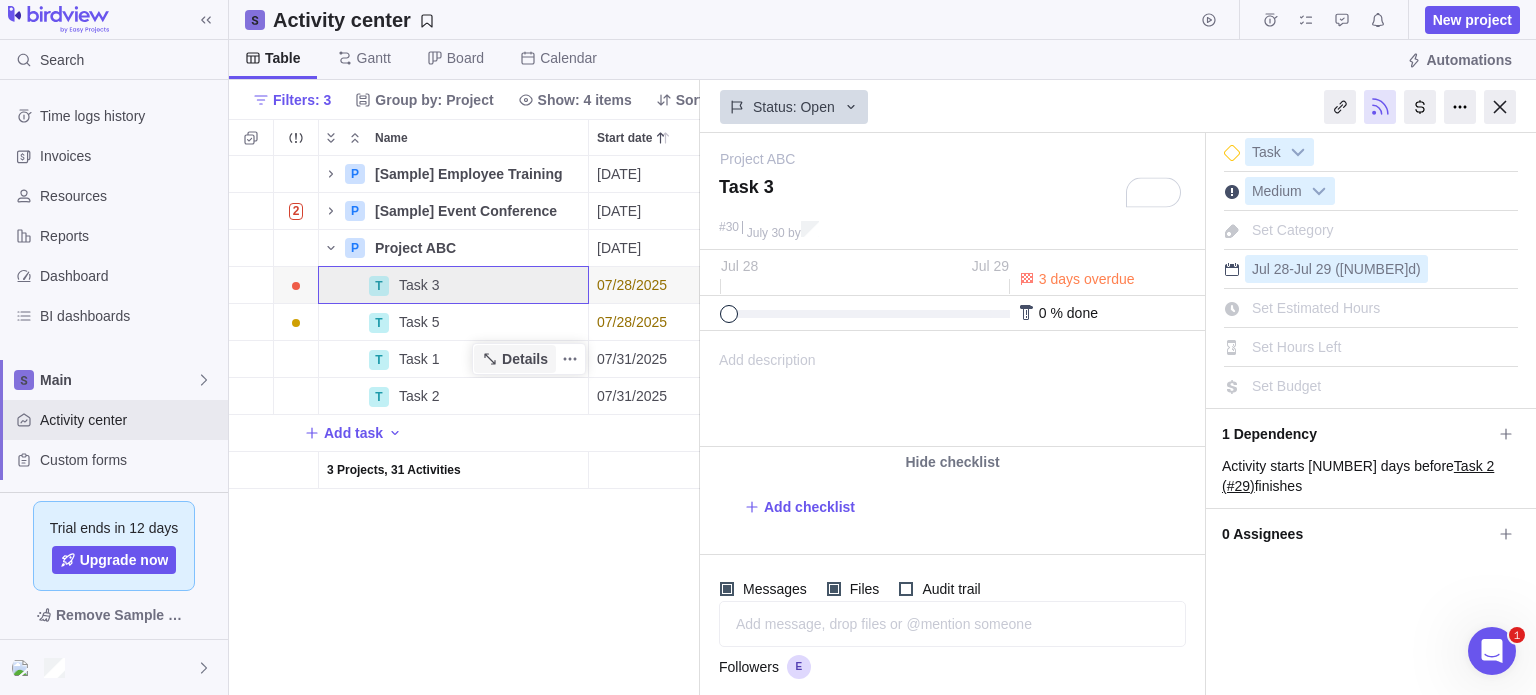 click on "Details" at bounding box center [525, 359] 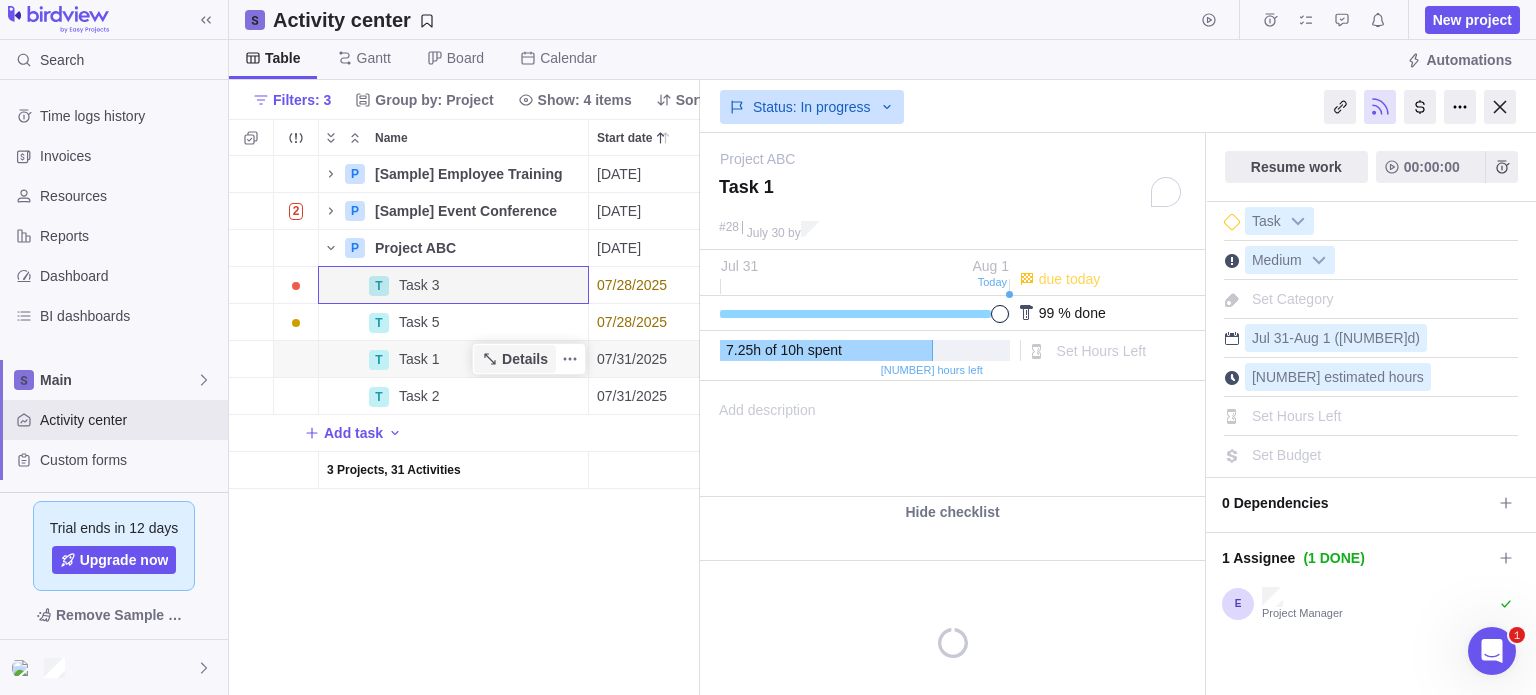 scroll, scrollTop: 0, scrollLeft: 0, axis: both 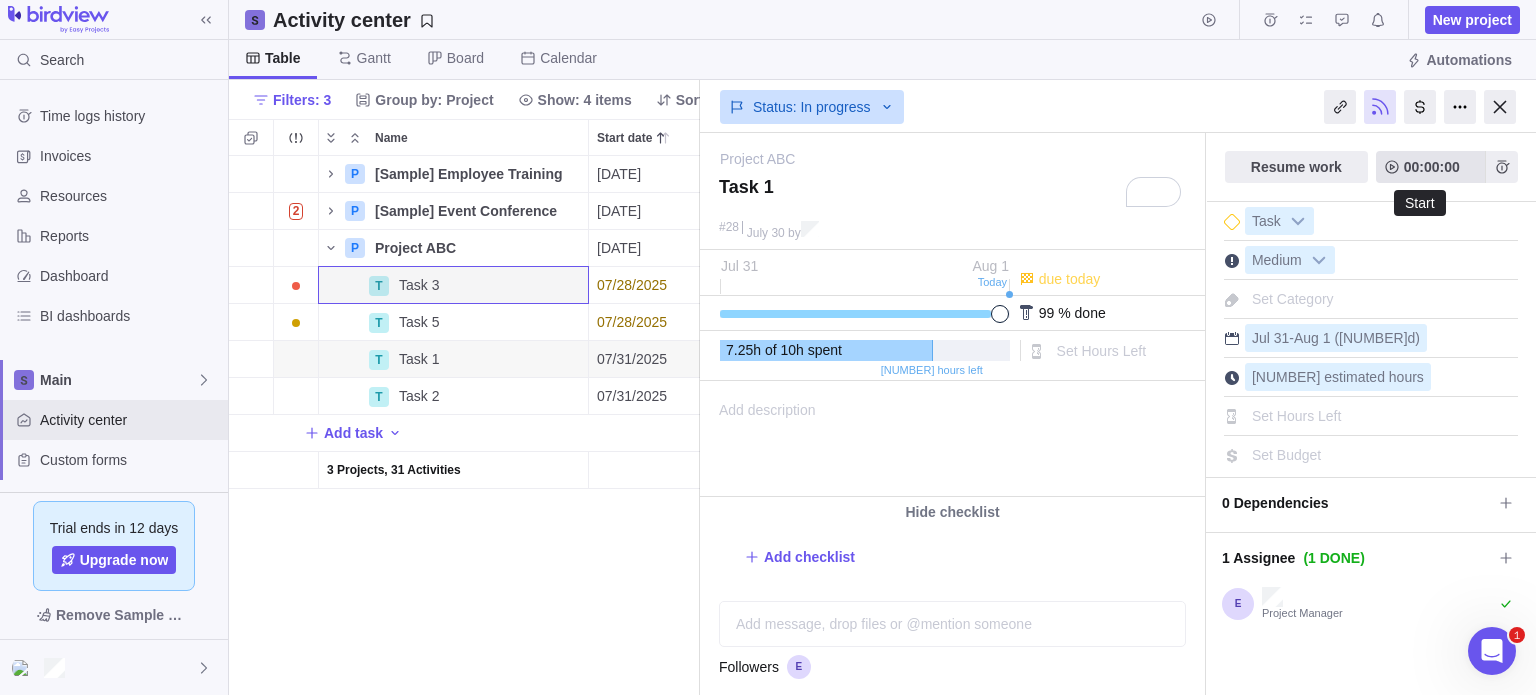 click 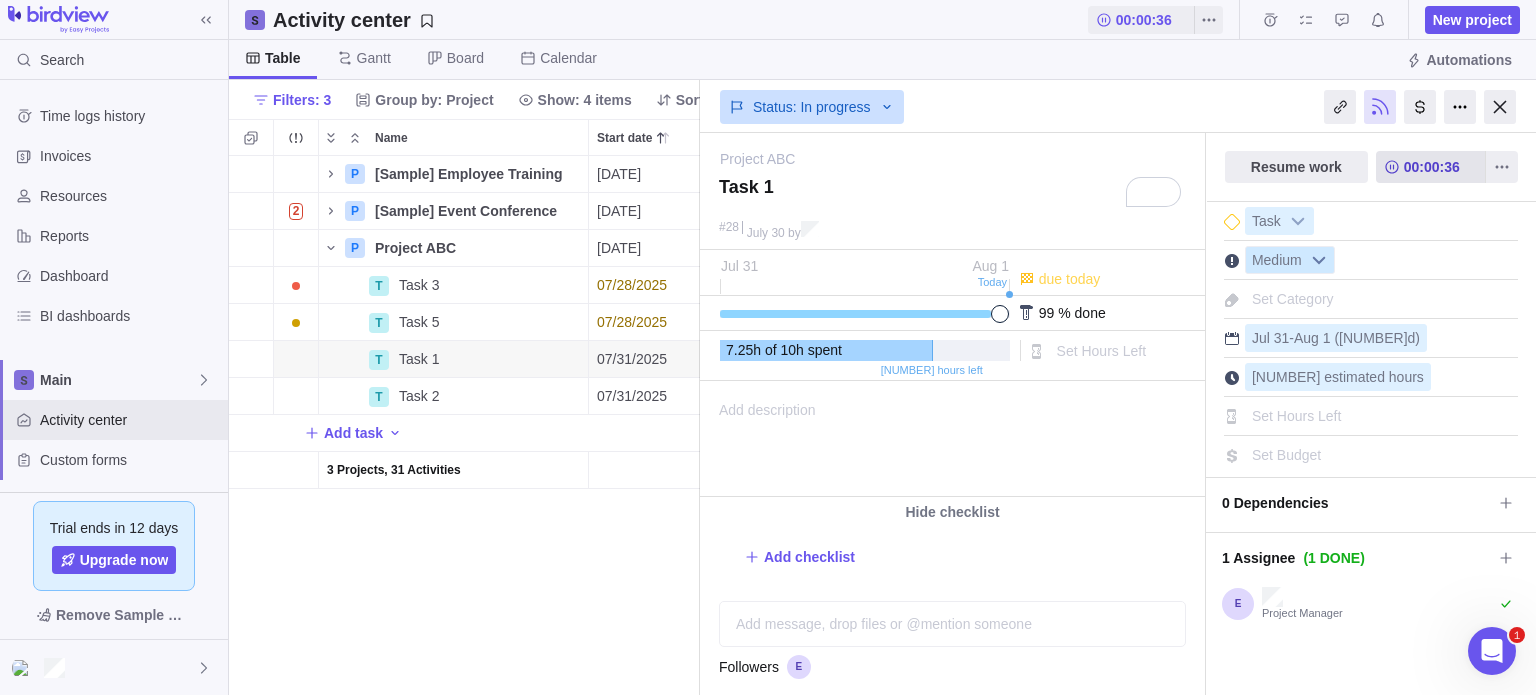 click on "Medium" at bounding box center (1277, 261) 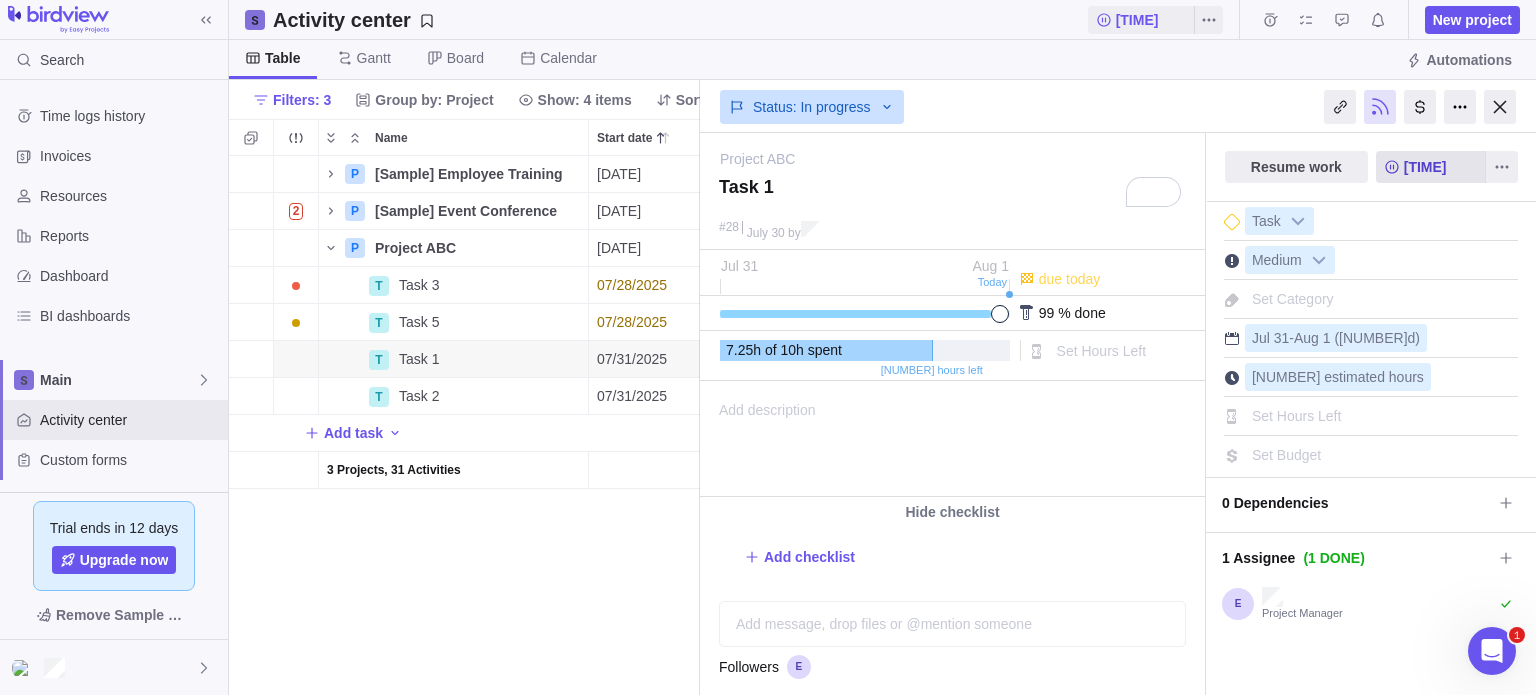 click on "Add description
... read all" at bounding box center (951, 439) 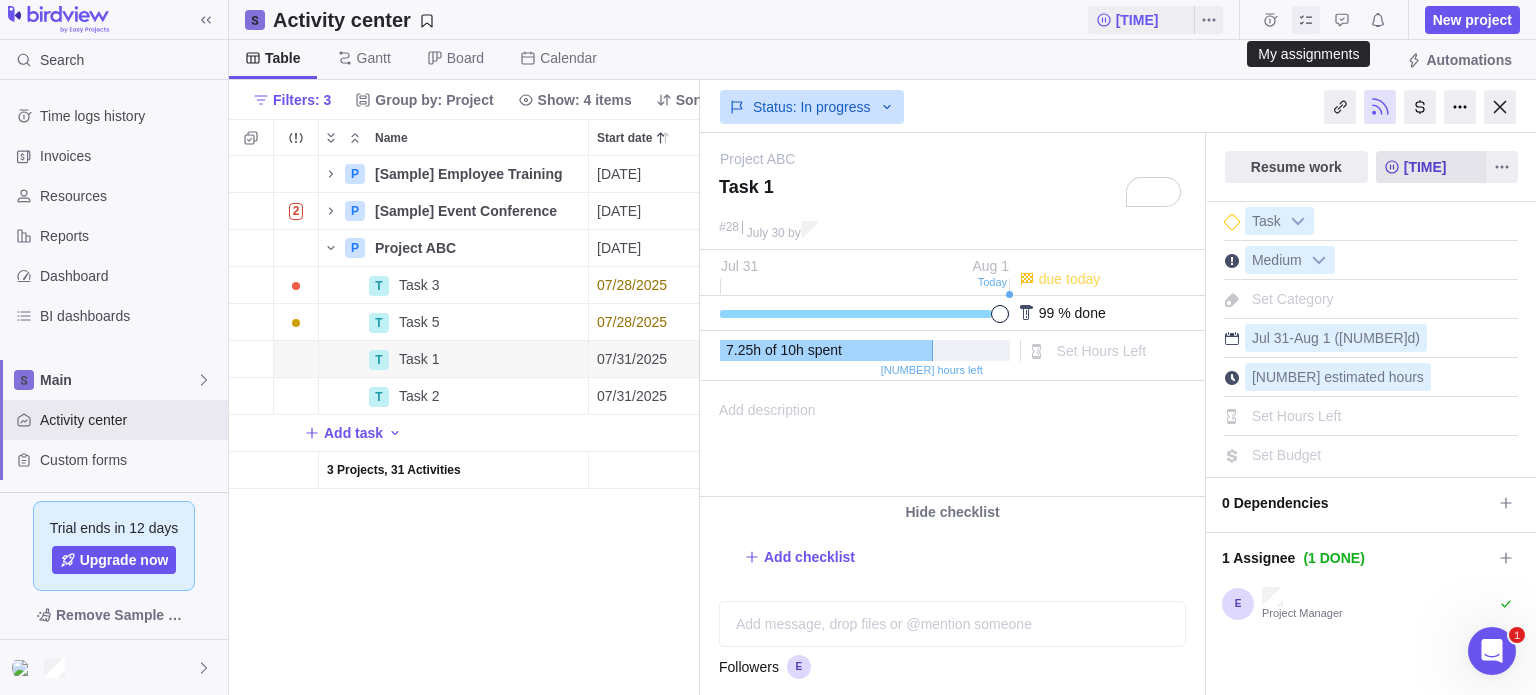 click 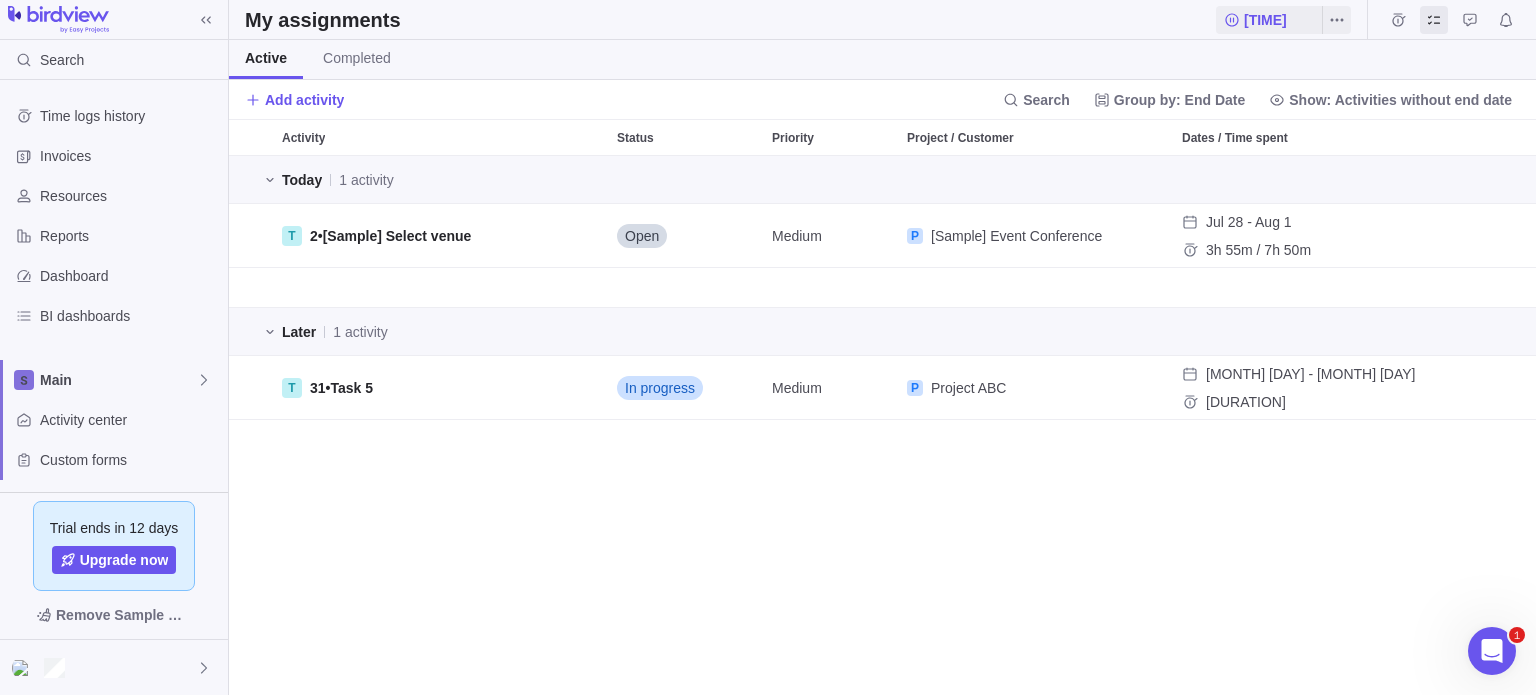 scroll, scrollTop: 16, scrollLeft: 16, axis: both 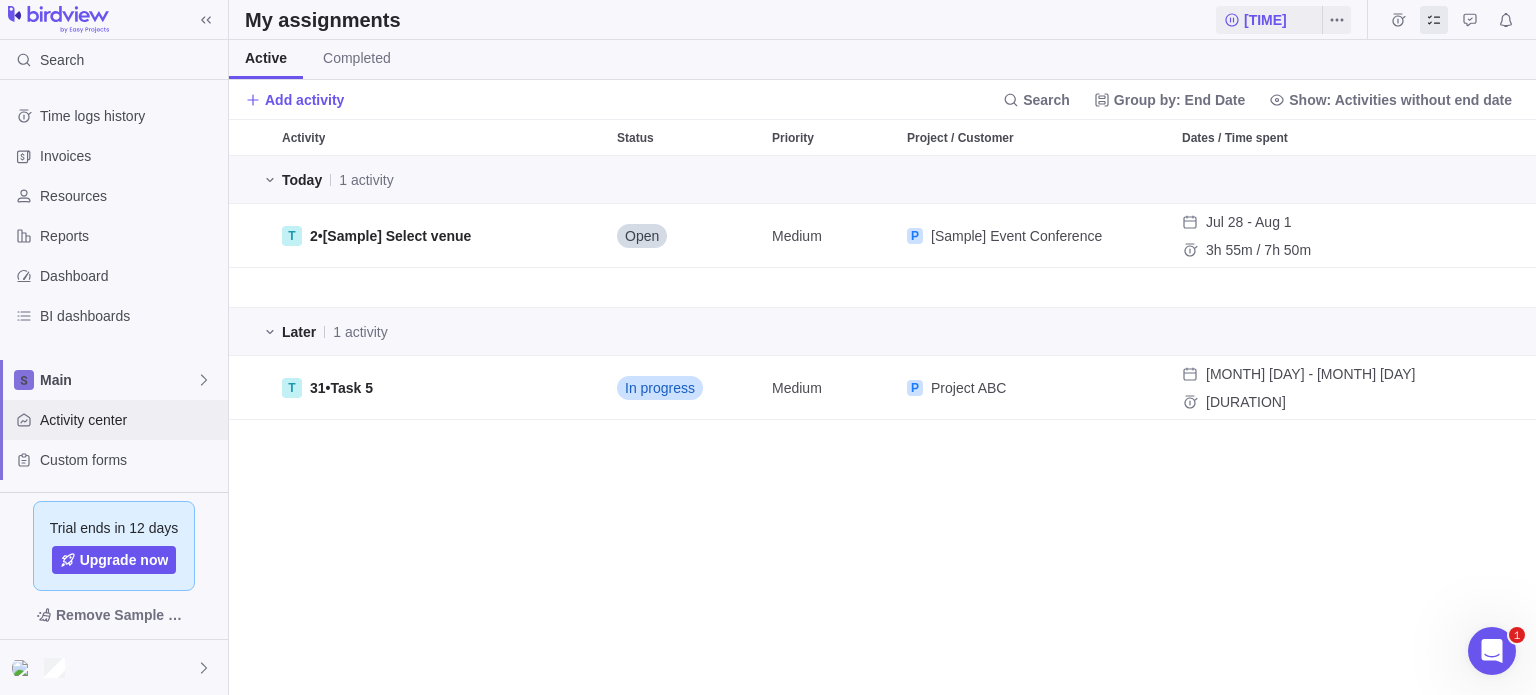 click on "Activity center" at bounding box center (130, 420) 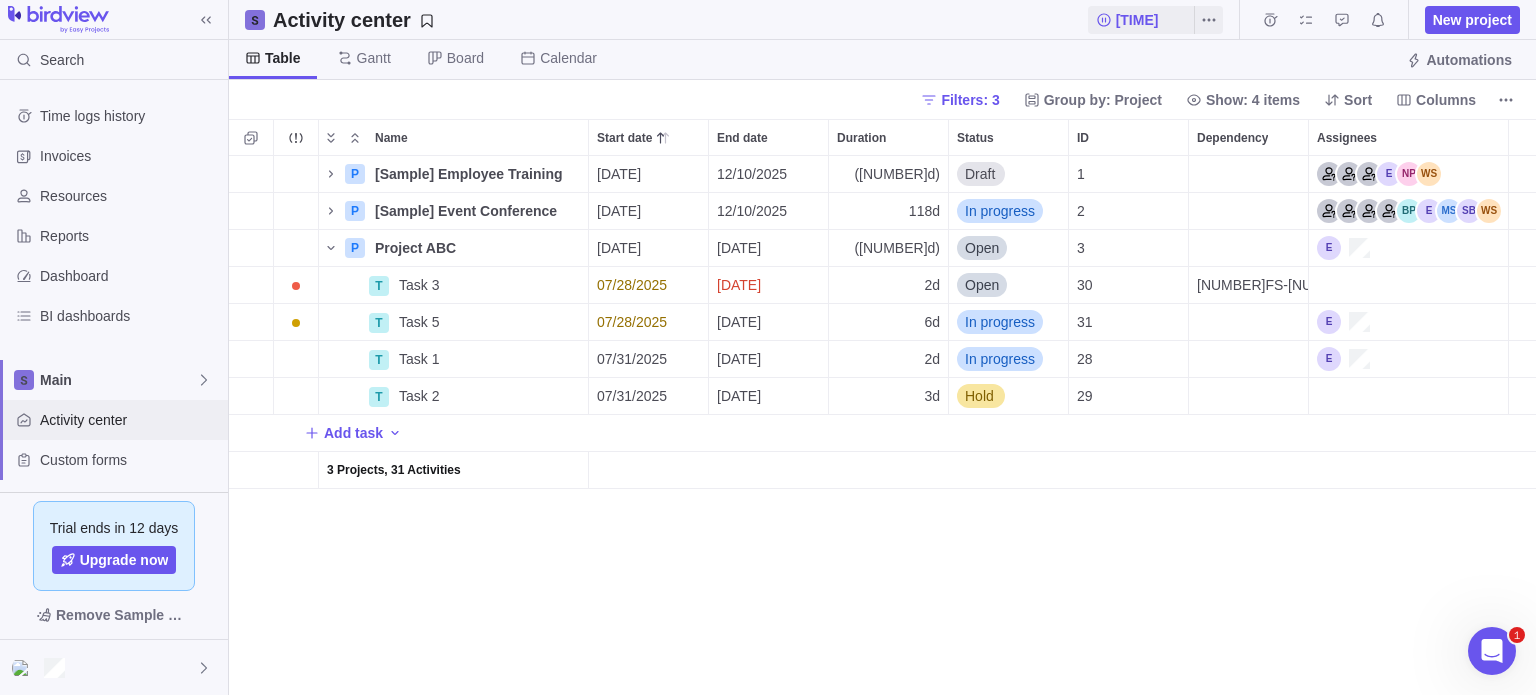 scroll, scrollTop: 16, scrollLeft: 16, axis: both 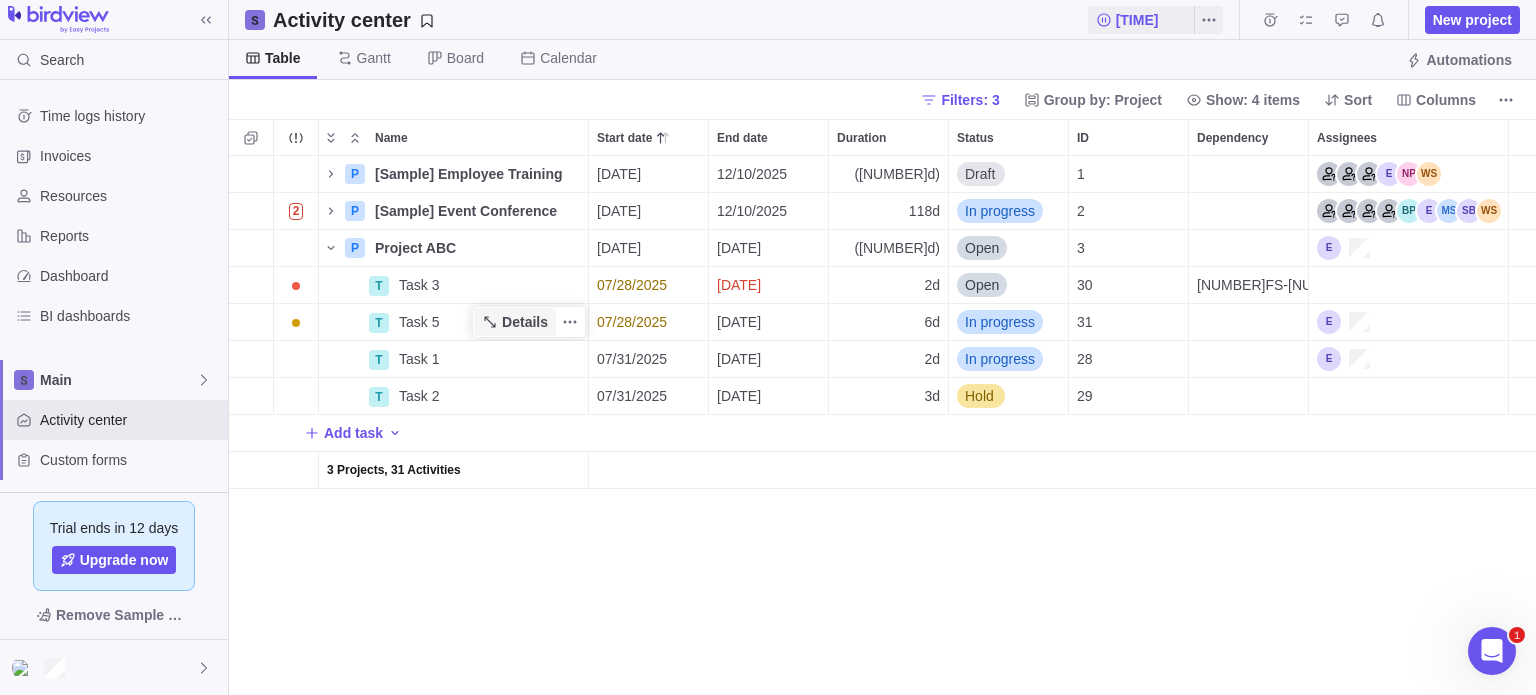 click on "Details" at bounding box center [525, 322] 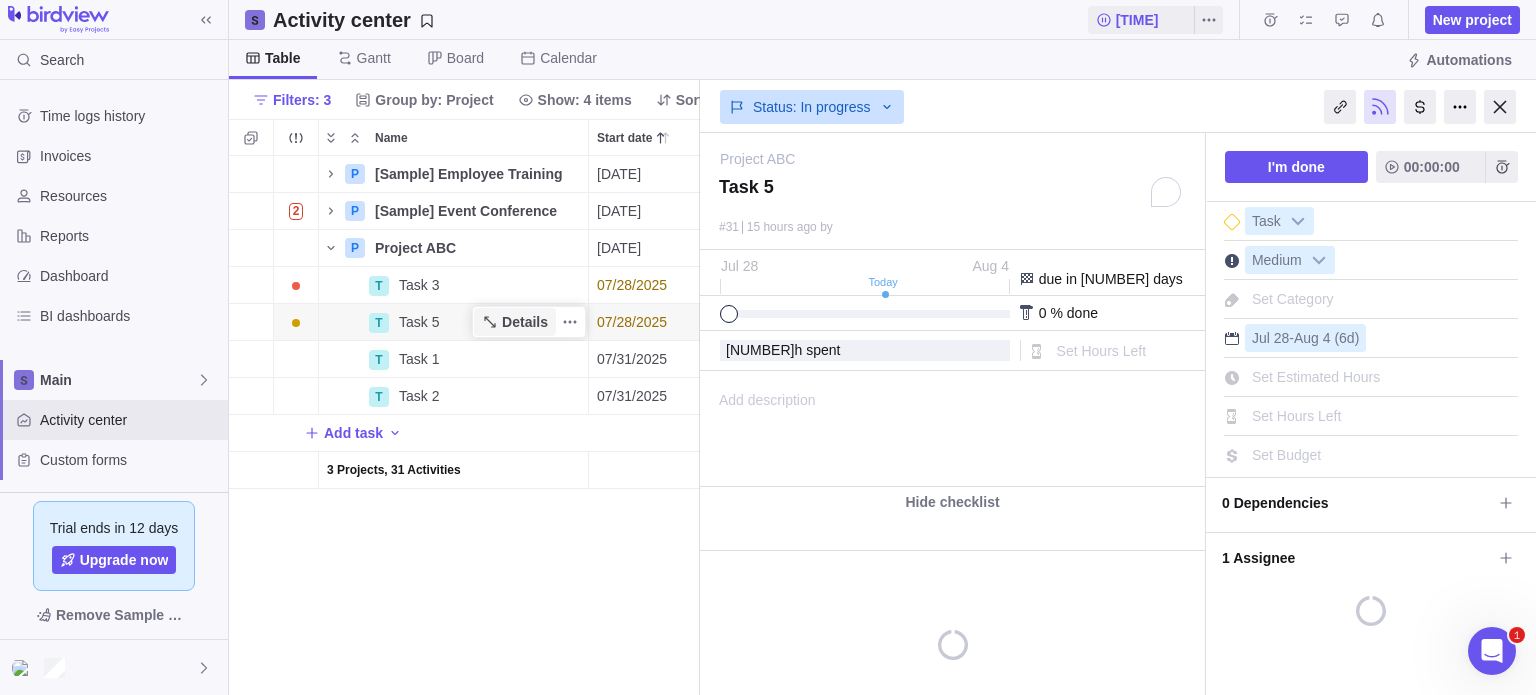 scroll, scrollTop: 524, scrollLeft: 456, axis: both 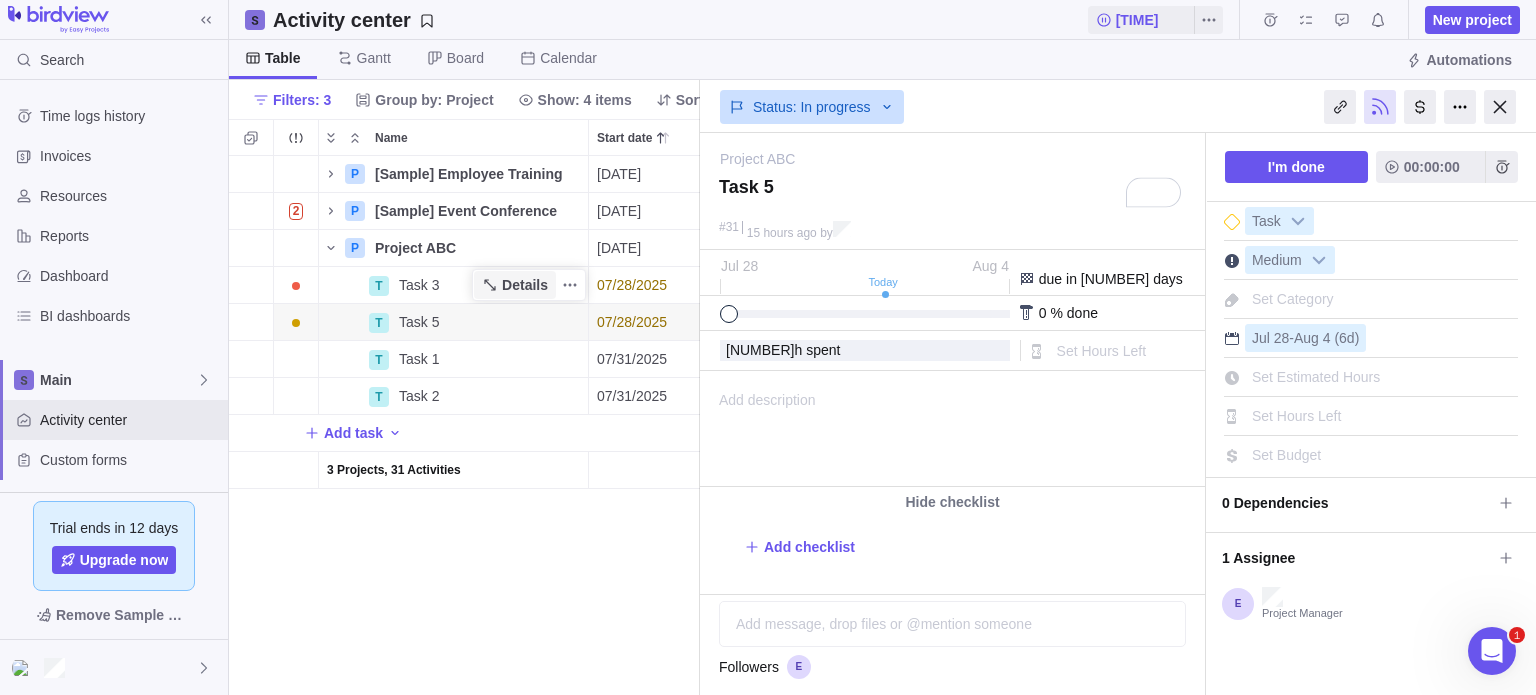 click on "Details" at bounding box center [525, 285] 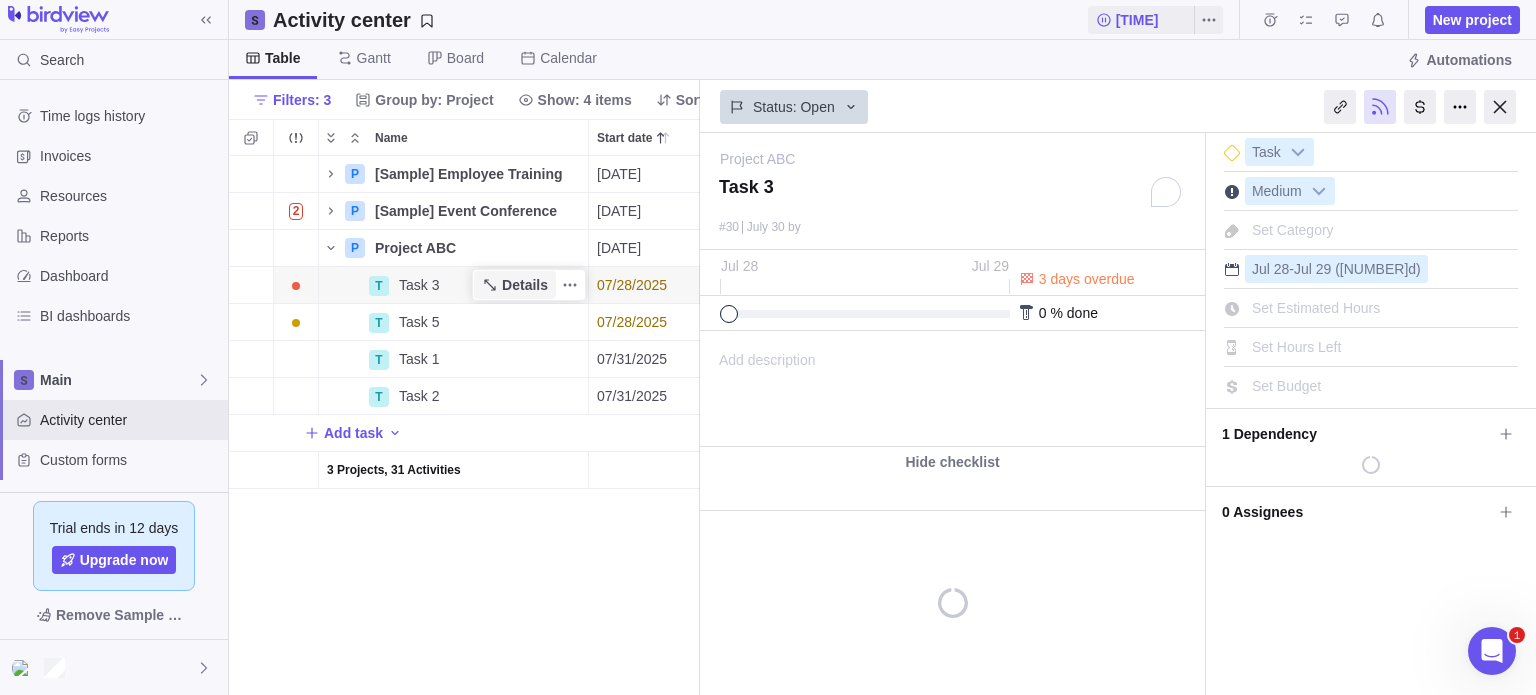 scroll, scrollTop: 0, scrollLeft: 0, axis: both 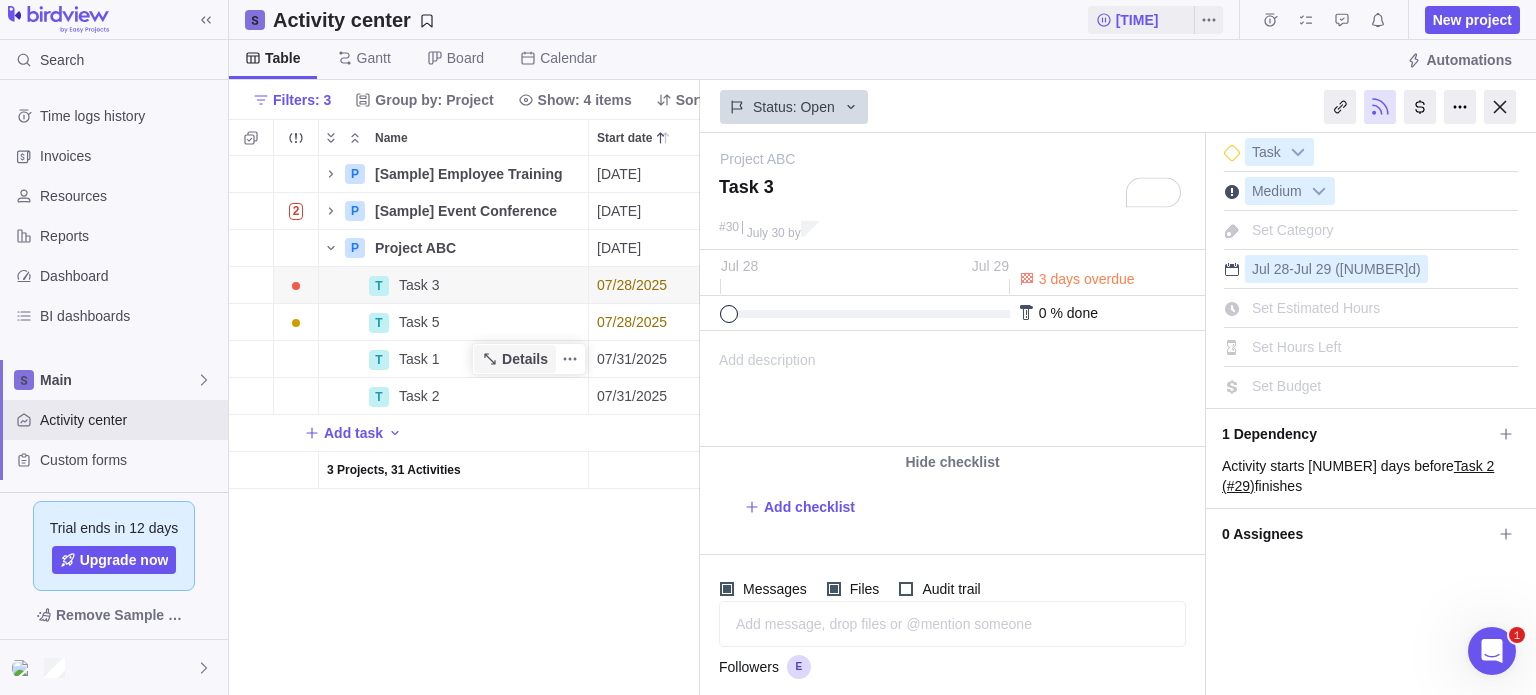 click on "Details" at bounding box center [525, 359] 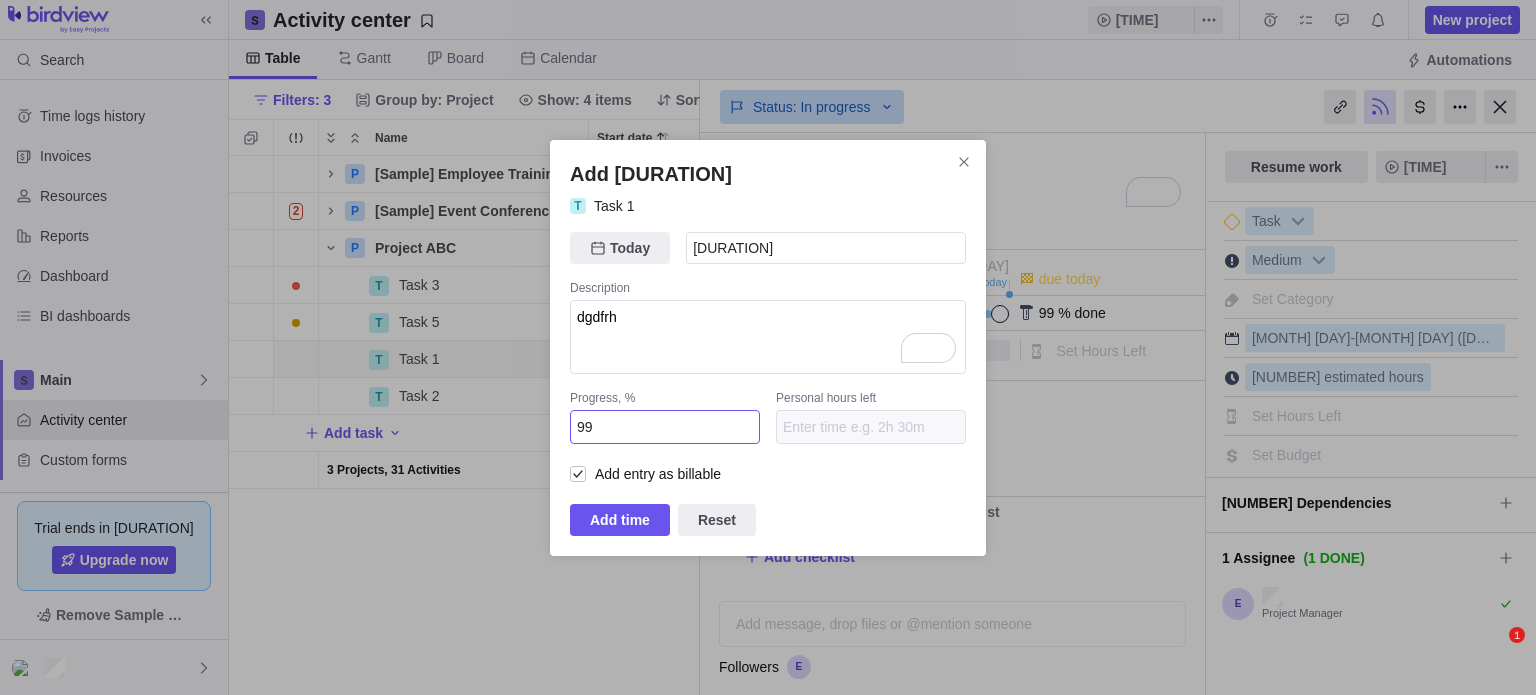 scroll, scrollTop: 0, scrollLeft: 0, axis: both 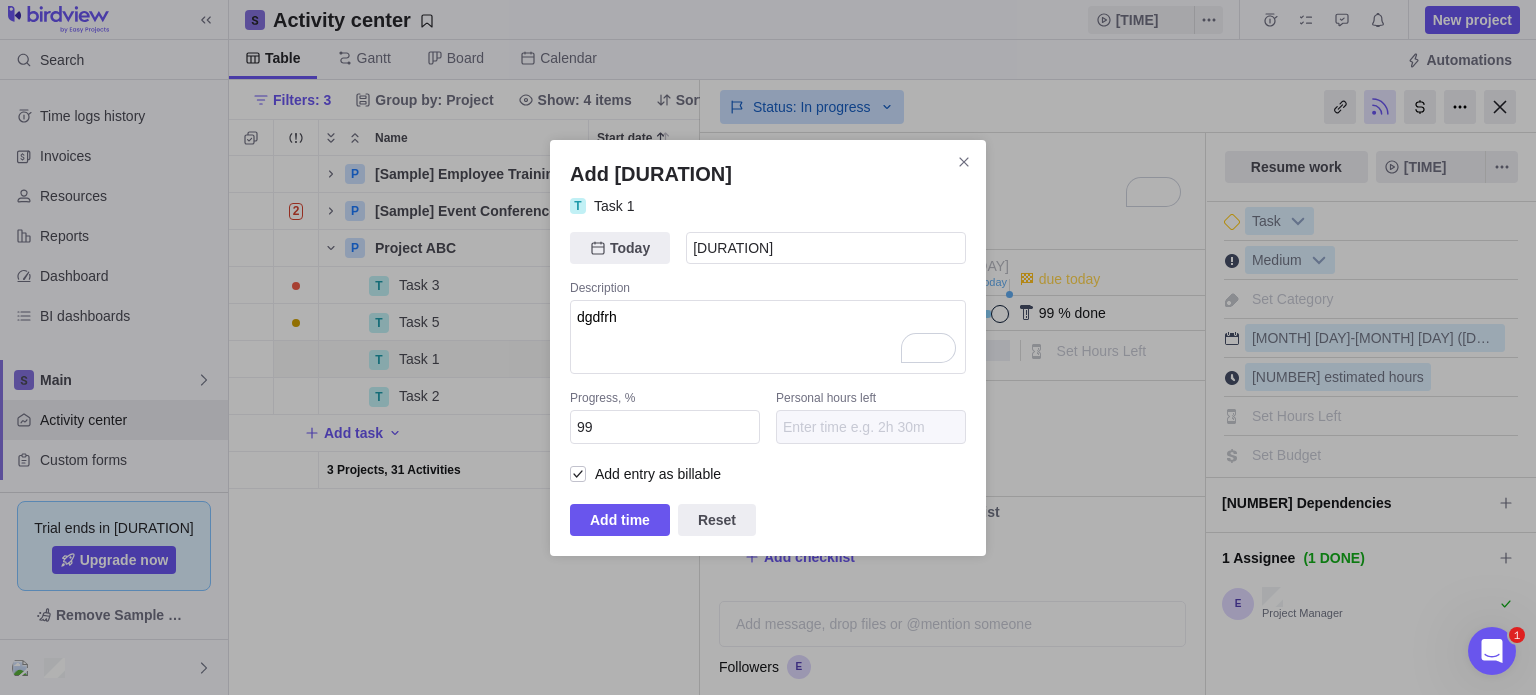 type on "[DURATION]" 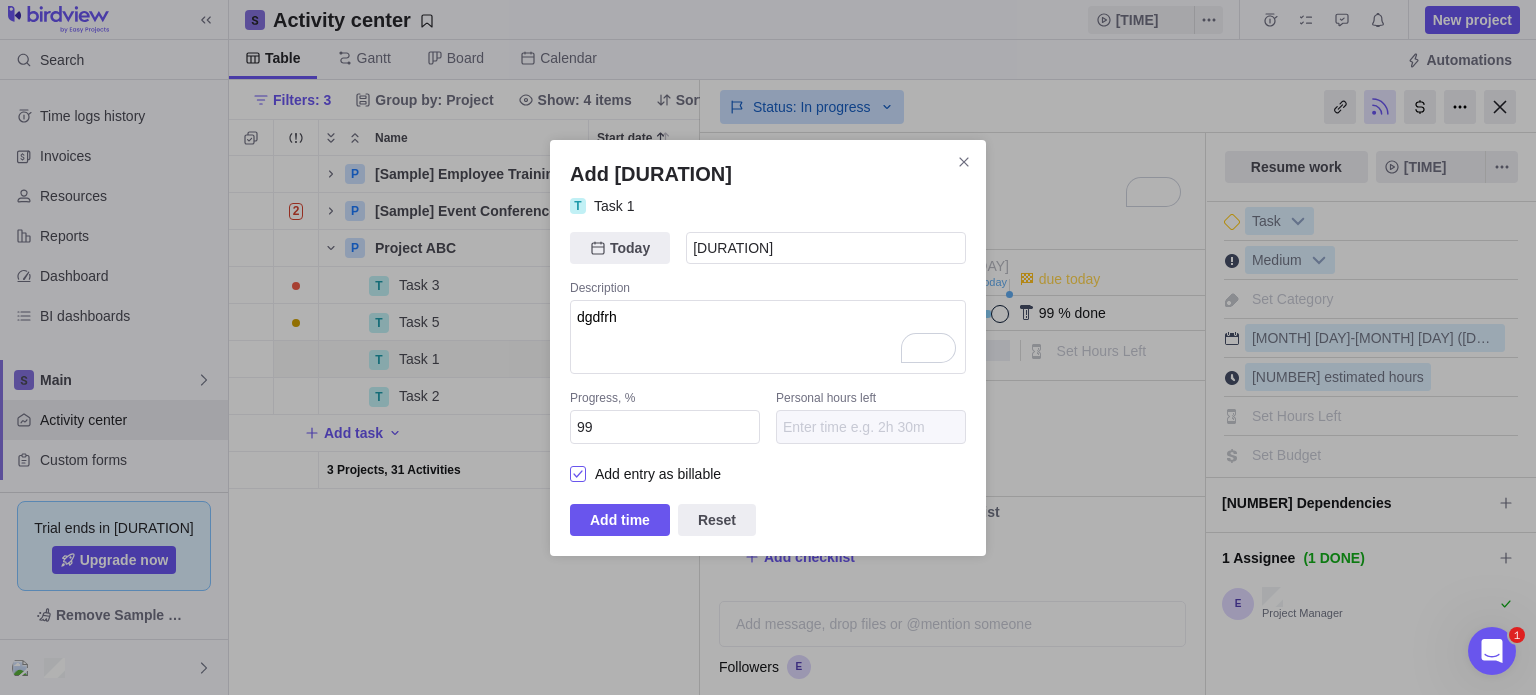 click at bounding box center [578, 474] 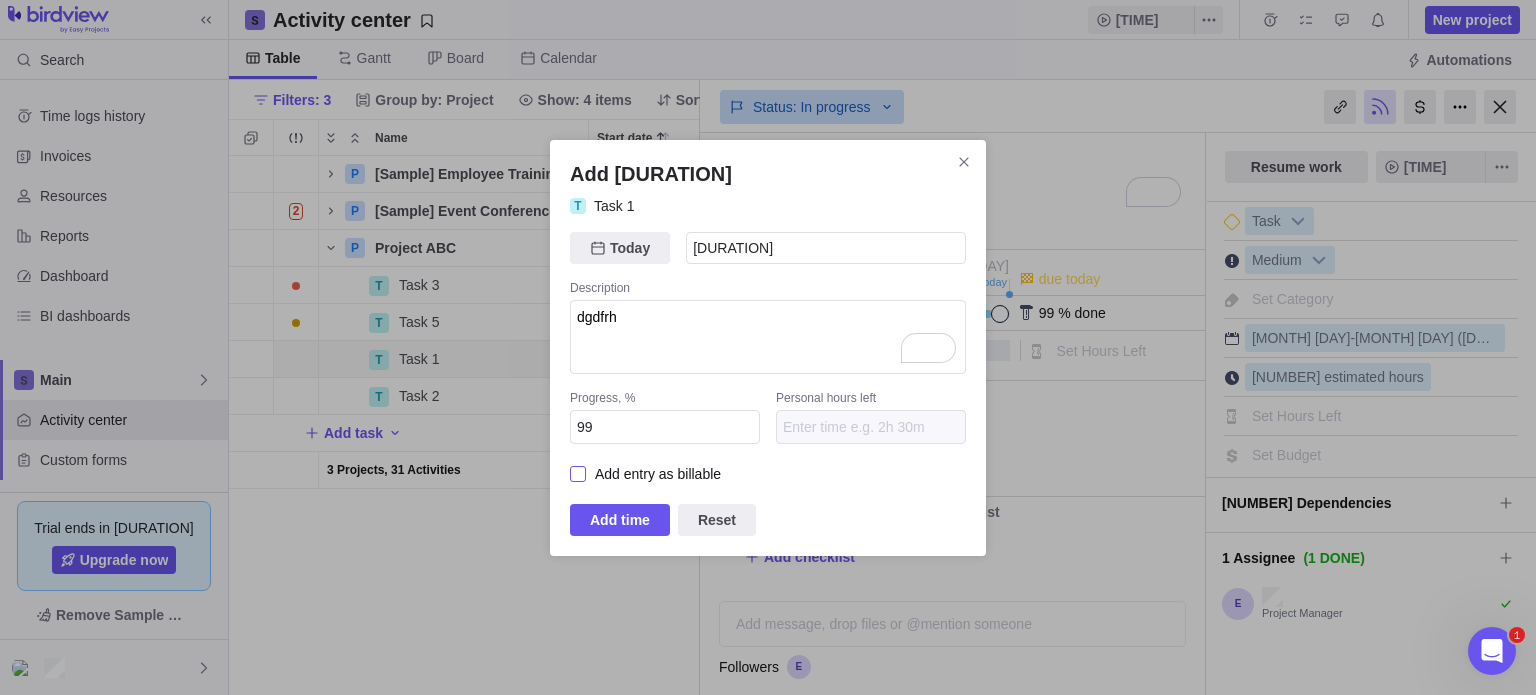 click on "Add entry as billable" at bounding box center (653, 474) 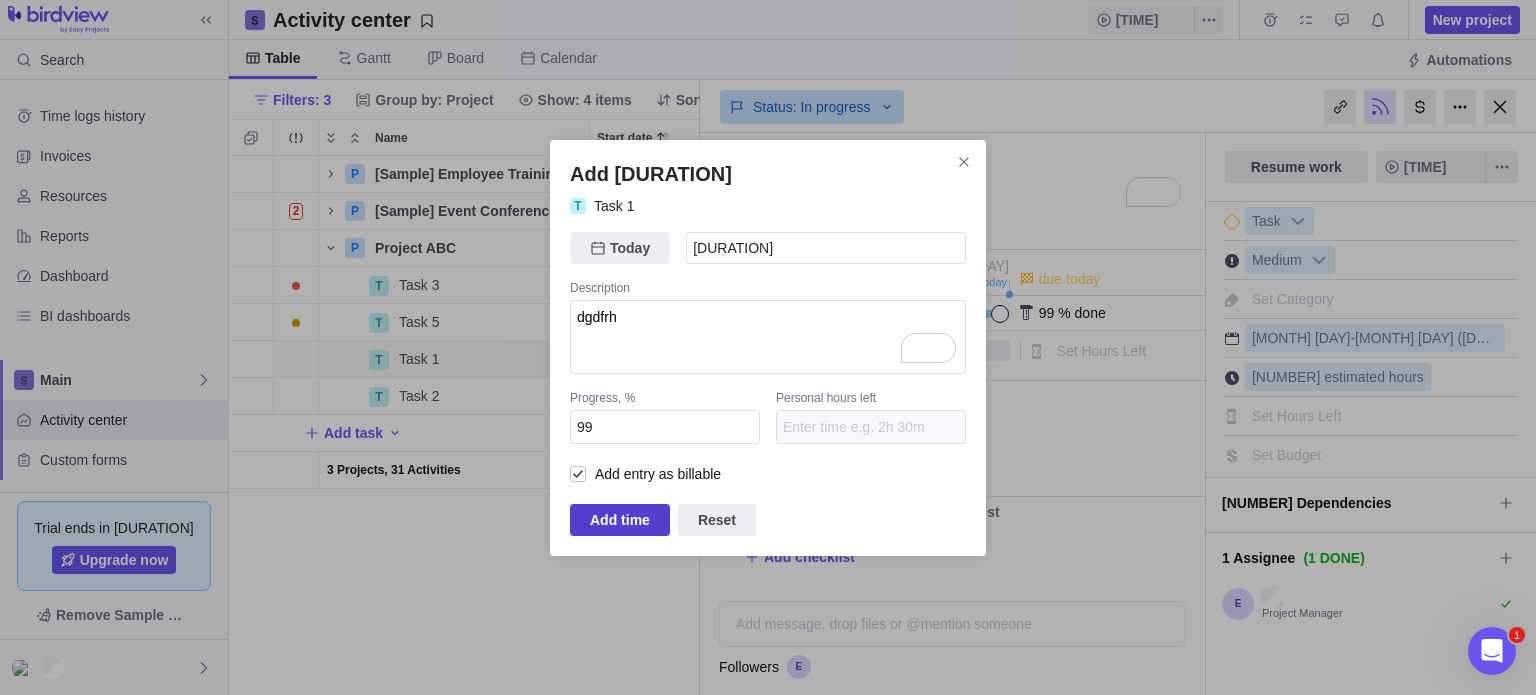 click on "Add time" at bounding box center [620, 520] 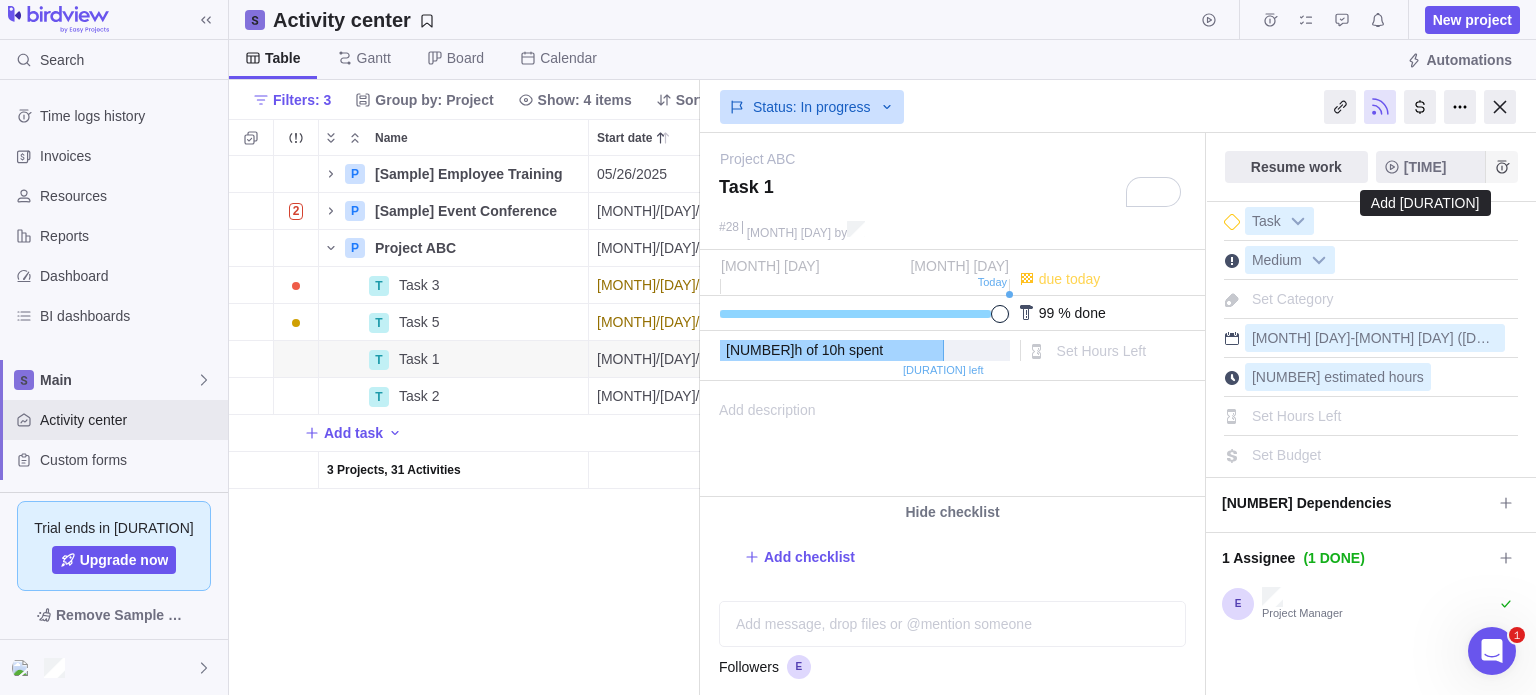 click 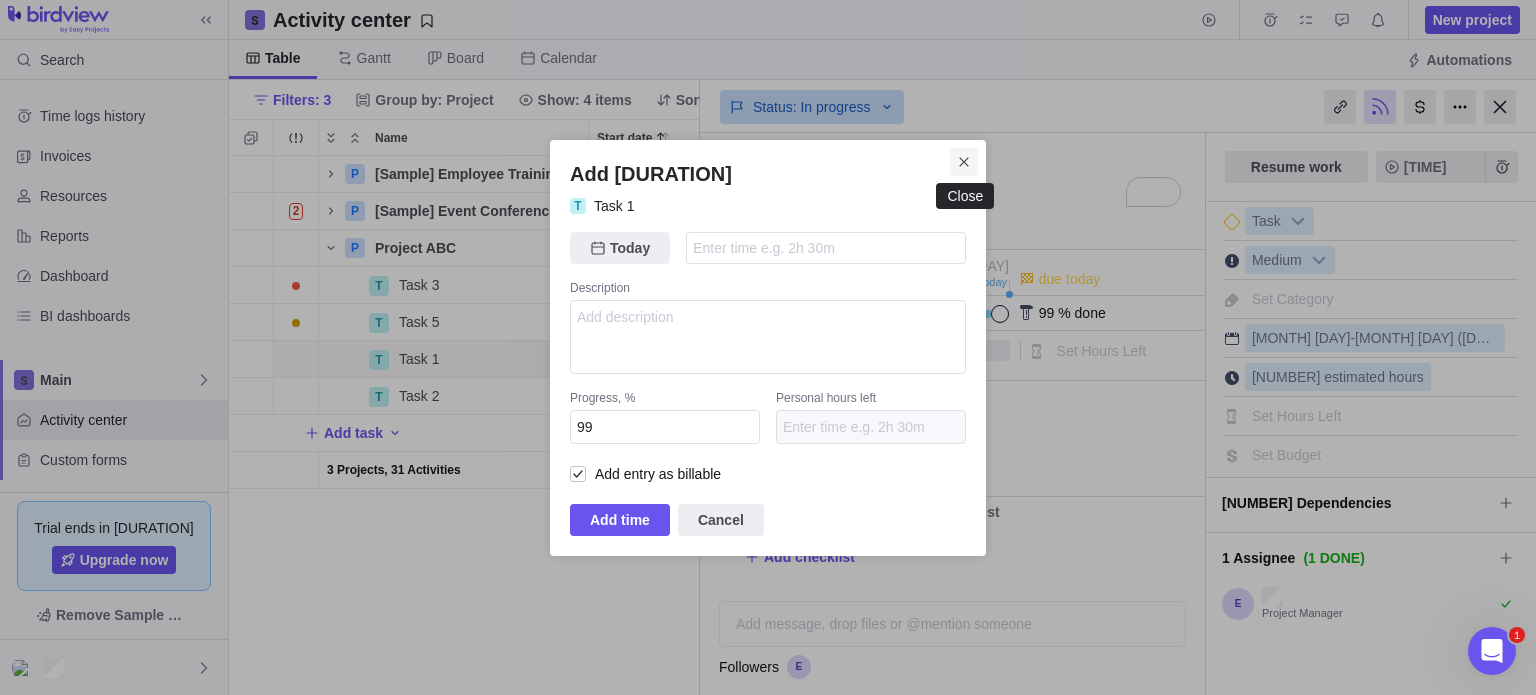 click at bounding box center [964, 162] 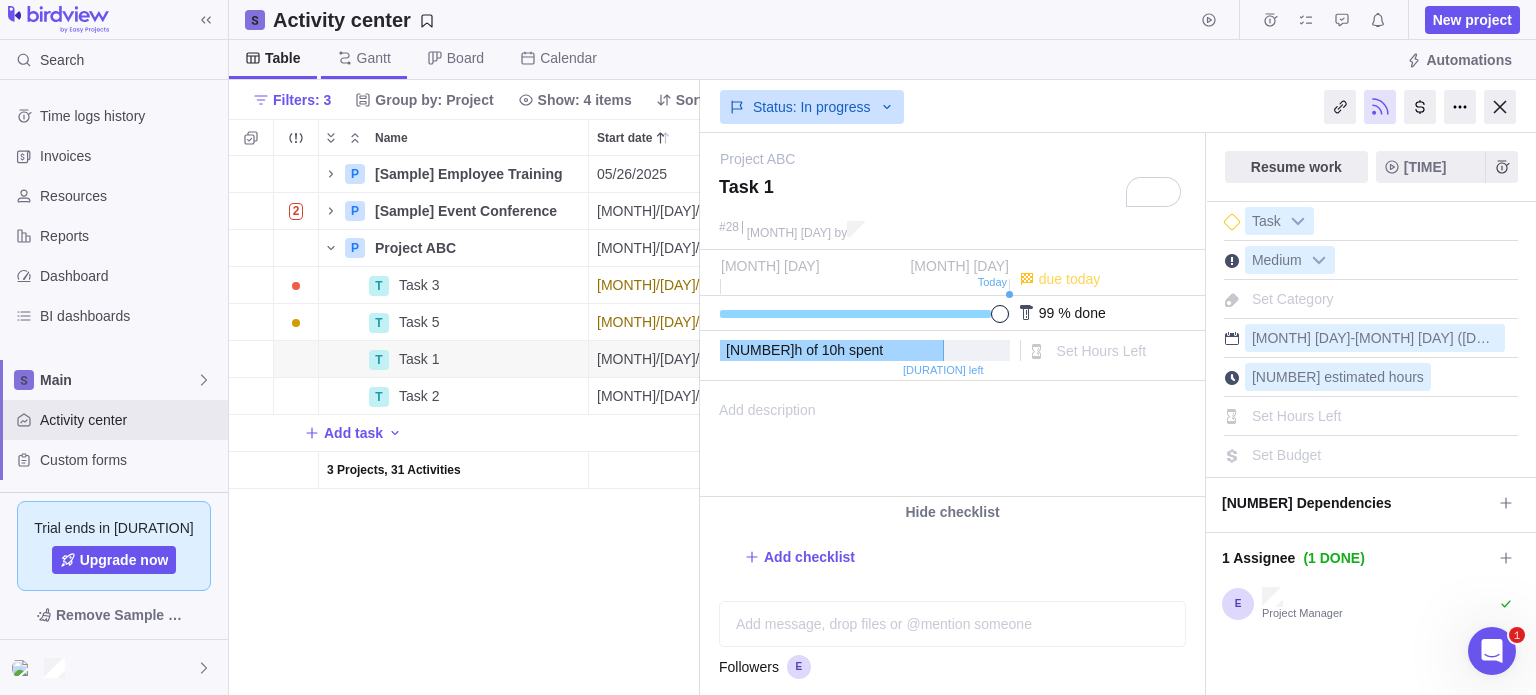 click on "Gantt" at bounding box center (374, 58) 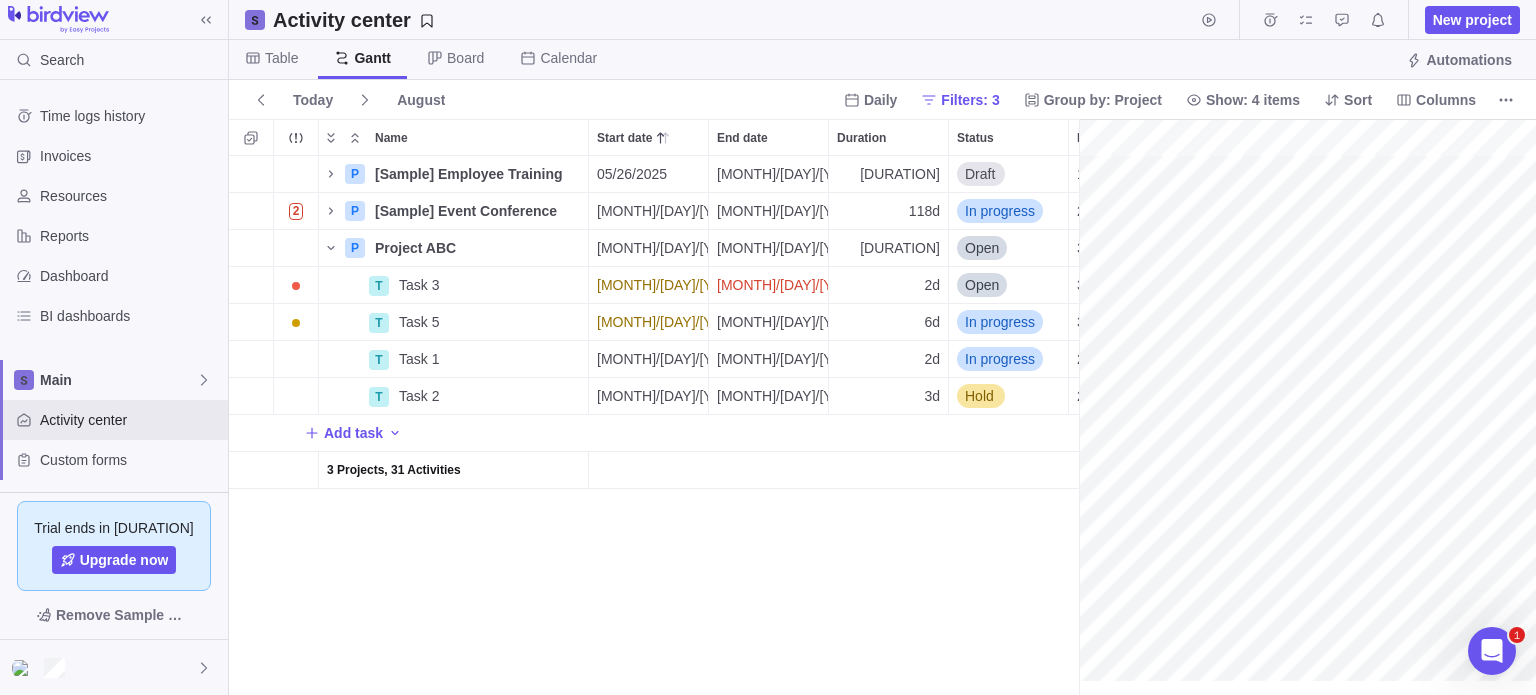 scroll, scrollTop: 16, scrollLeft: 16, axis: both 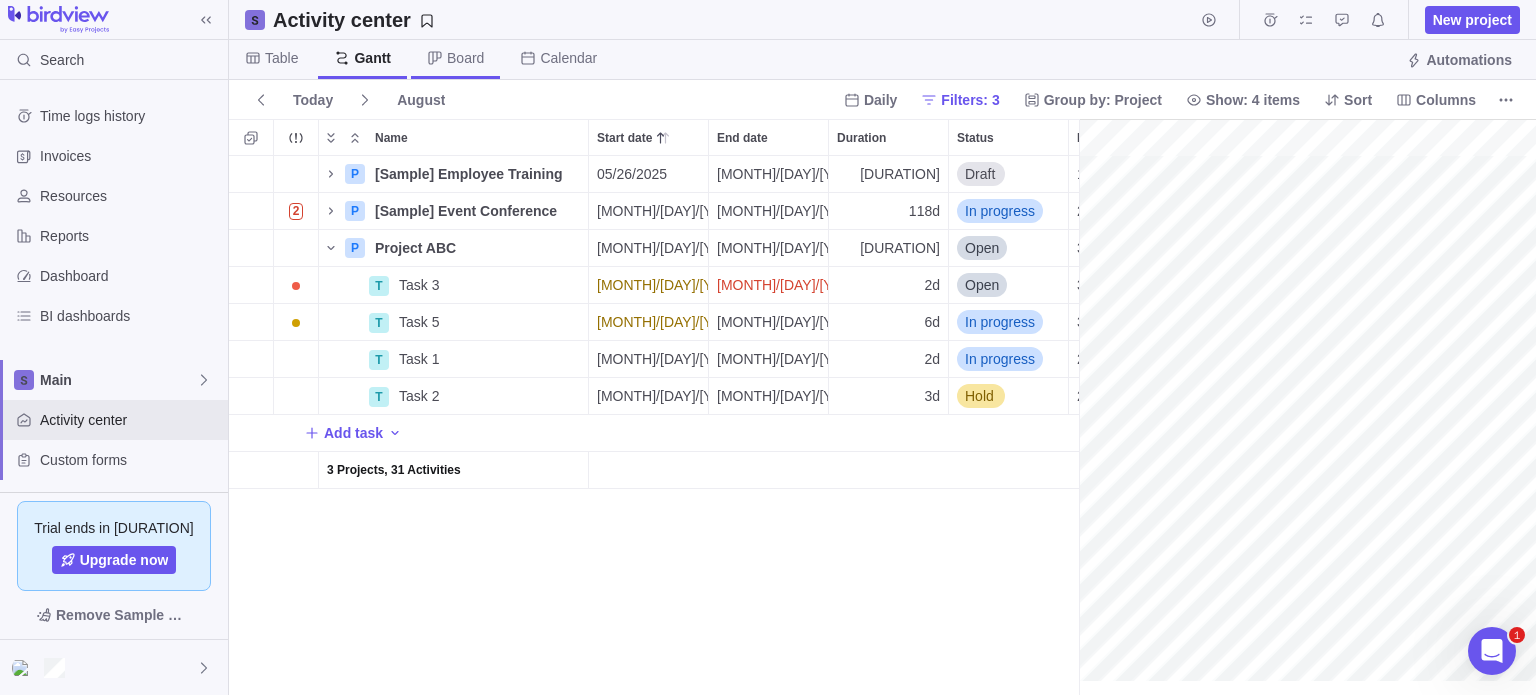 click on "Board" at bounding box center (465, 58) 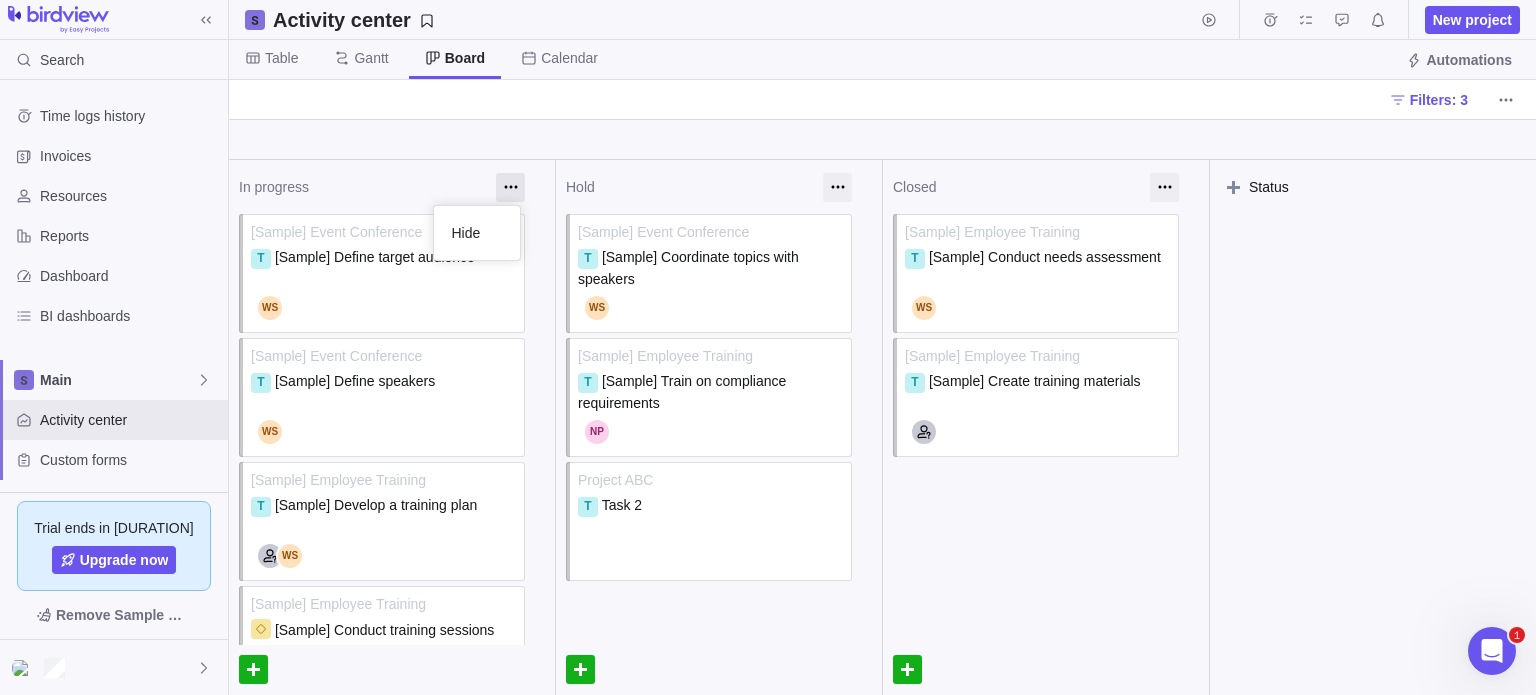 click at bounding box center [510, 187] 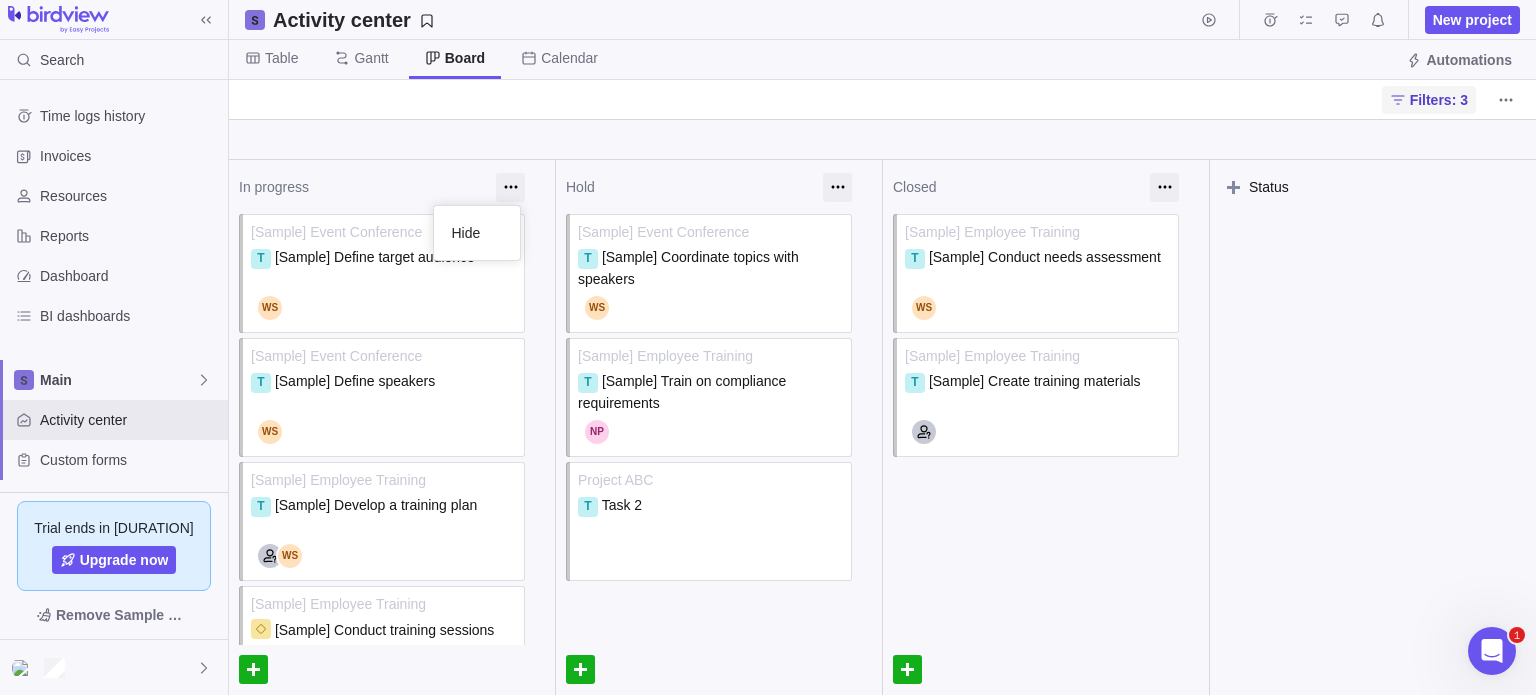 click 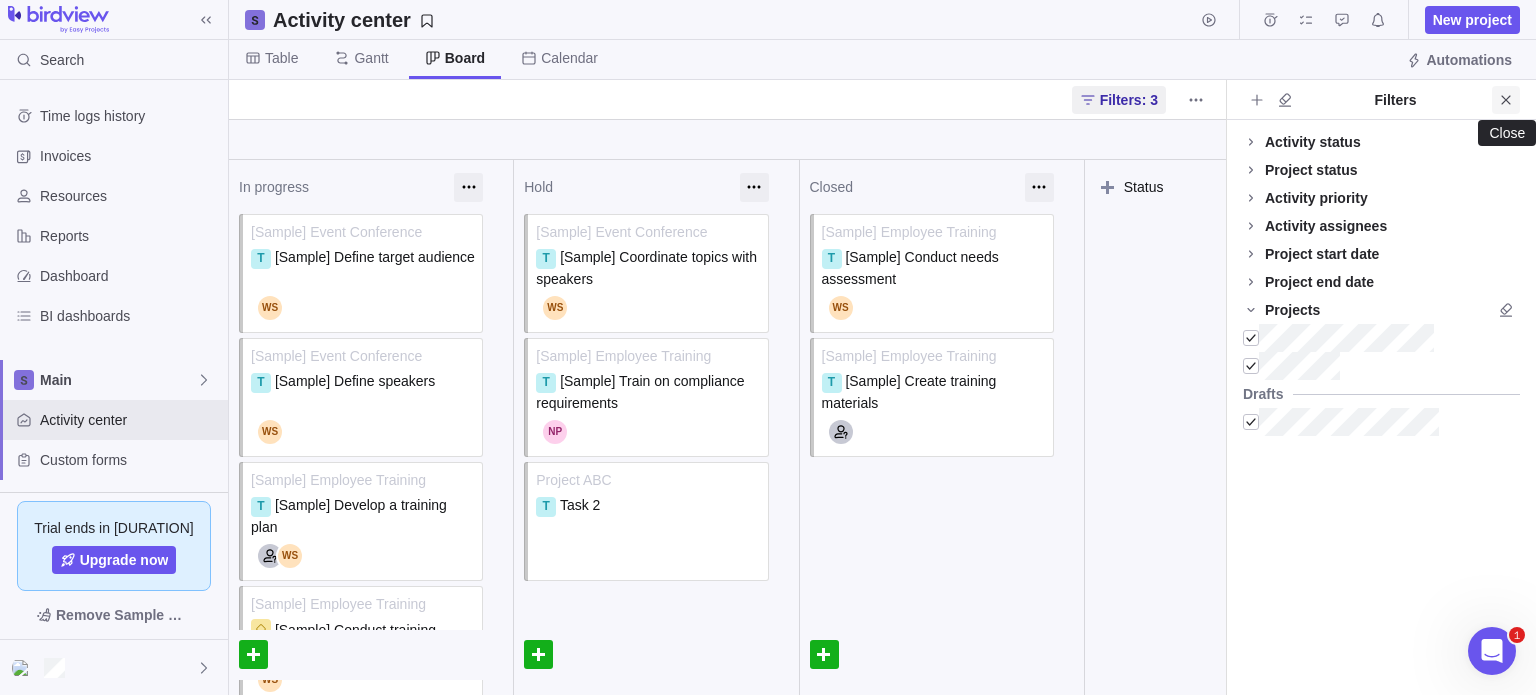 click at bounding box center [1506, 100] 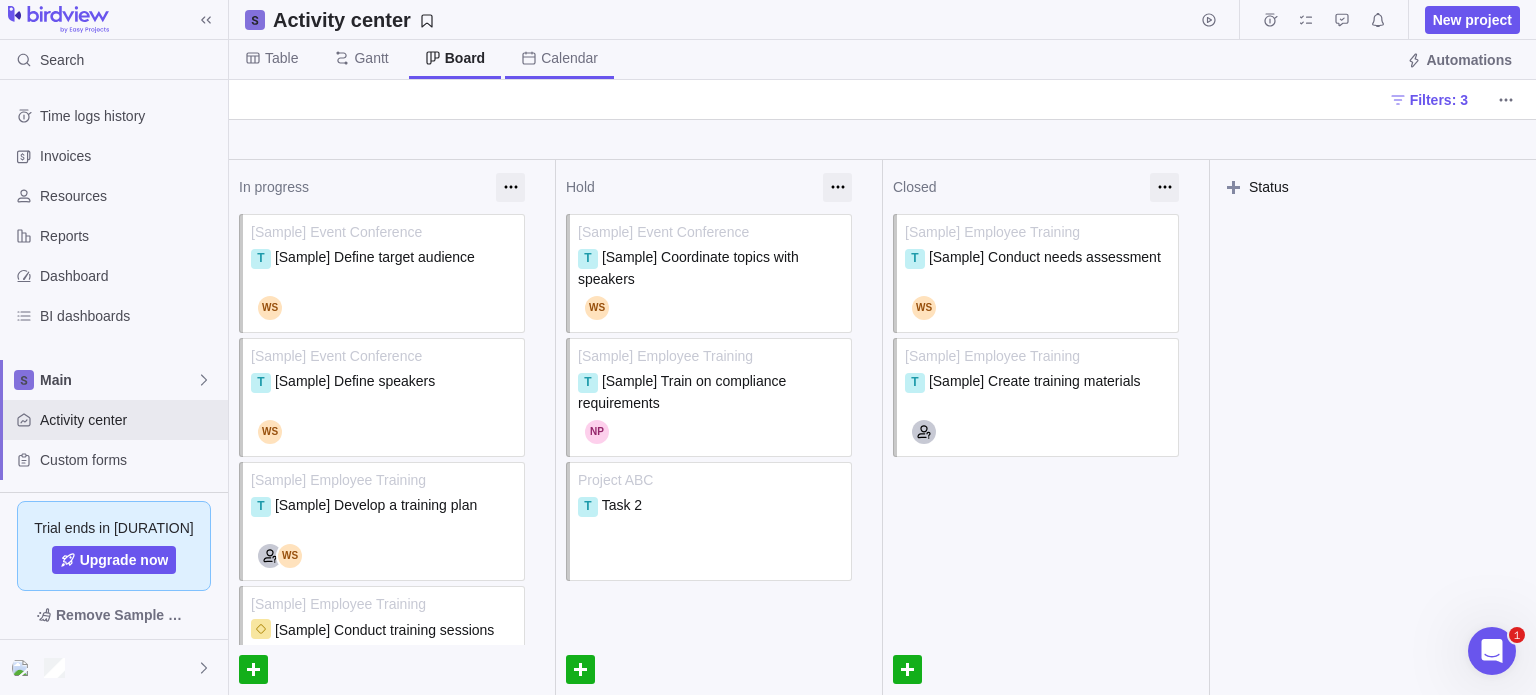 click on "Calendar" at bounding box center [569, 58] 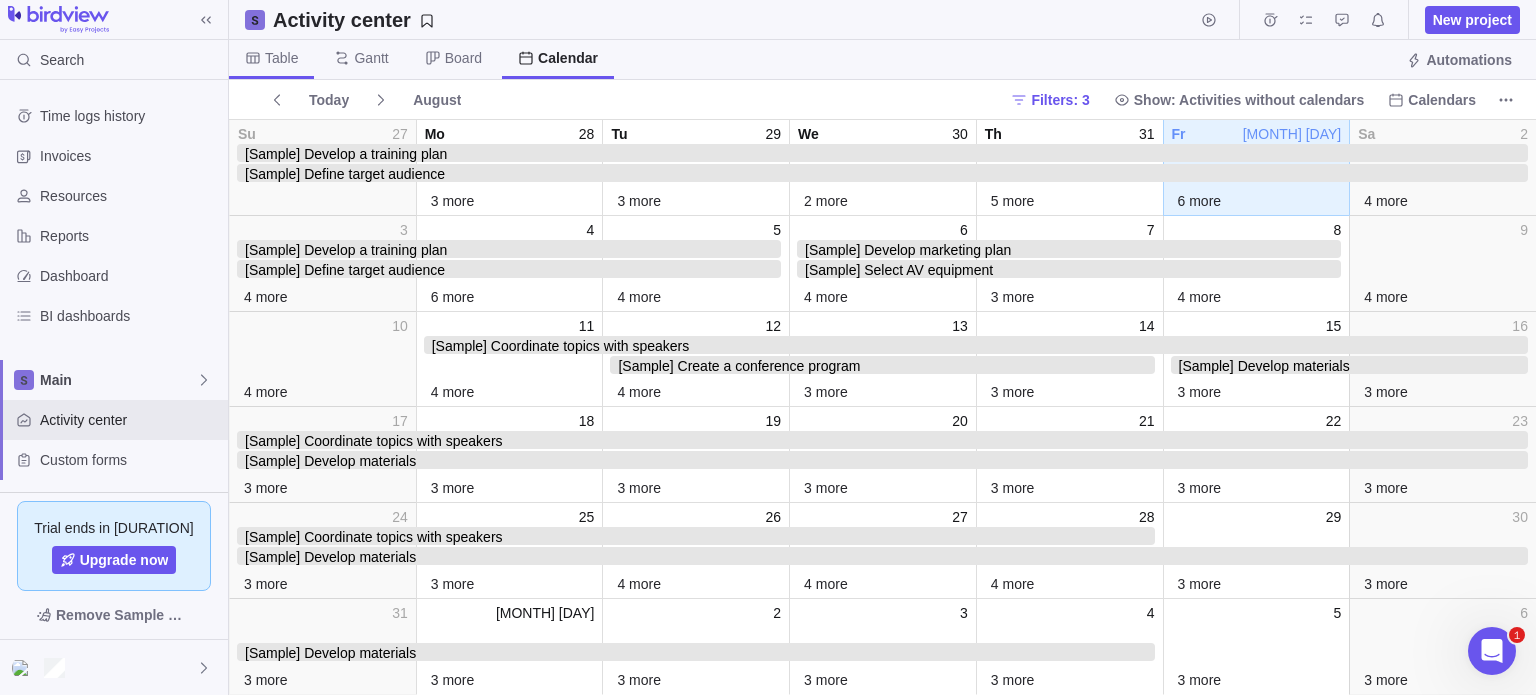 click 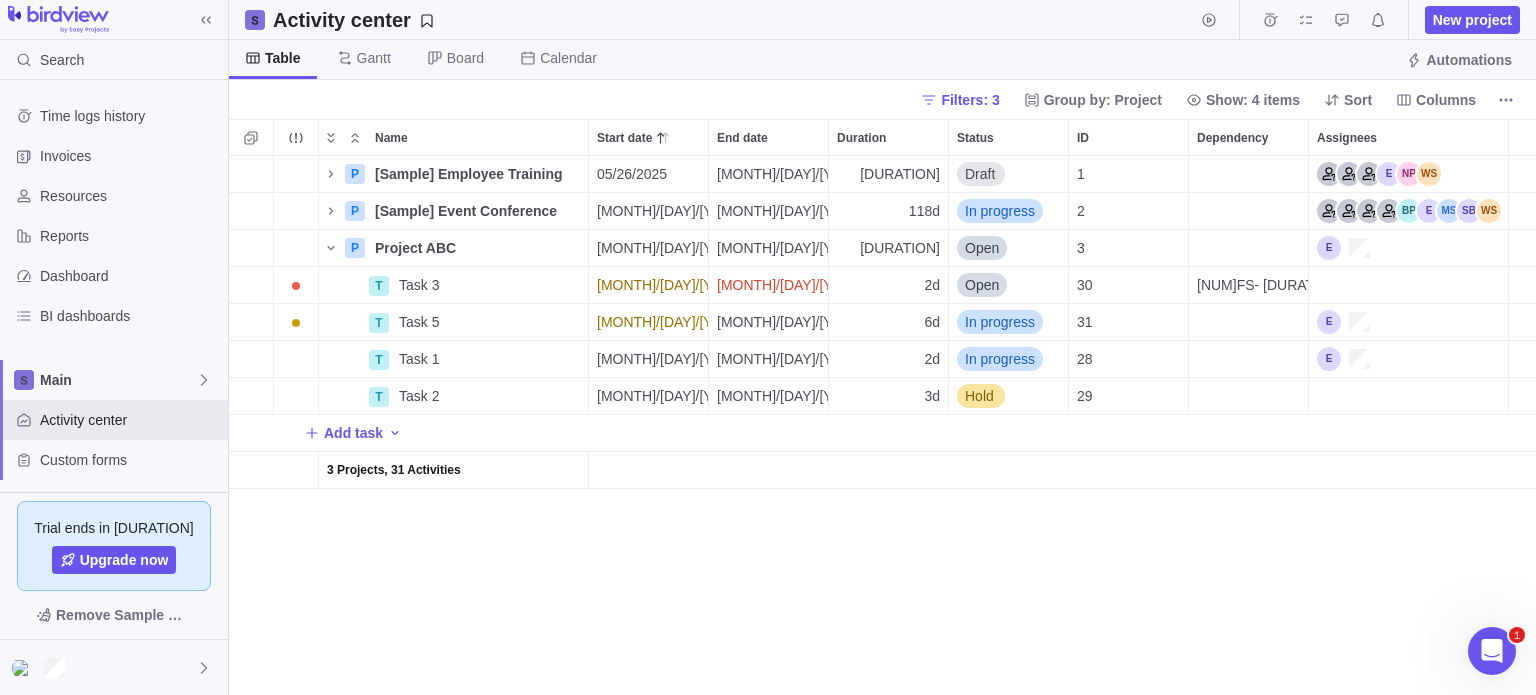 scroll, scrollTop: 16, scrollLeft: 16, axis: both 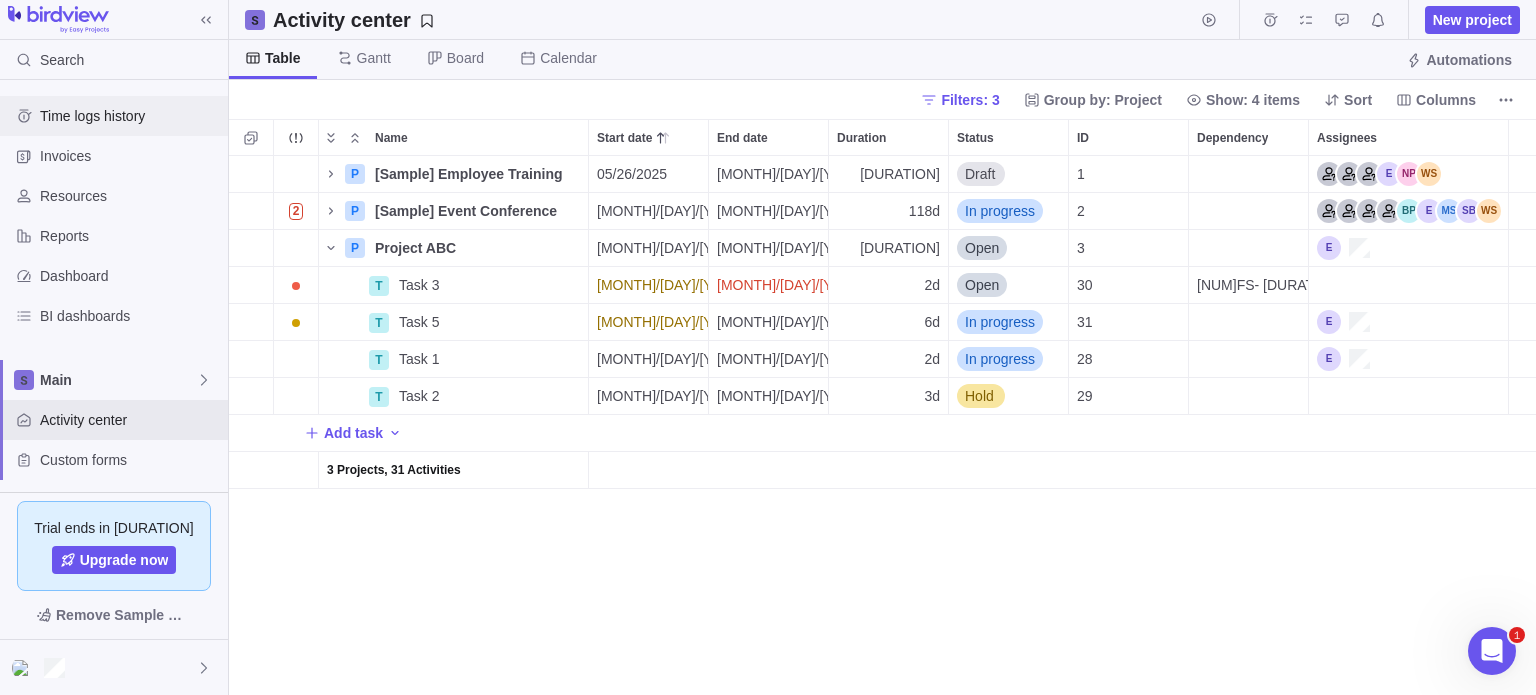 click on "Time logs history" at bounding box center (130, 116) 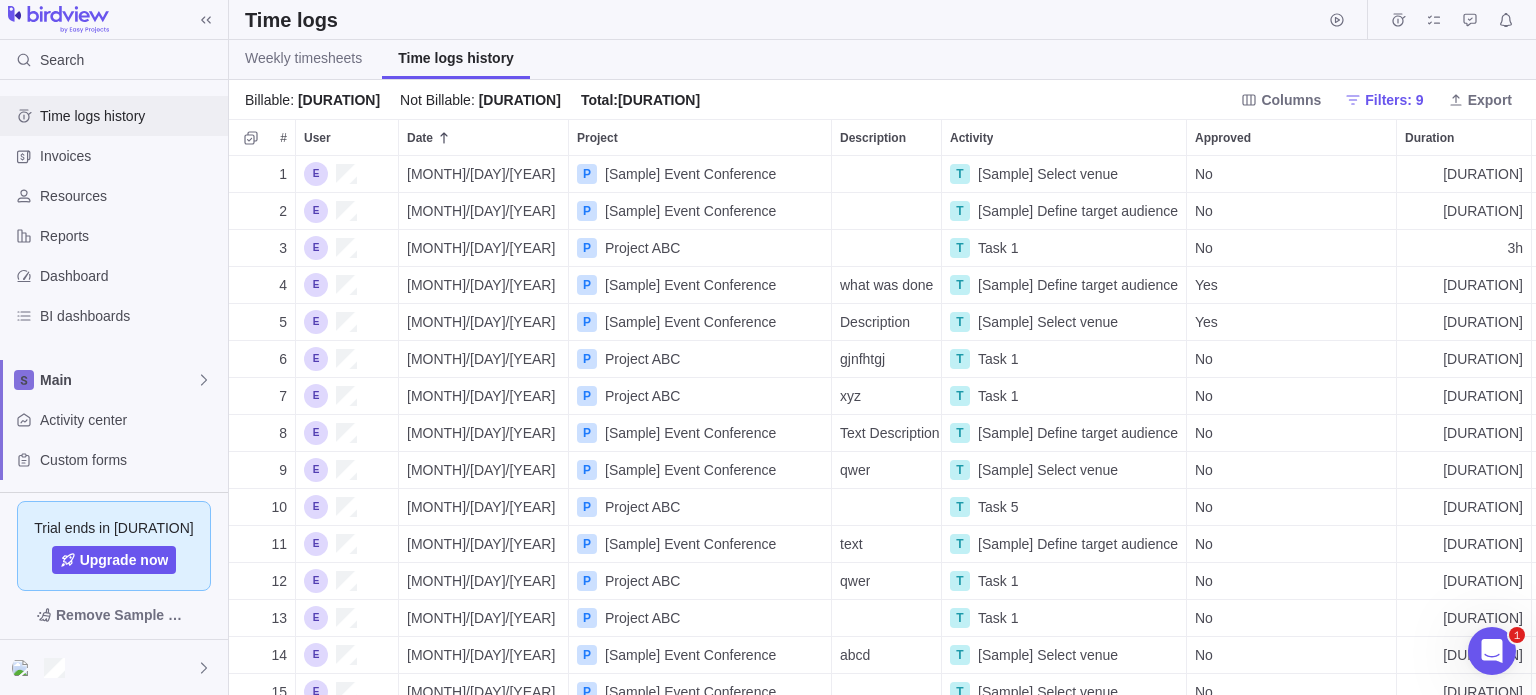scroll, scrollTop: 16, scrollLeft: 16, axis: both 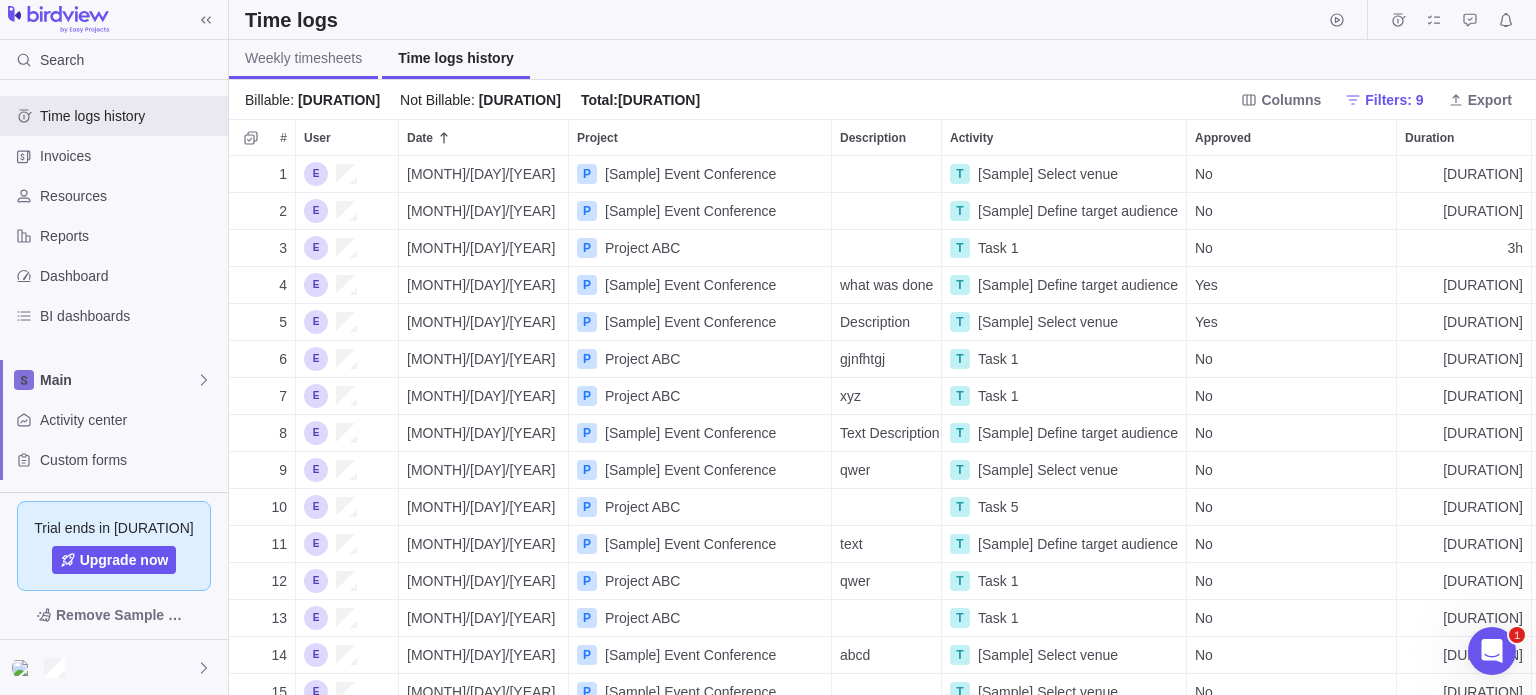click on "Weekly timesheets" at bounding box center (303, 58) 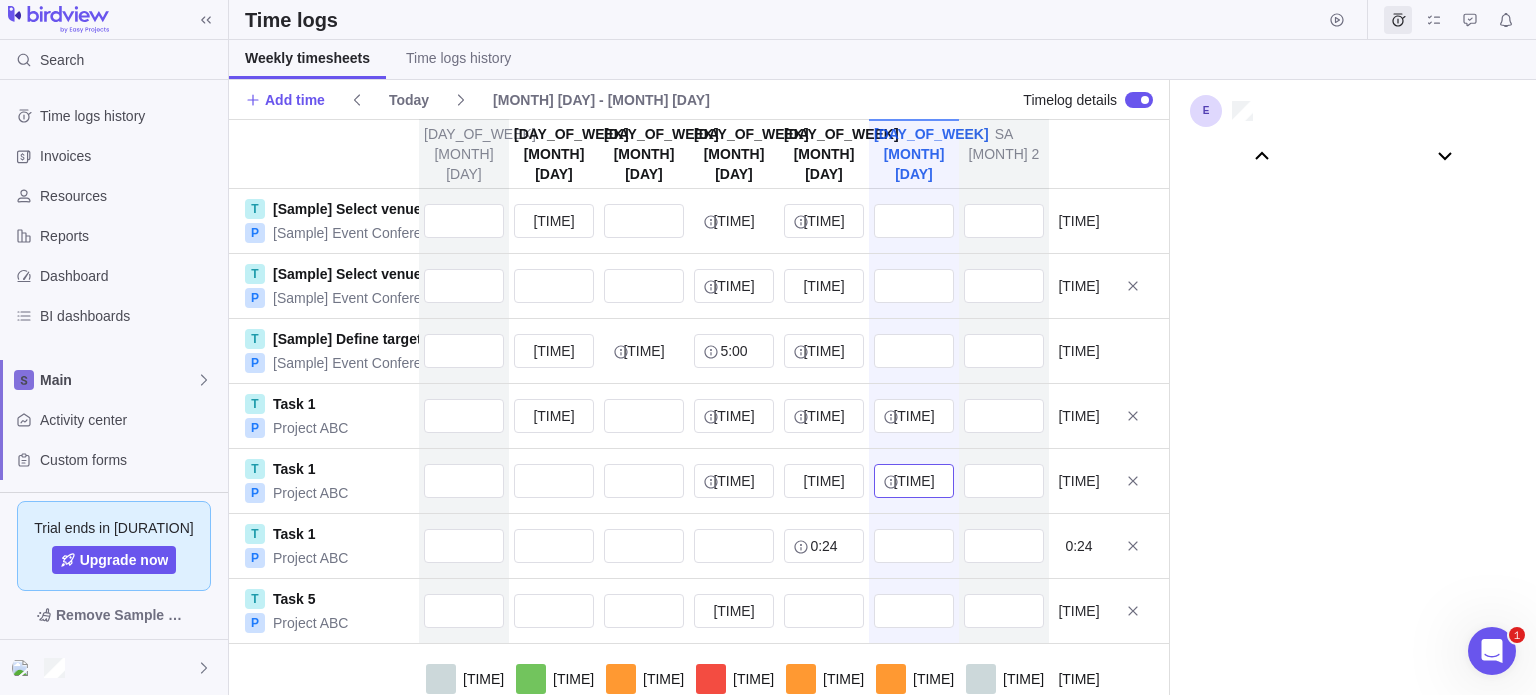 scroll, scrollTop: 111026, scrollLeft: 0, axis: vertical 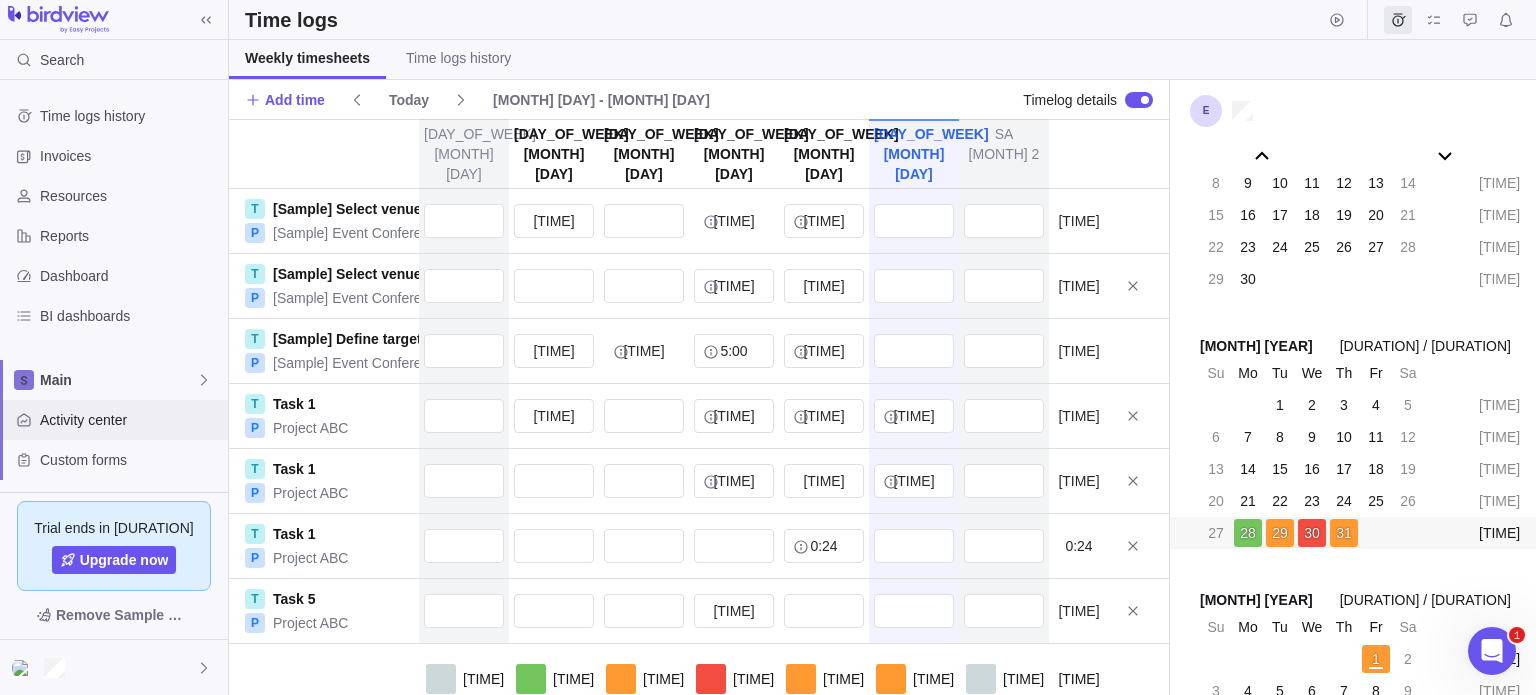 click on "Activity center" at bounding box center (130, 420) 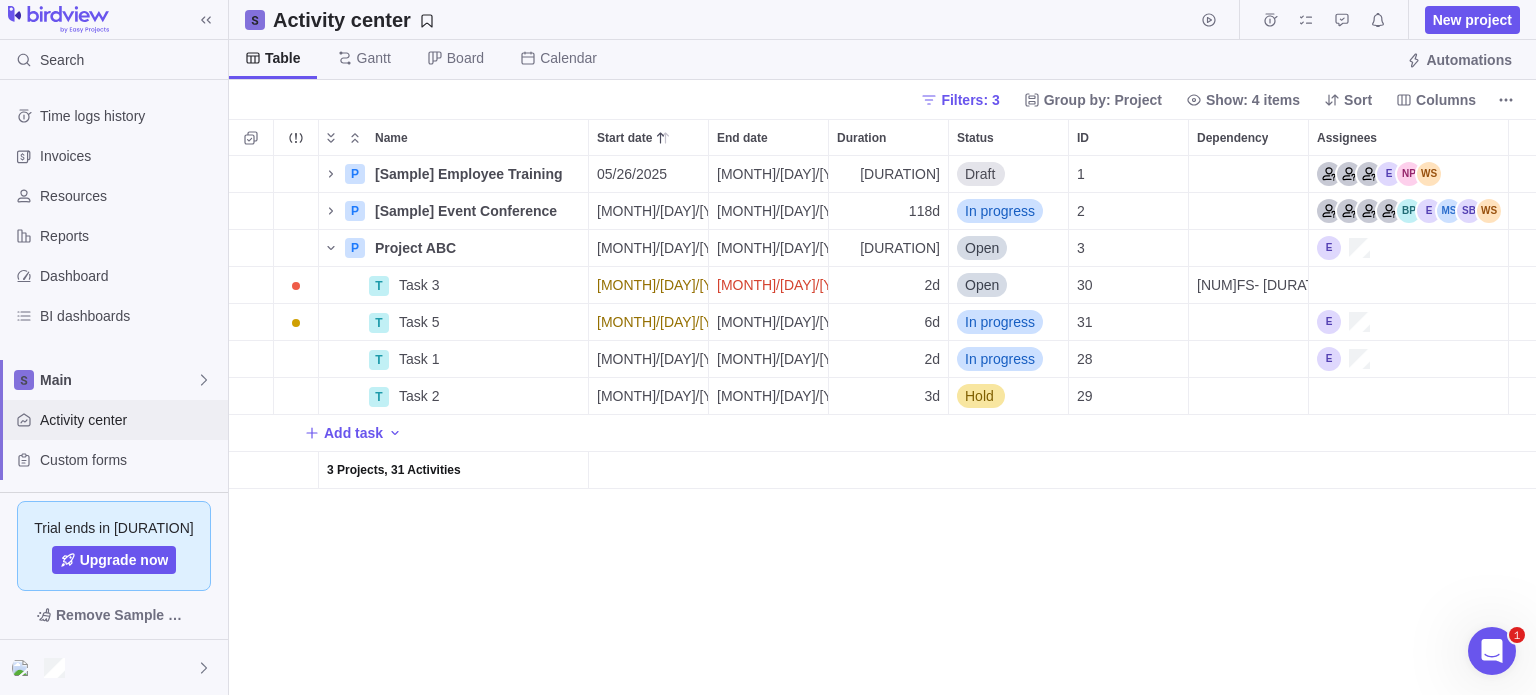 scroll, scrollTop: 16, scrollLeft: 16, axis: both 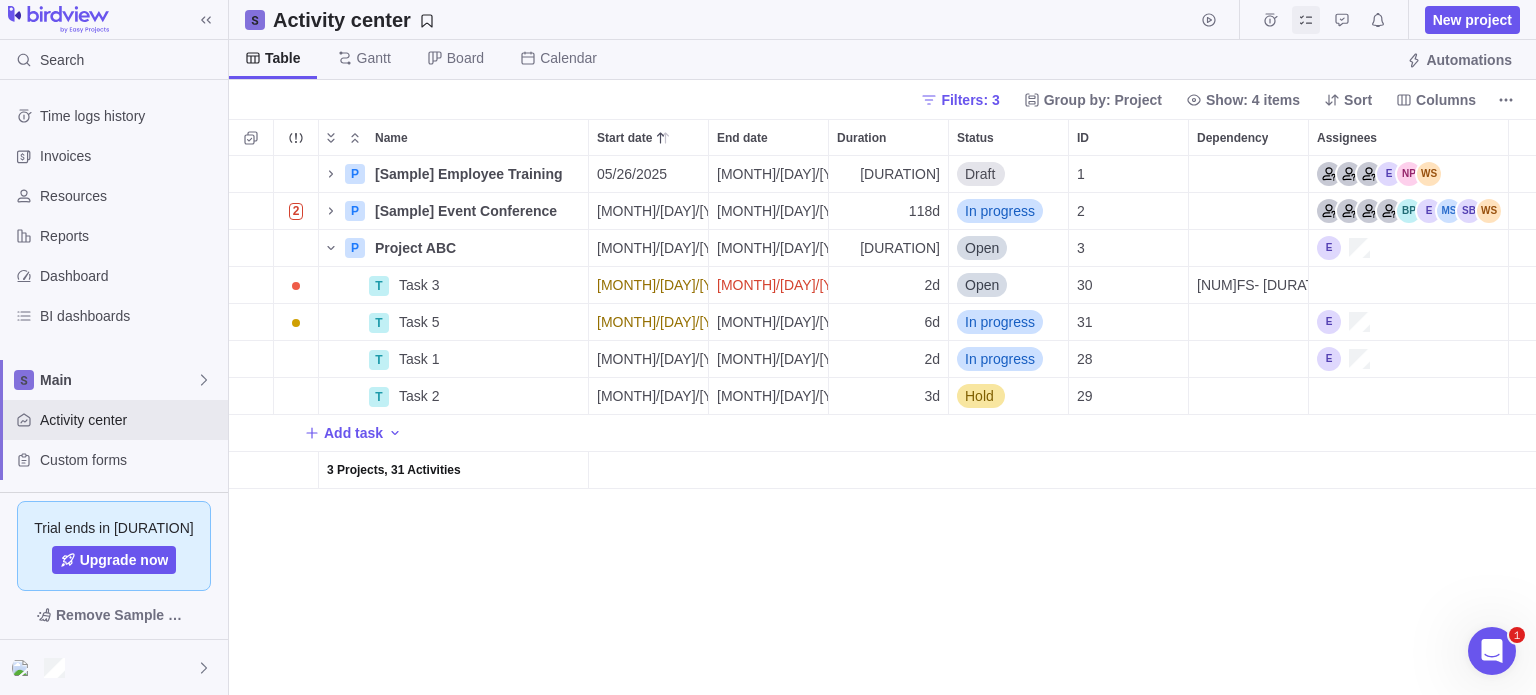 click at bounding box center [1306, 20] 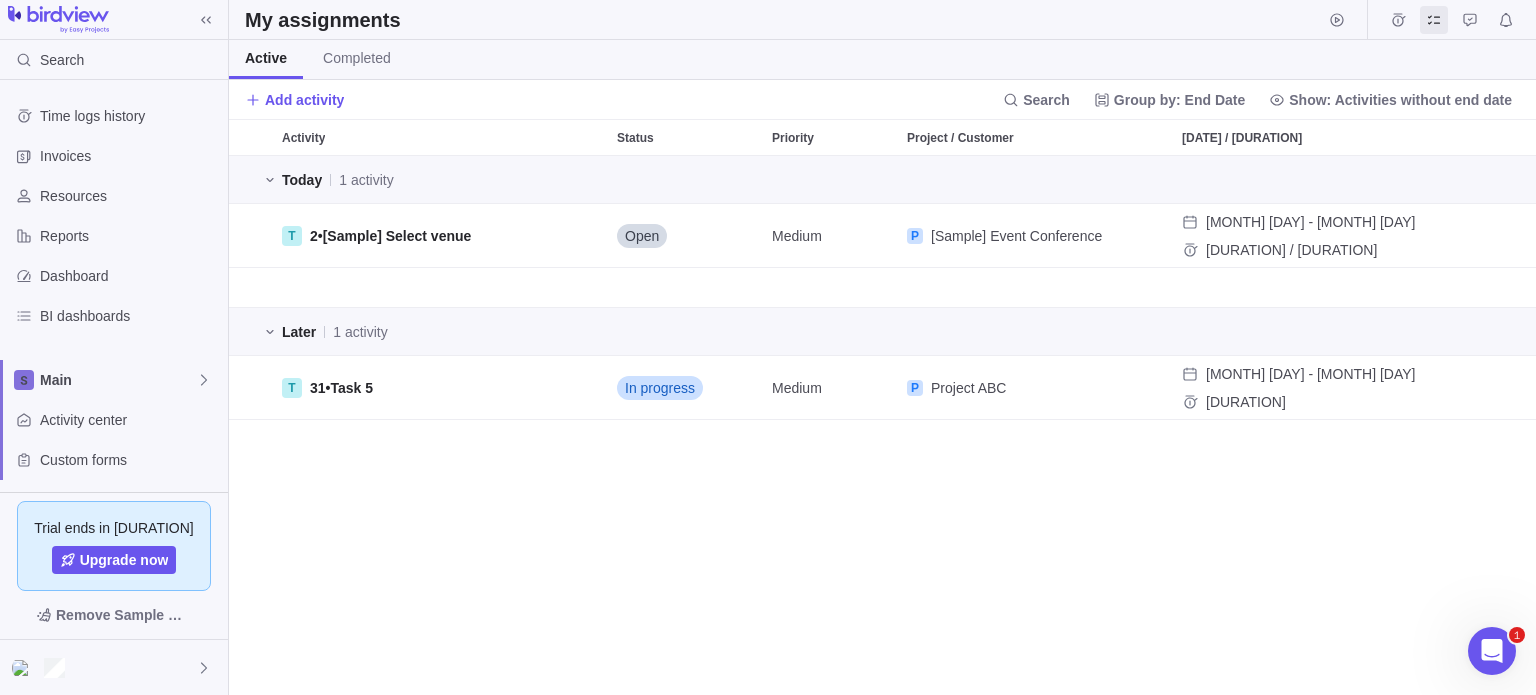 scroll, scrollTop: 16, scrollLeft: 16, axis: both 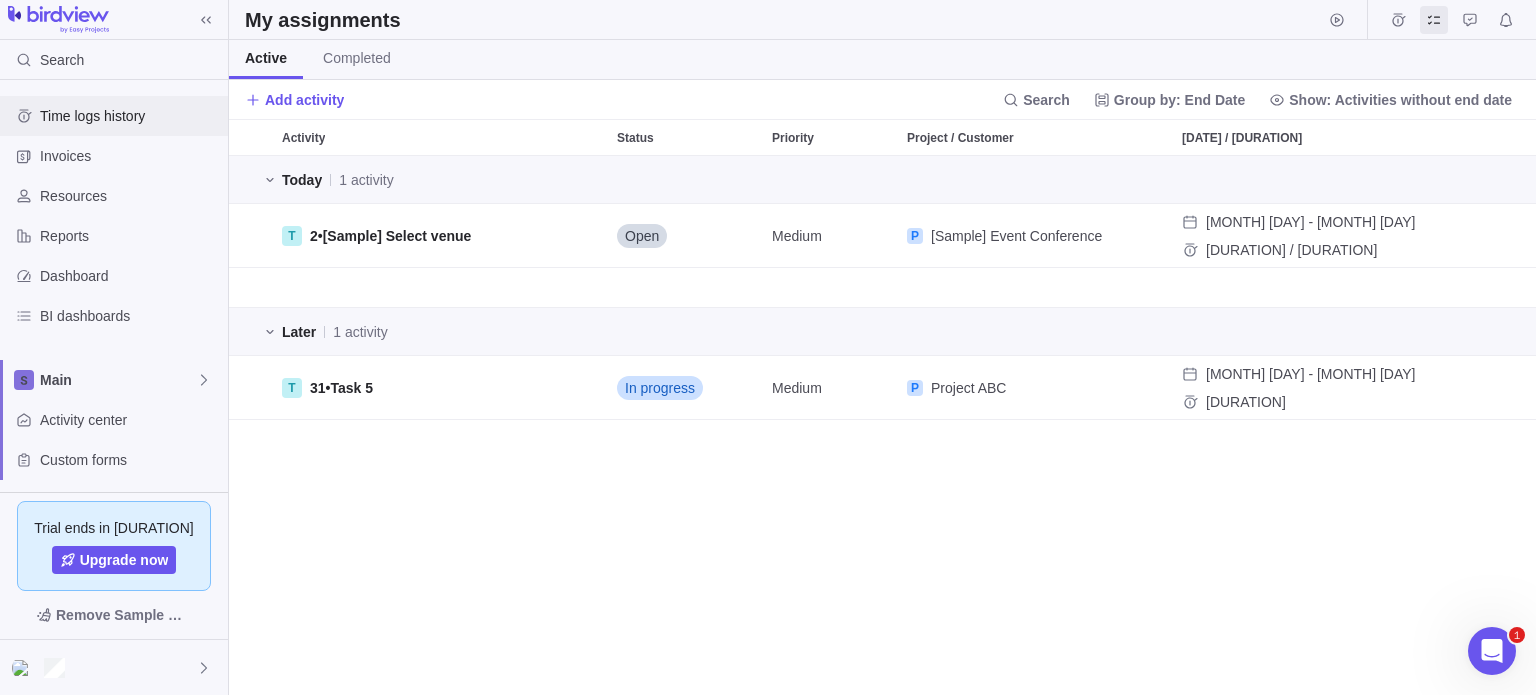 click on "Time logs history" at bounding box center [130, 116] 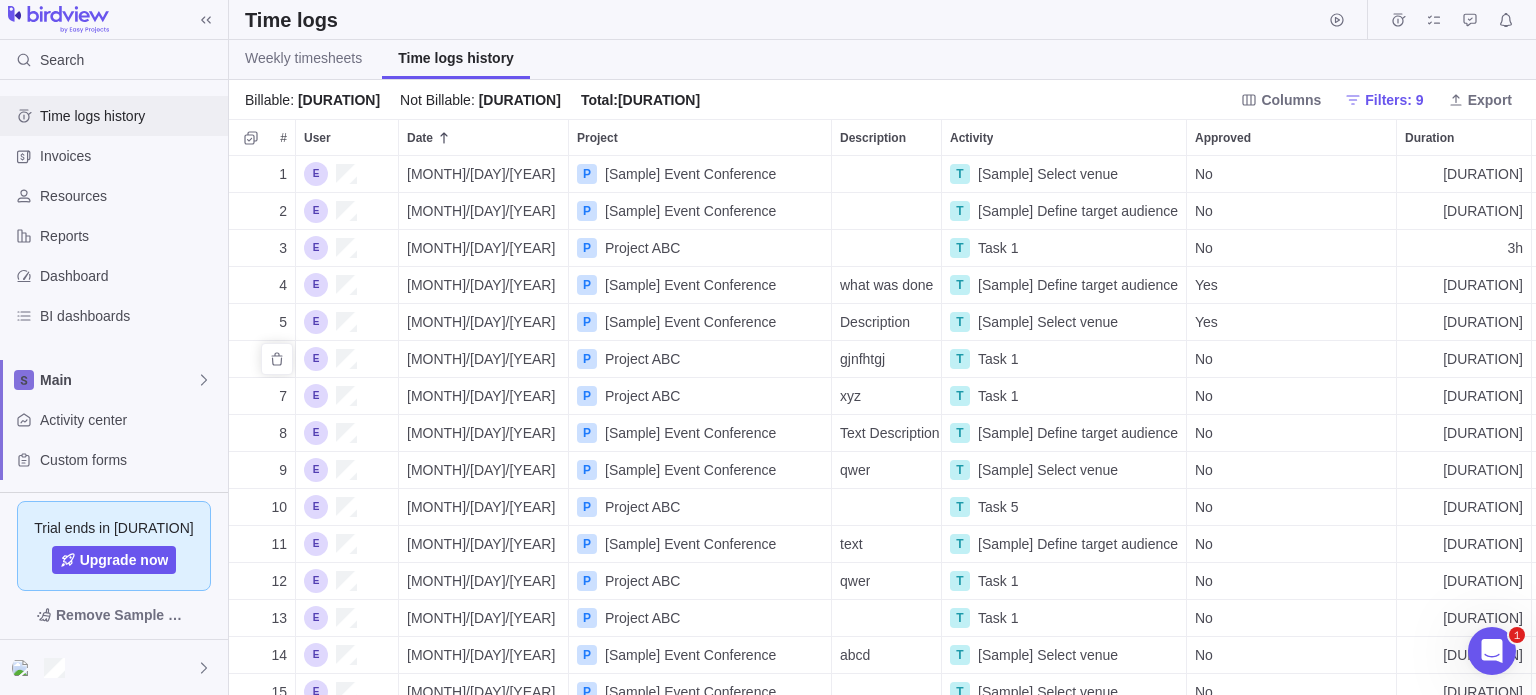 scroll, scrollTop: 16, scrollLeft: 16, axis: both 